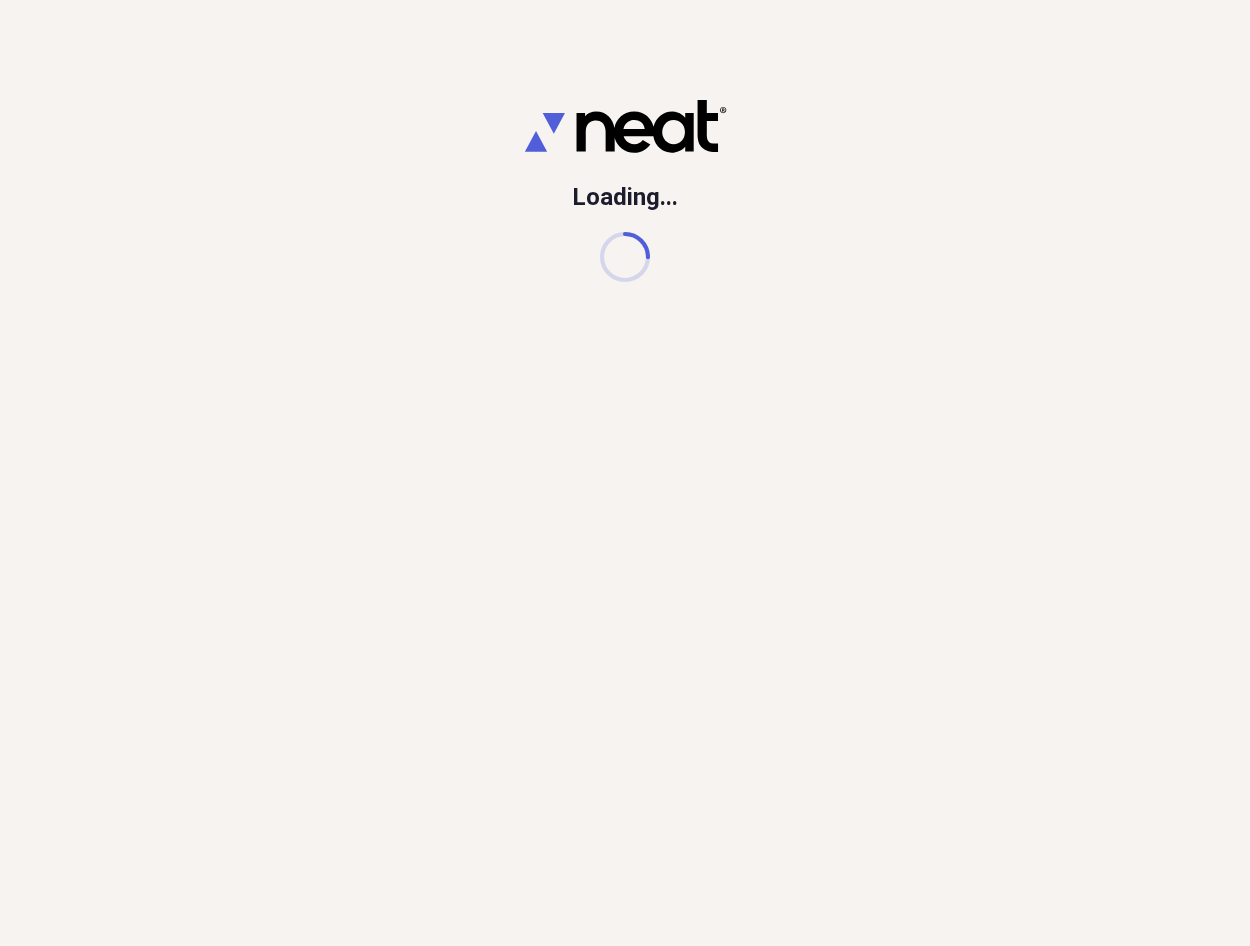 scroll, scrollTop: 0, scrollLeft: 0, axis: both 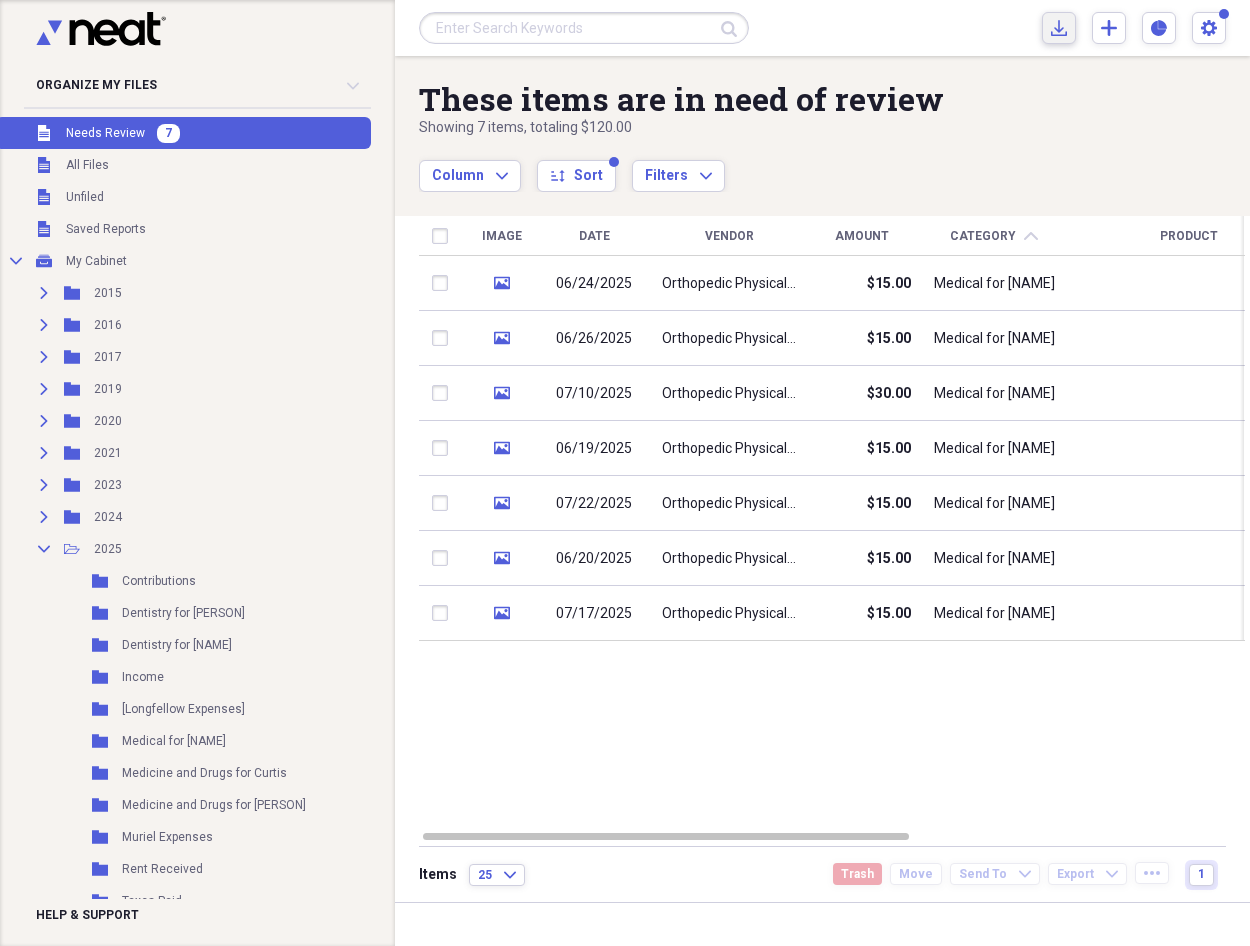 click on "Import" 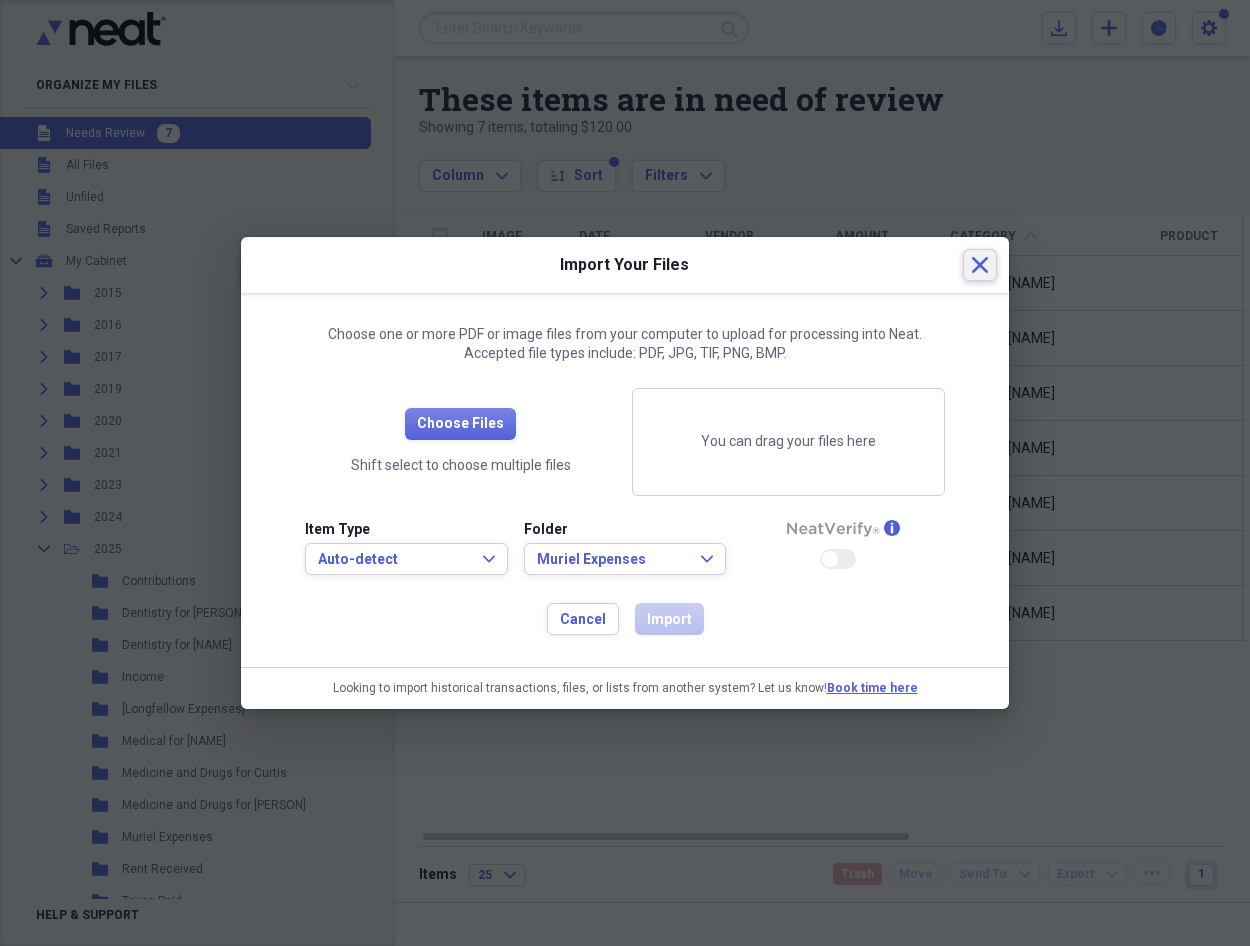 click on "Close" 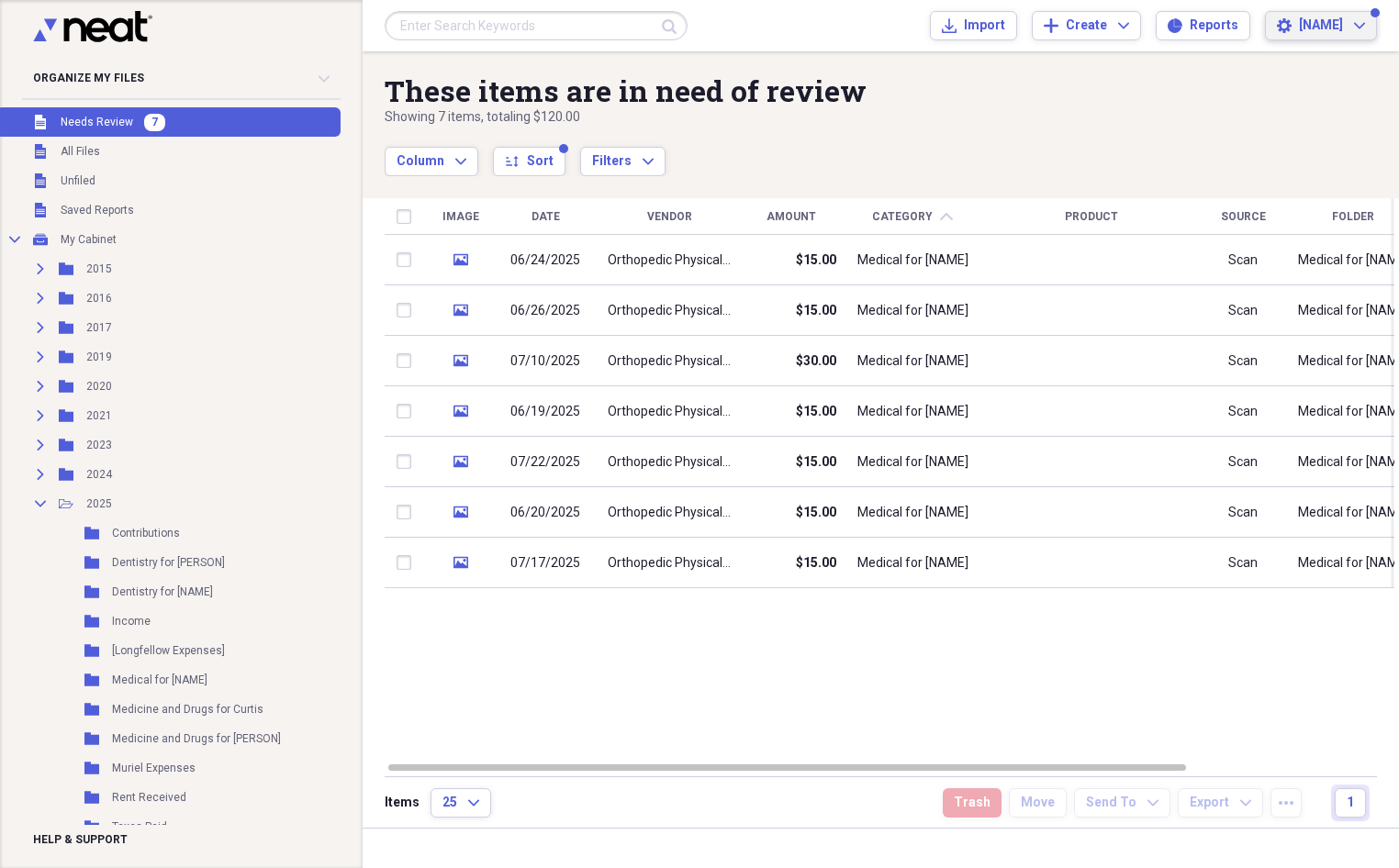 click on "Expand" 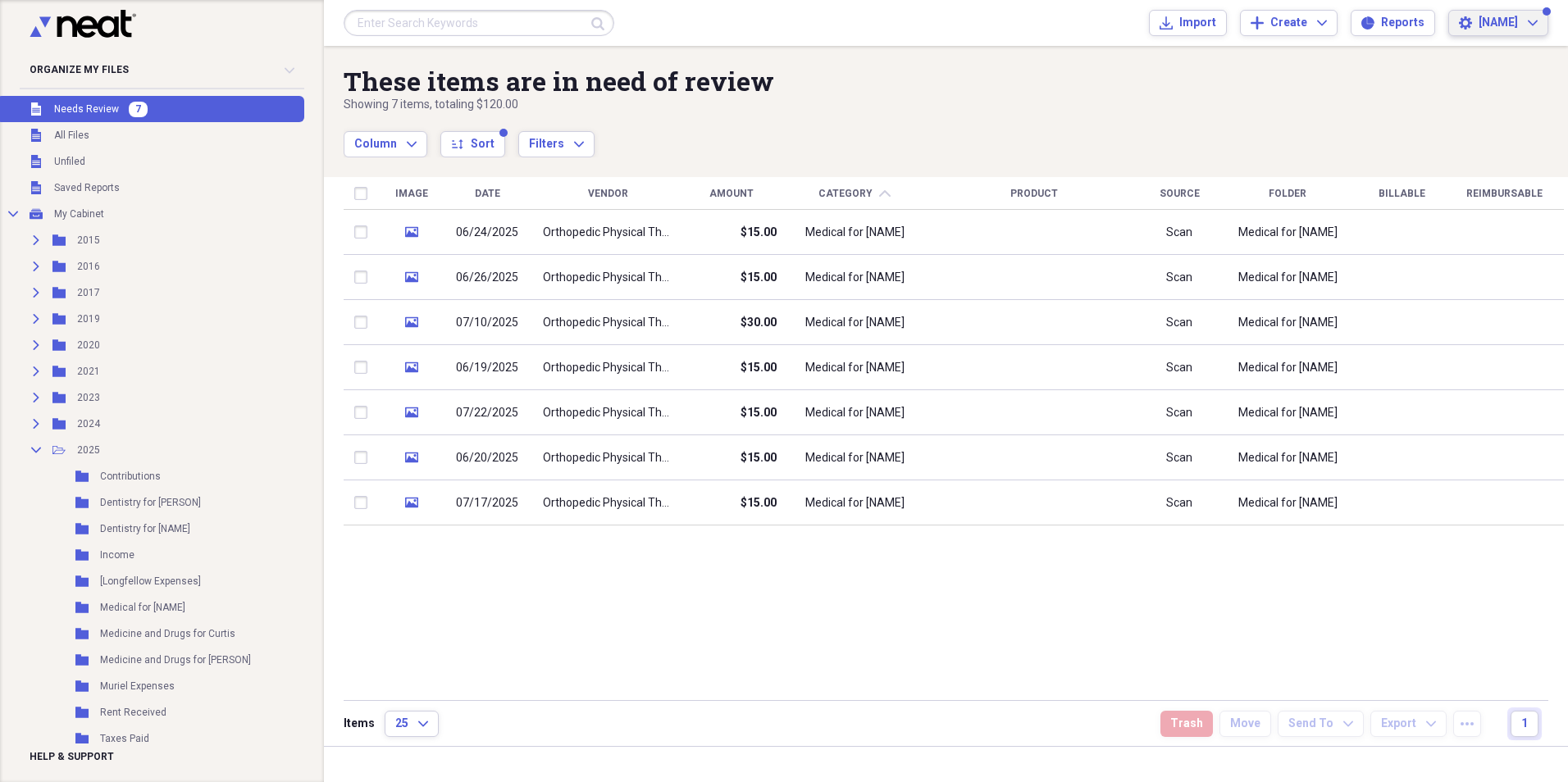 click on "[Jacquelyne] Expand" at bounding box center (1508, 23) 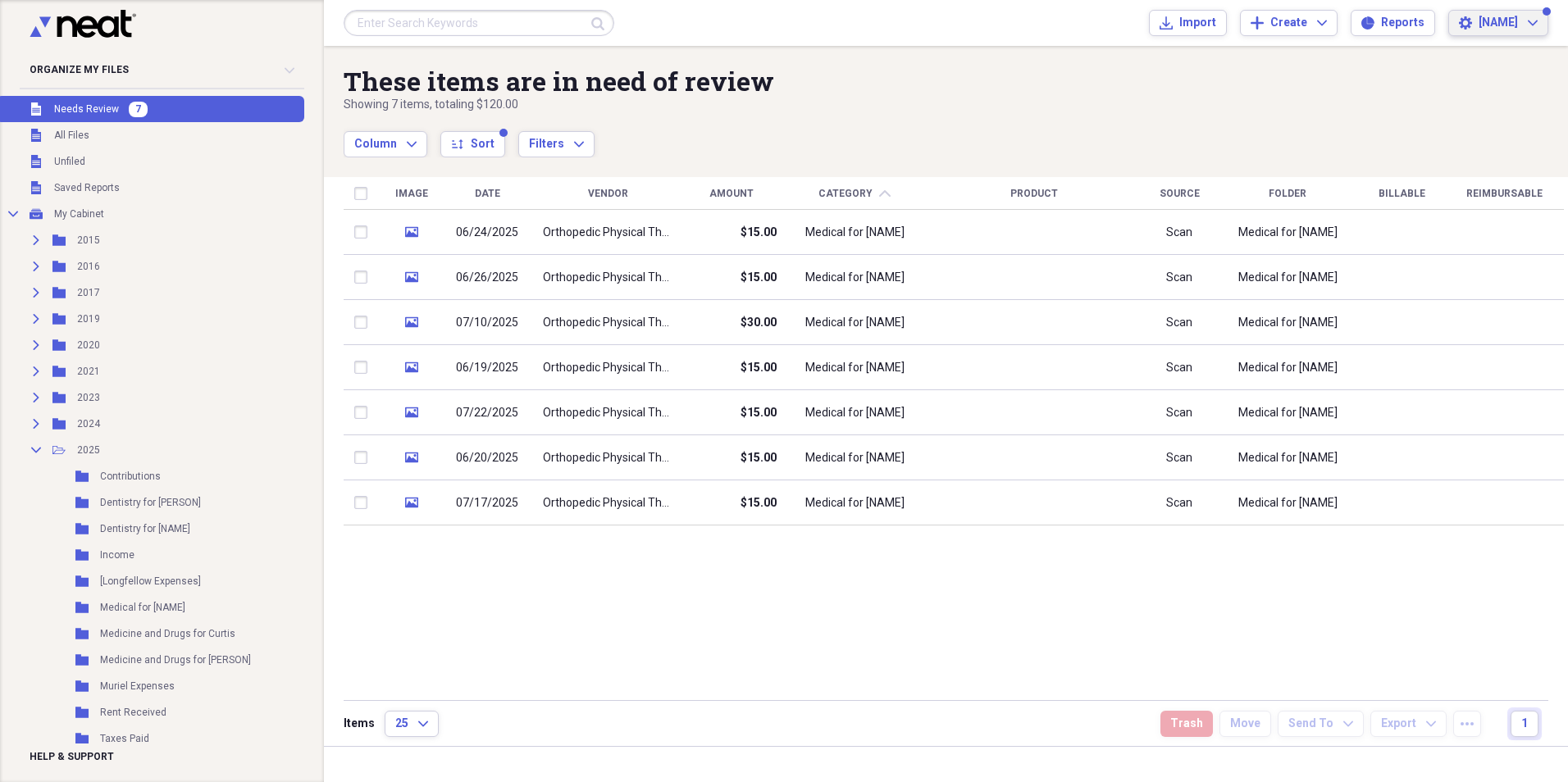 click on "Showing 7 items , totaling $120.00" at bounding box center [893, 105] 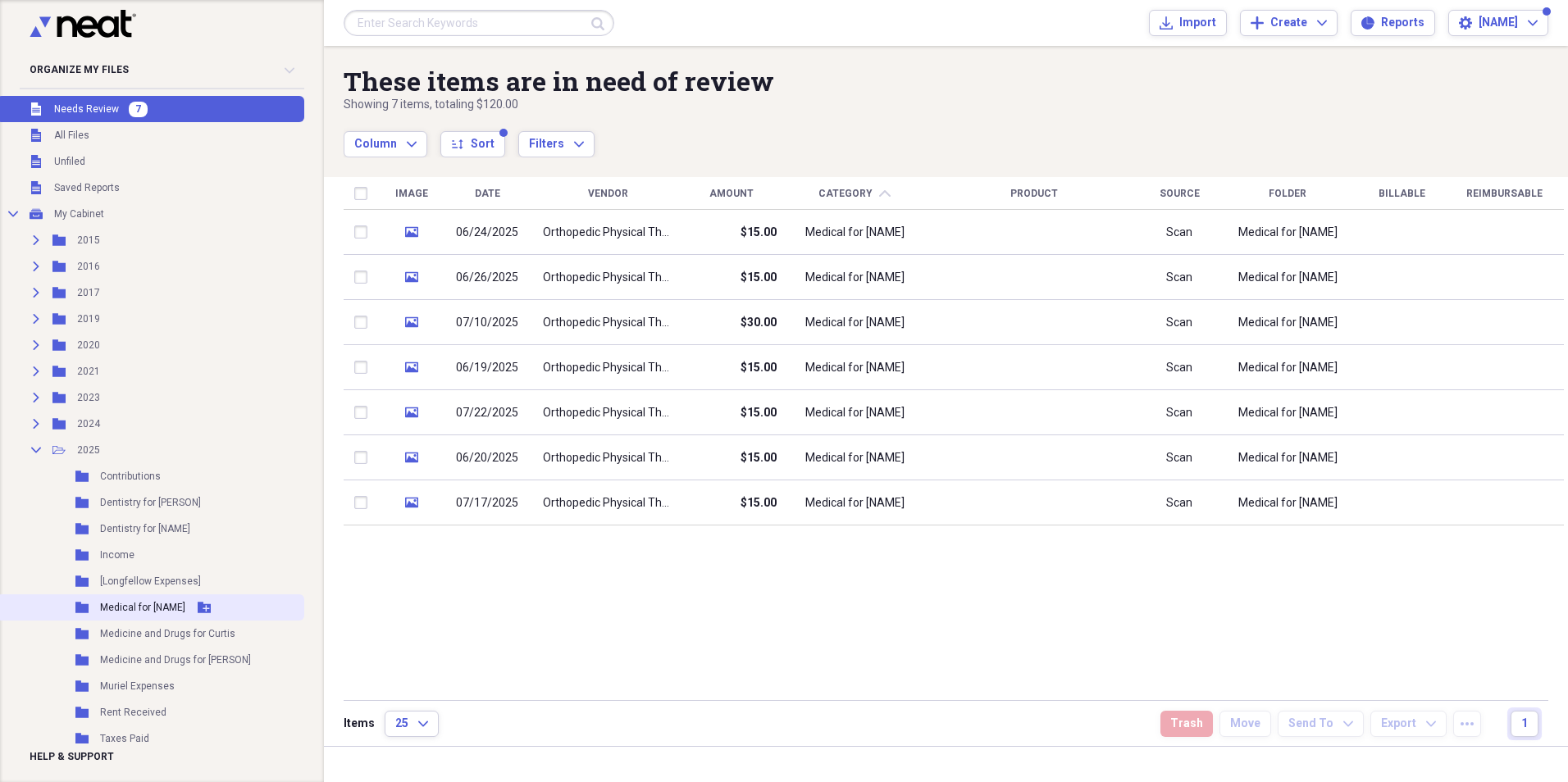 click 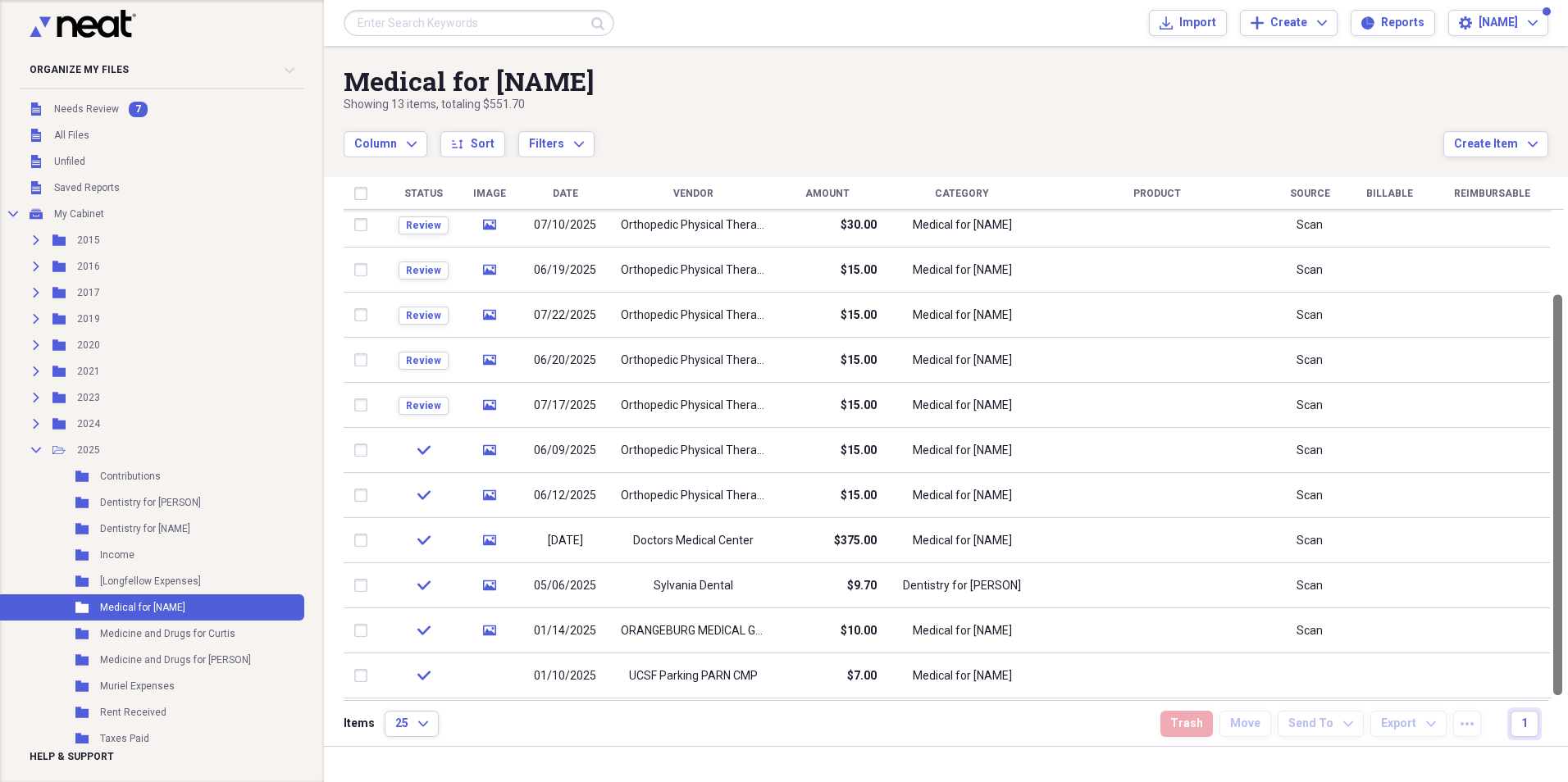 drag, startPoint x: 1559, startPoint y: 251, endPoint x: 1569, endPoint y: 348, distance: 97.5141 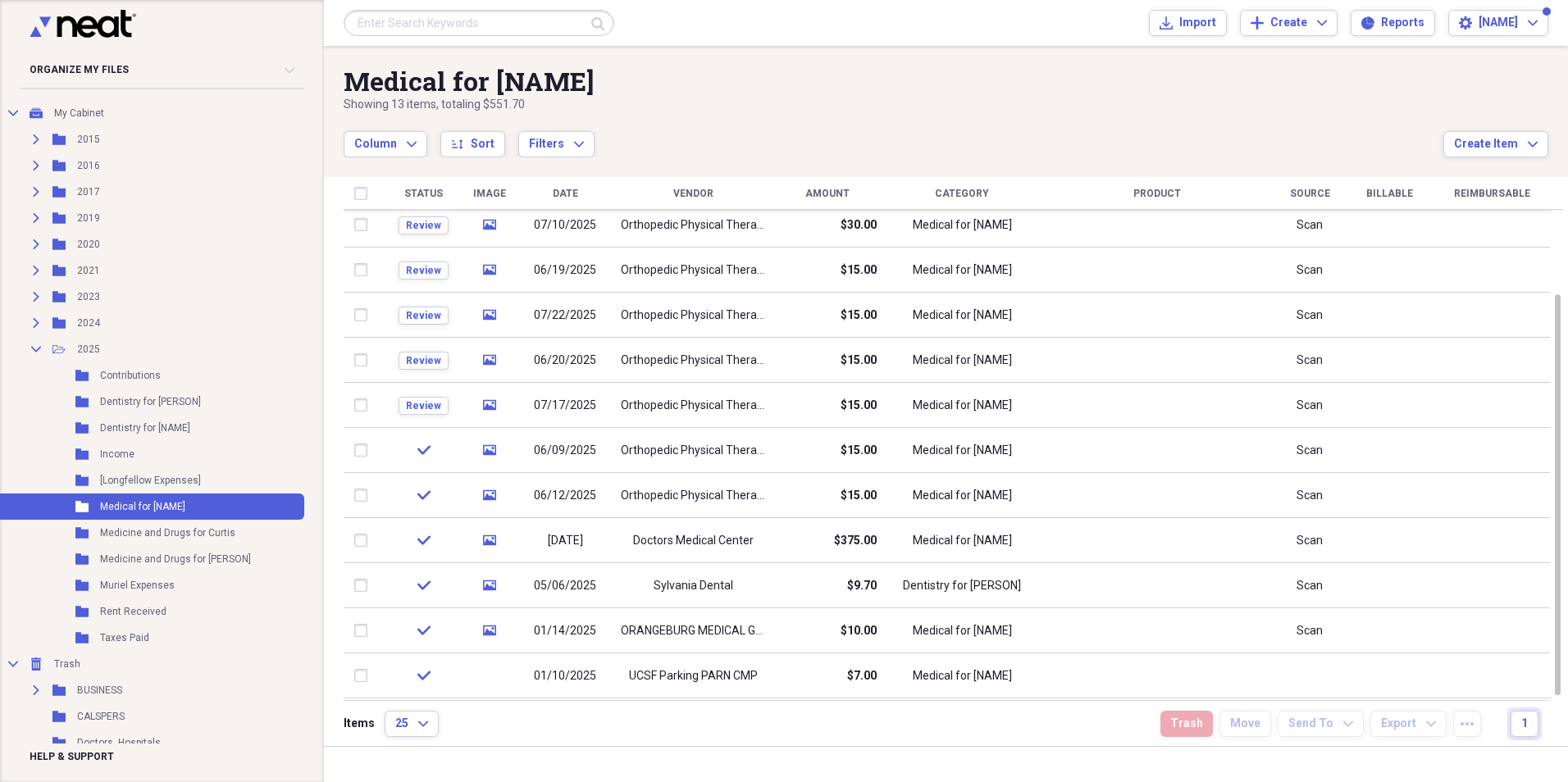 scroll, scrollTop: 114, scrollLeft: 0, axis: vertical 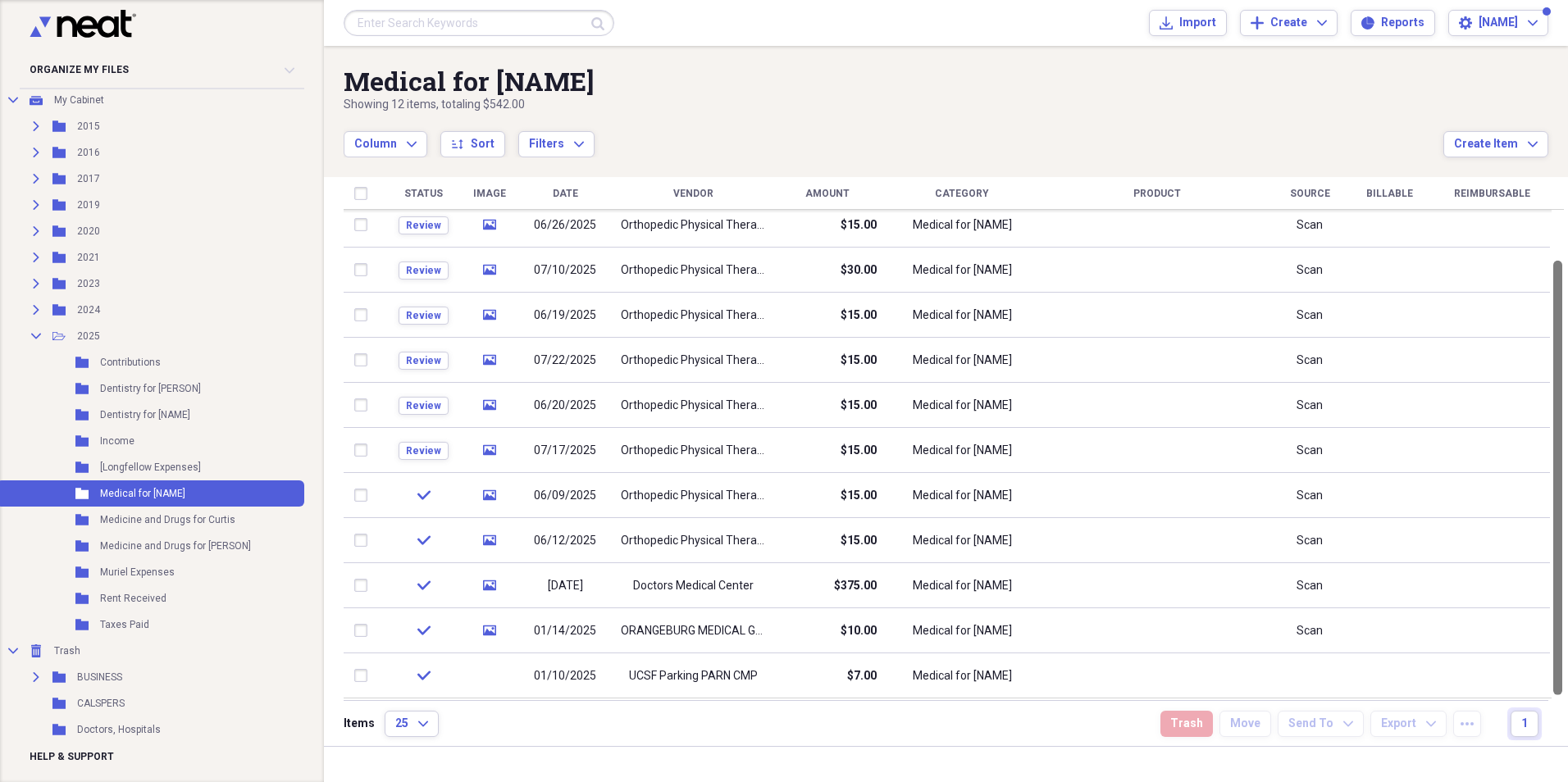 drag, startPoint x: 1563, startPoint y: 302, endPoint x: 1567, endPoint y: 381, distance: 79.101201 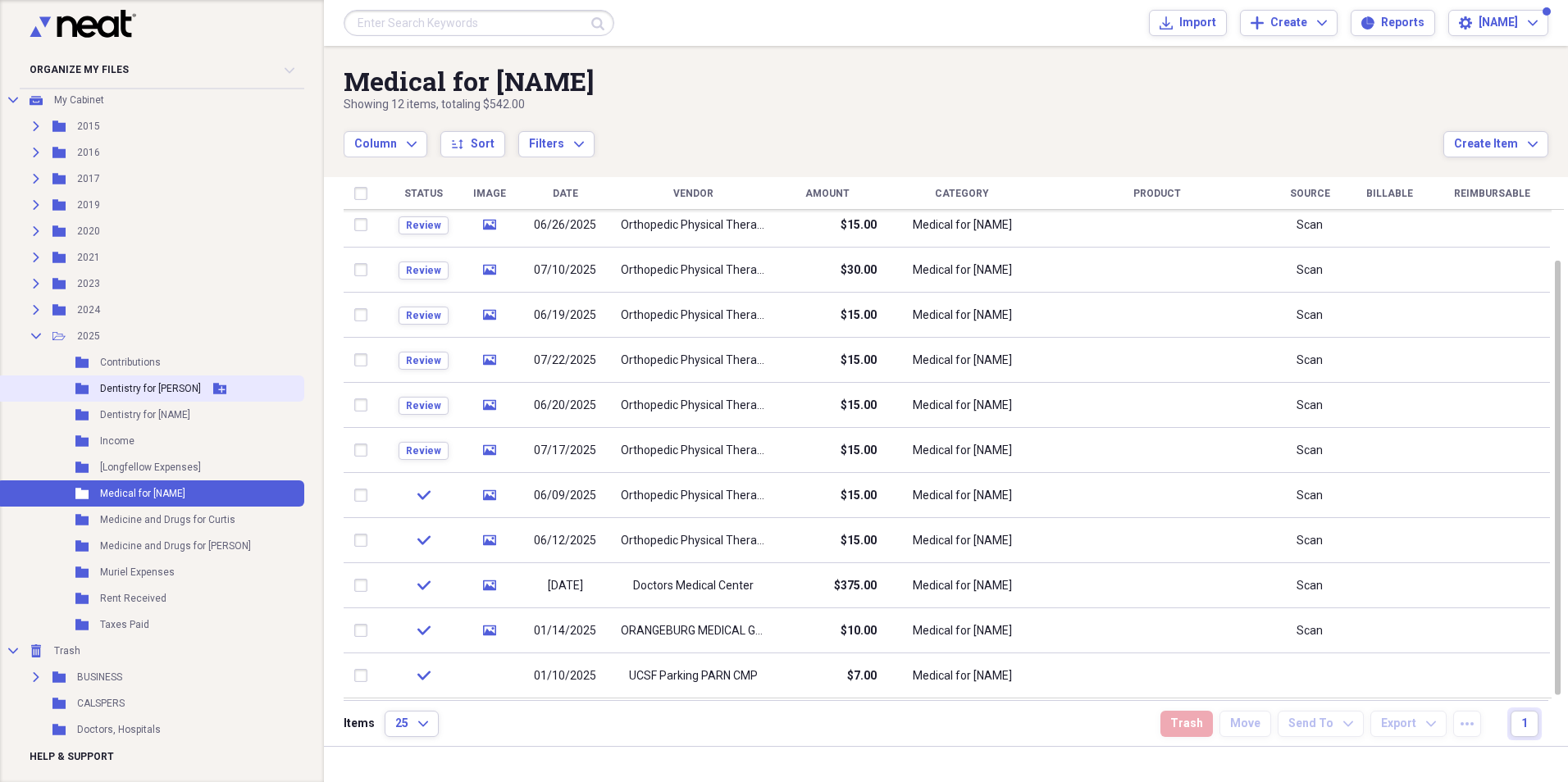 click 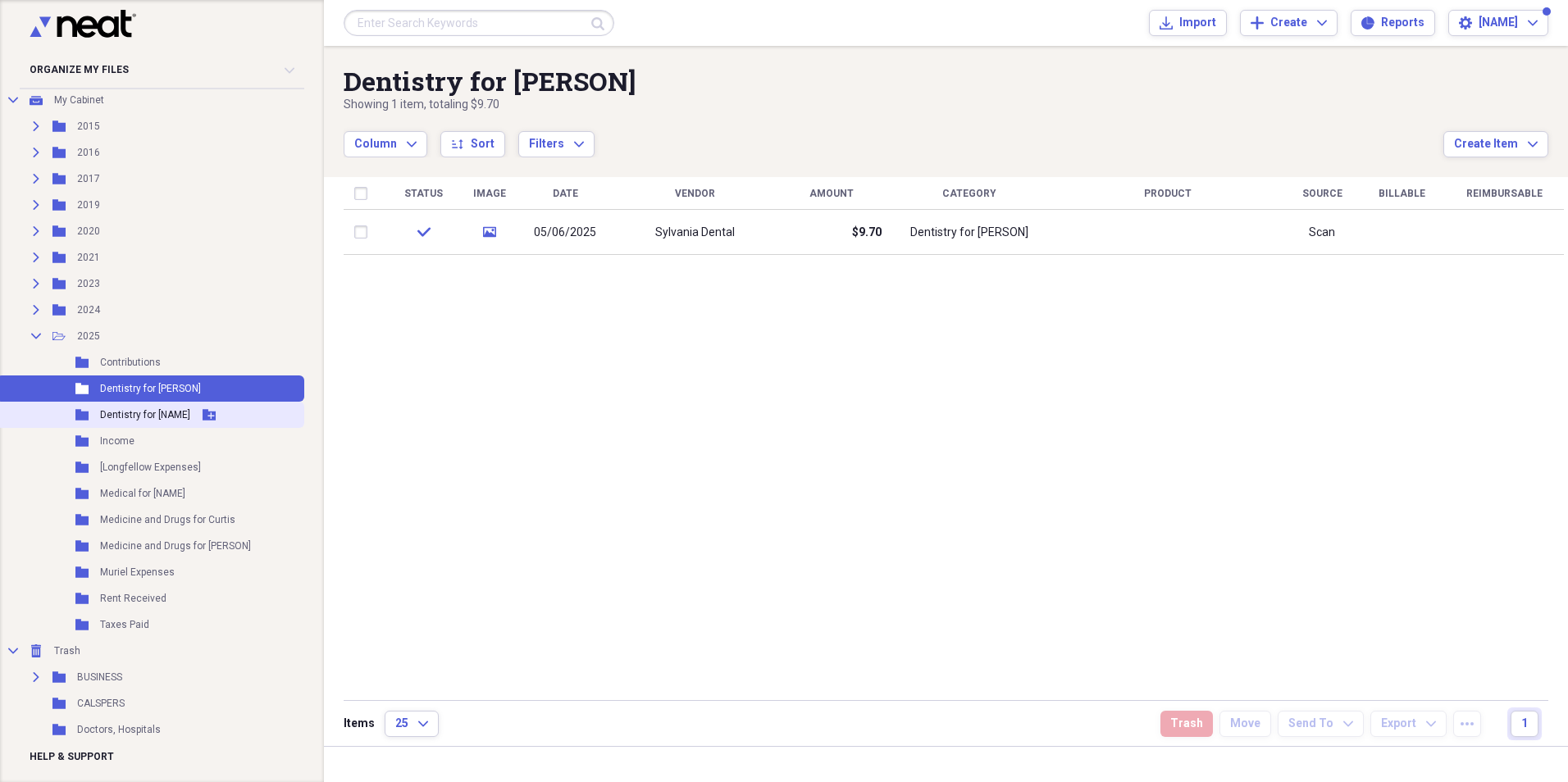 click on "Dentistry for [NAME]" at bounding box center [145, 415] 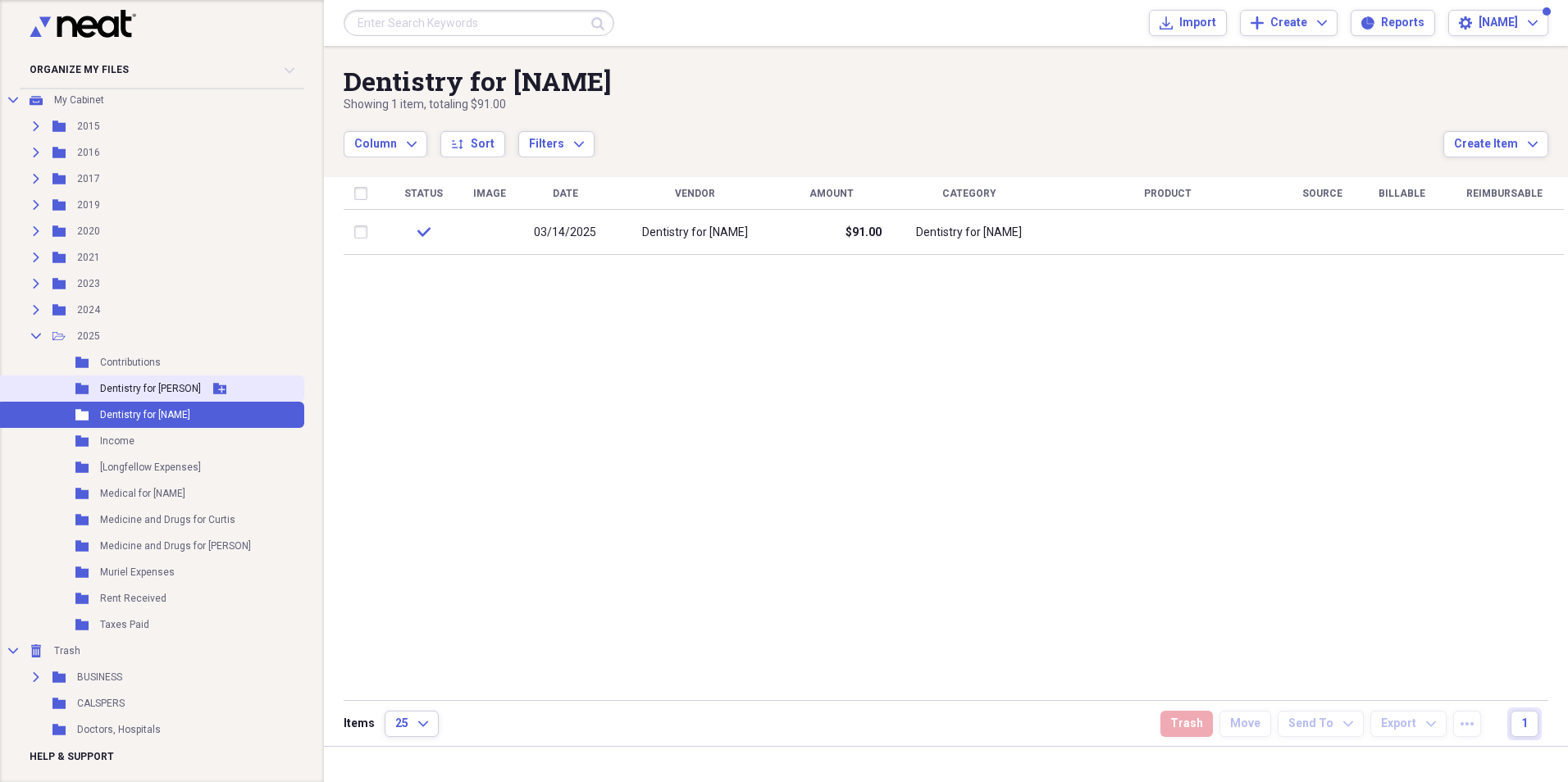 click on "Folder" 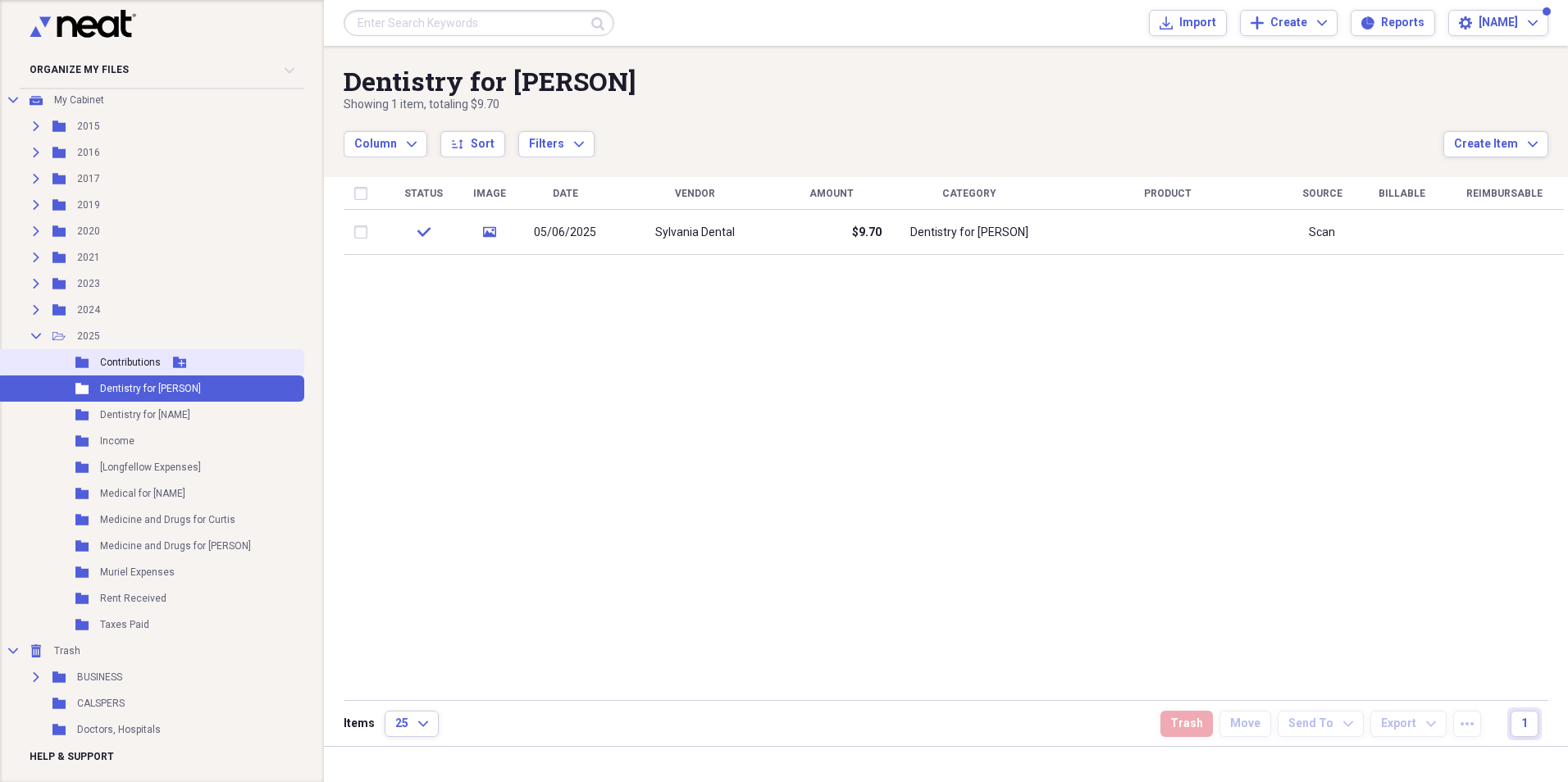 click on "Folder" 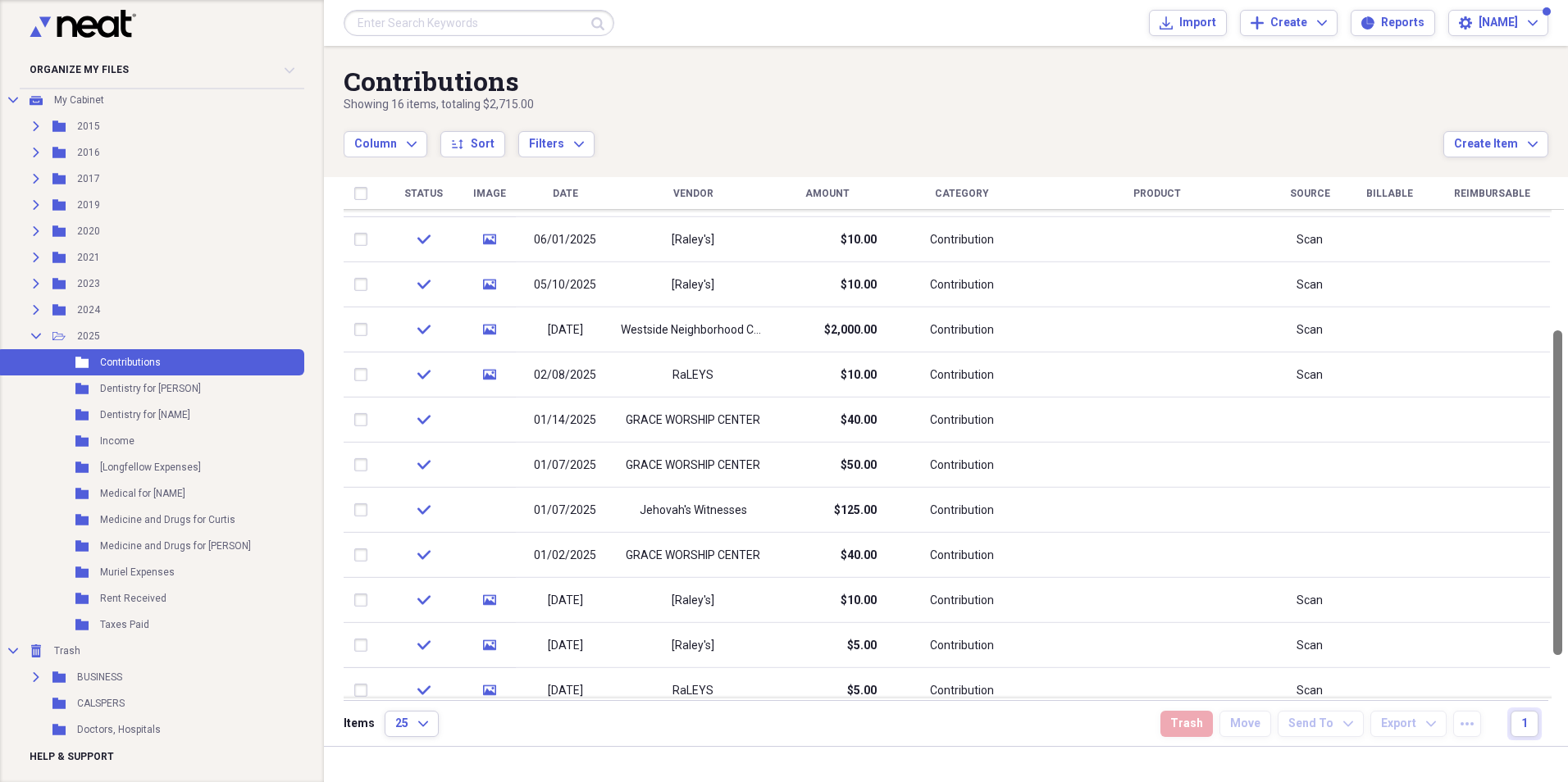 drag, startPoint x: 1567, startPoint y: 260, endPoint x: 1570, endPoint y: 377, distance: 117.03846 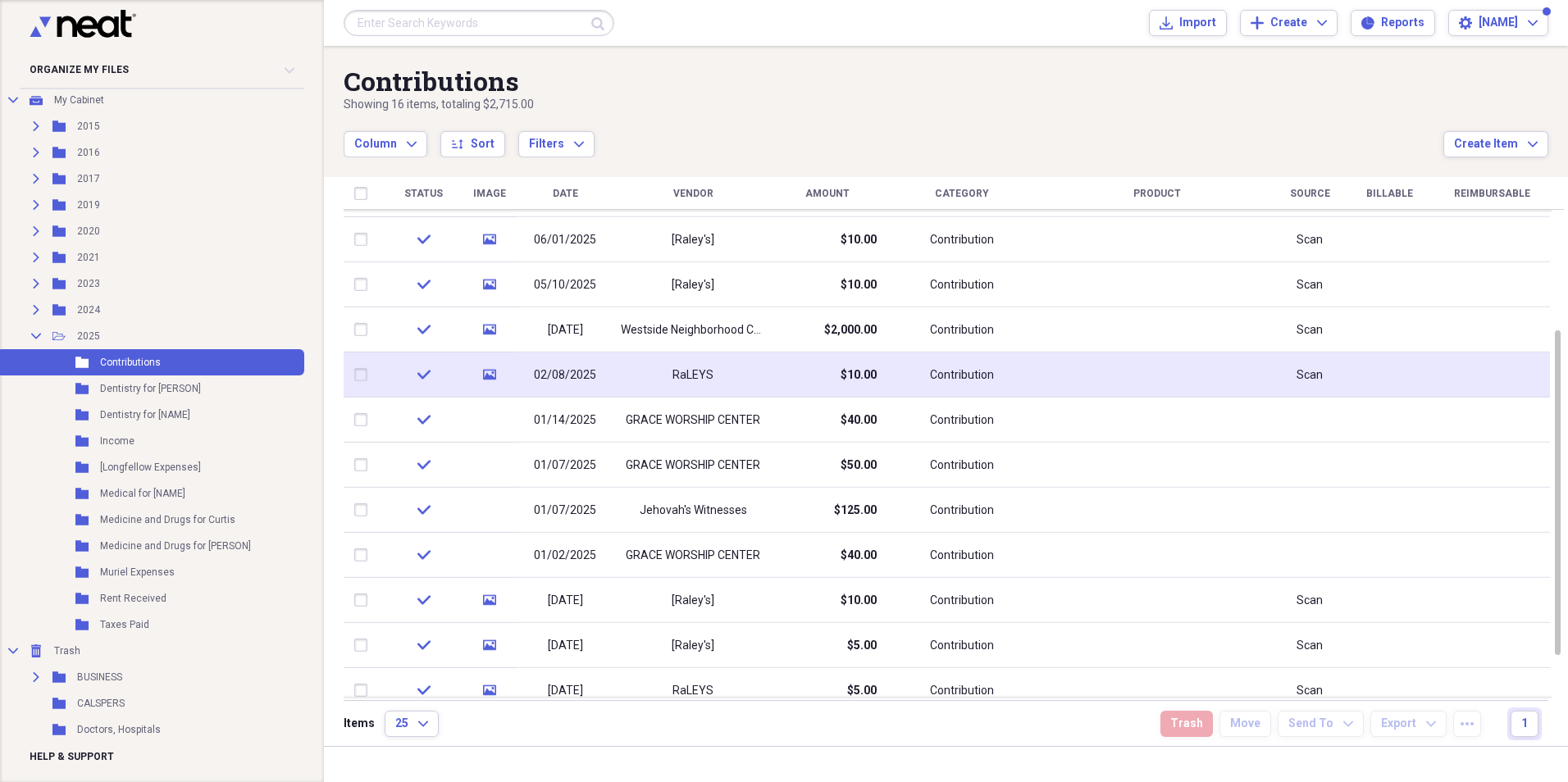 click on "RaLEYS" at bounding box center [693, 375] 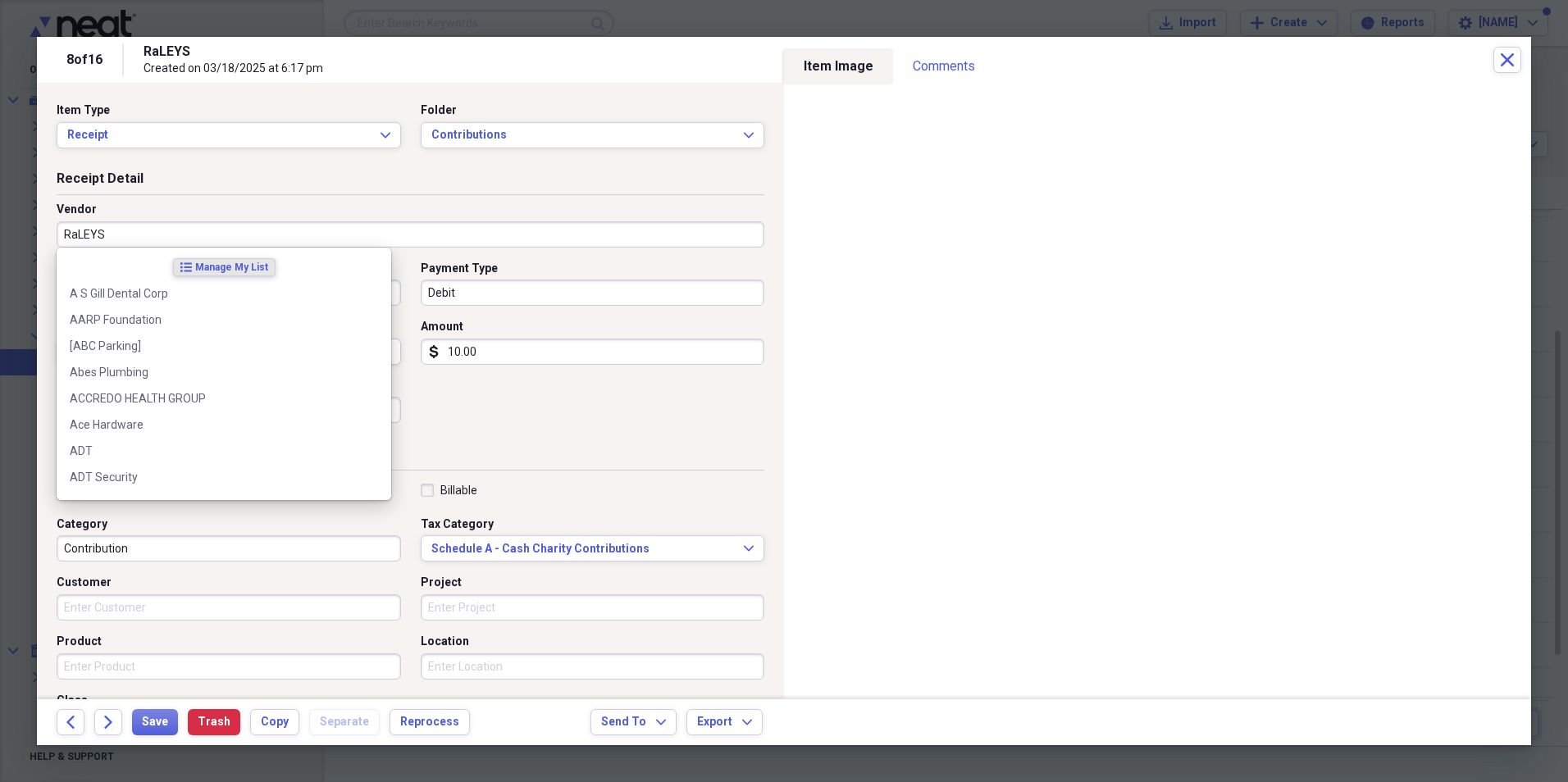 click on "RaLEYS" at bounding box center [410, 234] 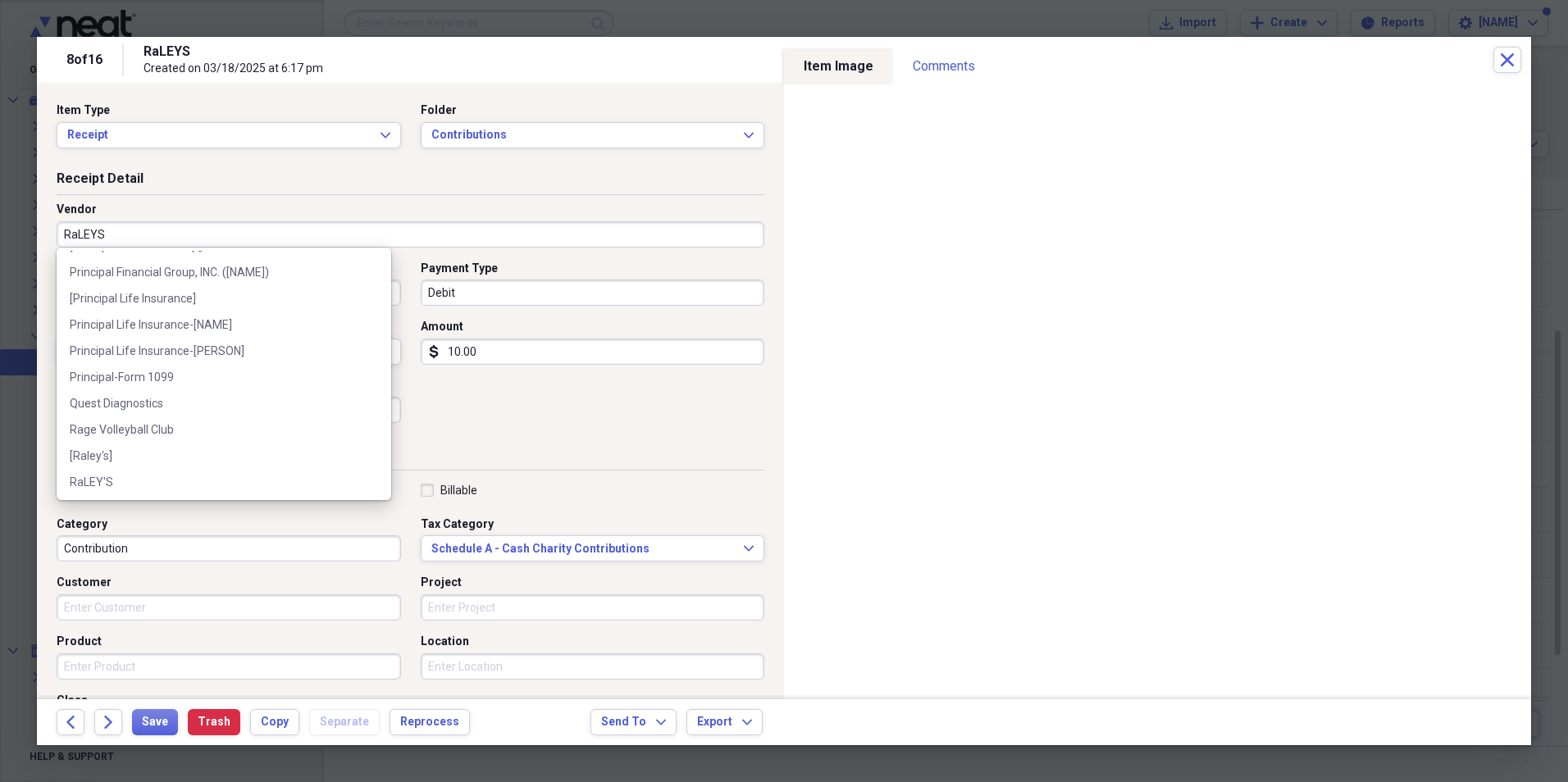 scroll, scrollTop: 9409, scrollLeft: 0, axis: vertical 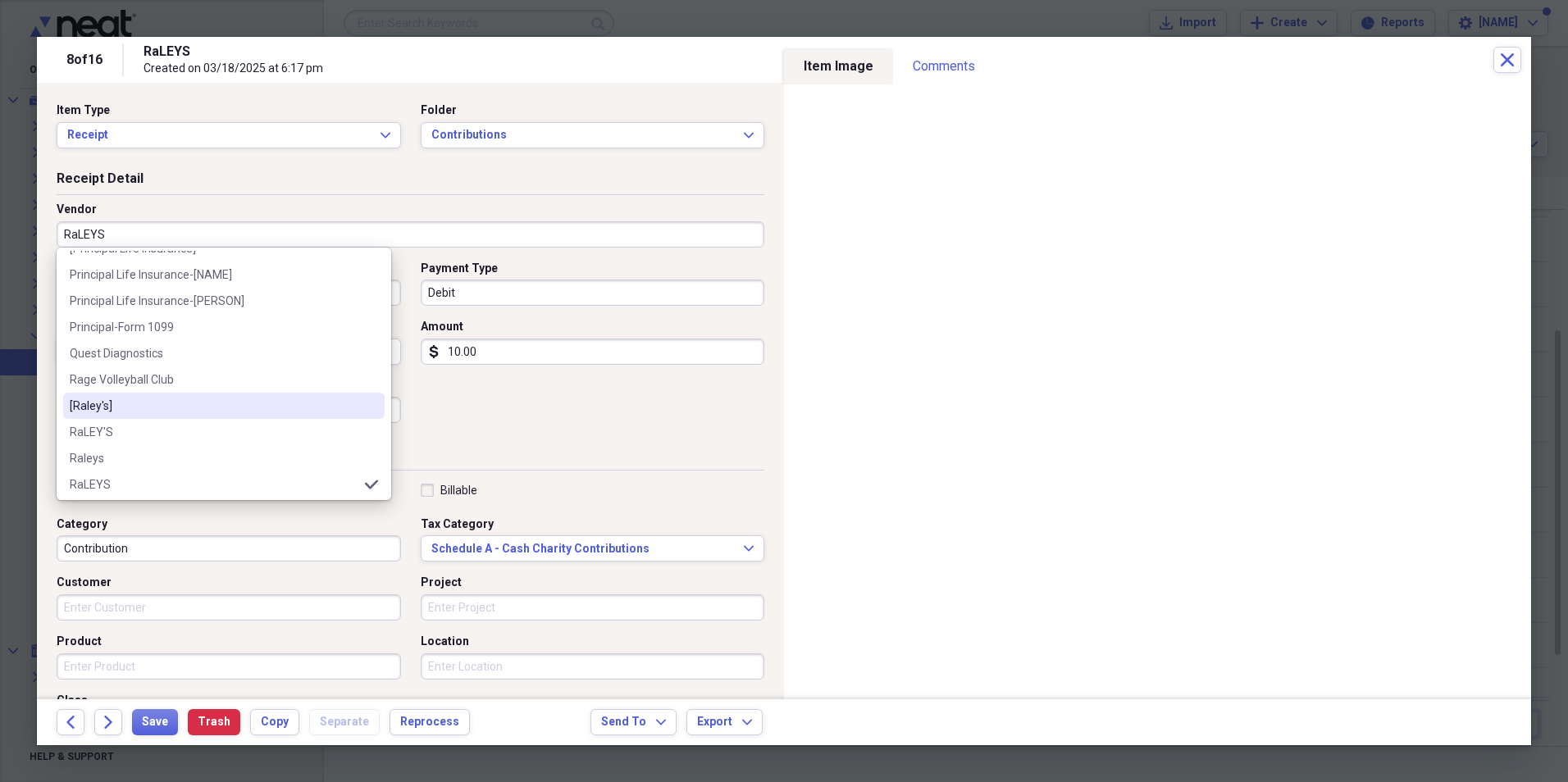 click on "[Raley's]" at bounding box center [214, 406] 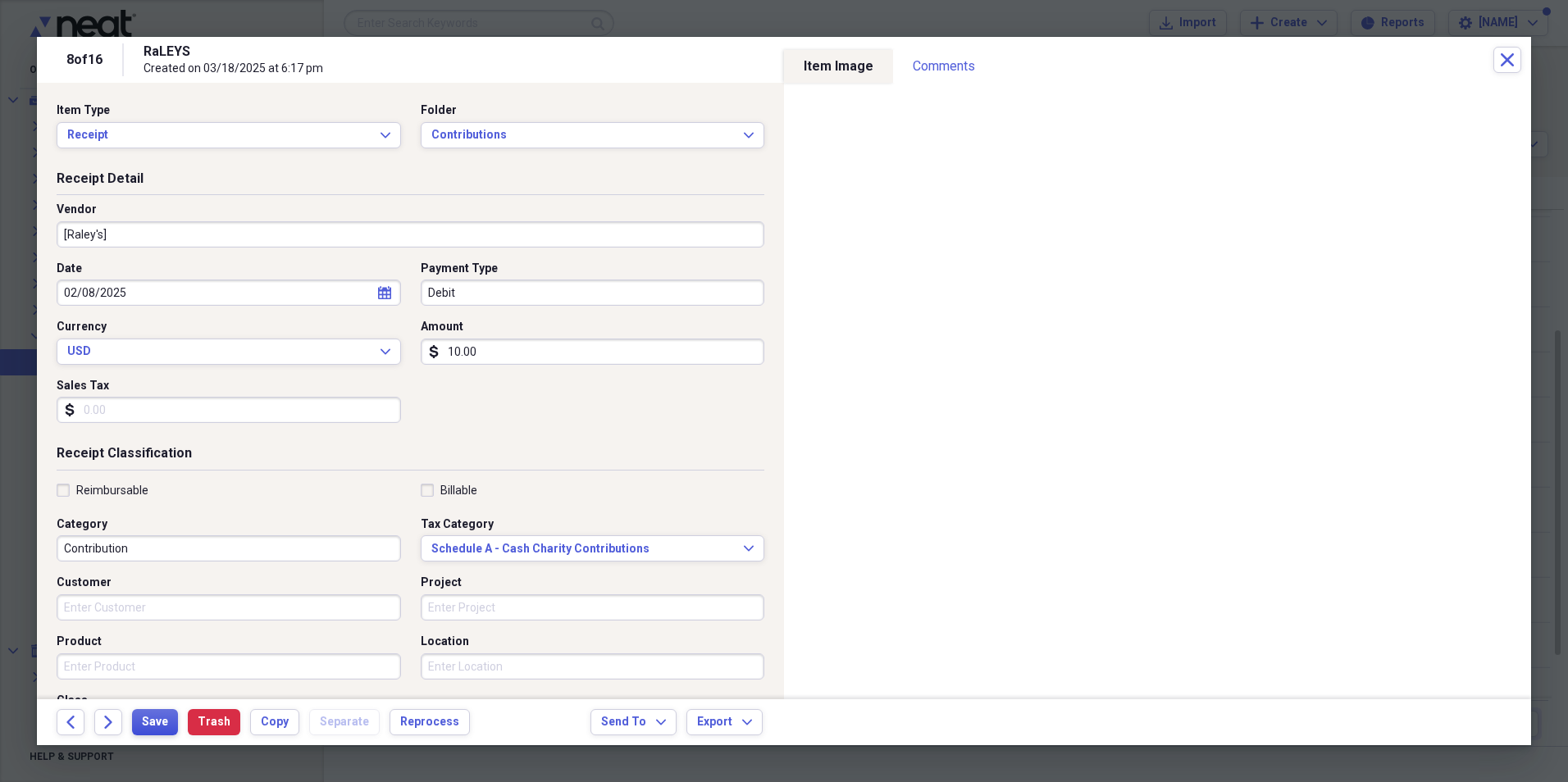 click on "Save" at bounding box center (155, 722) 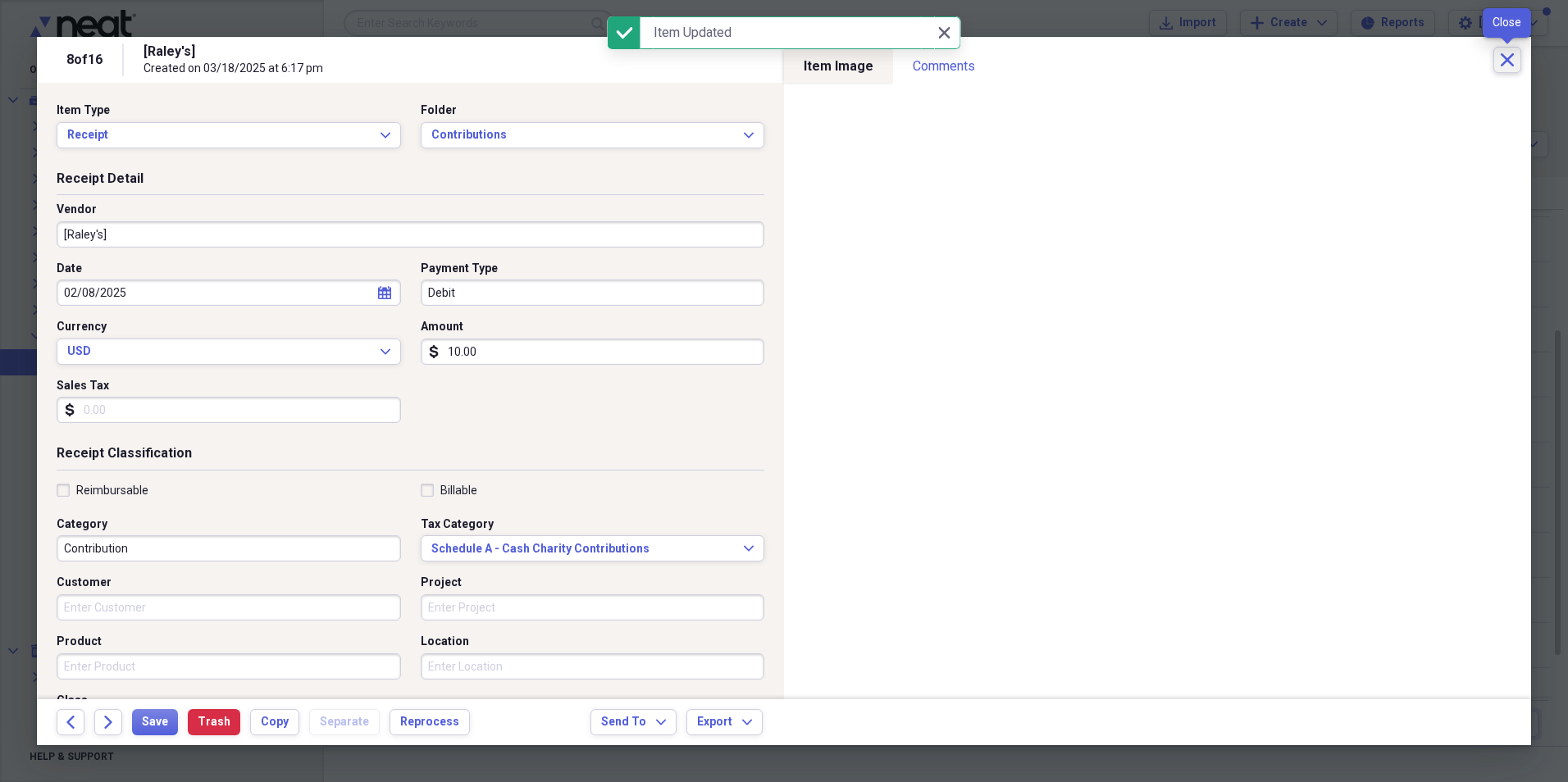 click 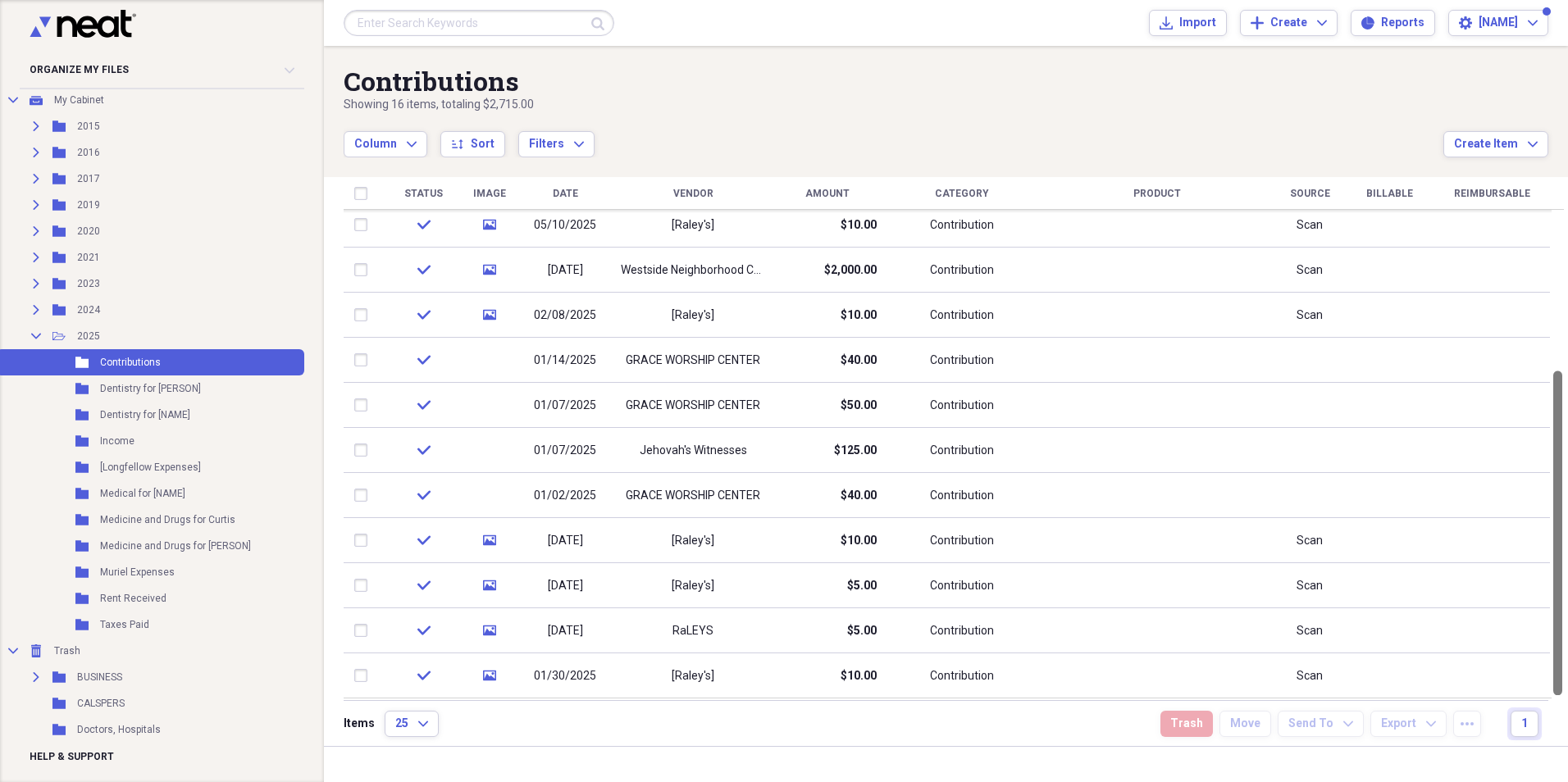 drag, startPoint x: 1561, startPoint y: 385, endPoint x: 1561, endPoint y: 431, distance: 46 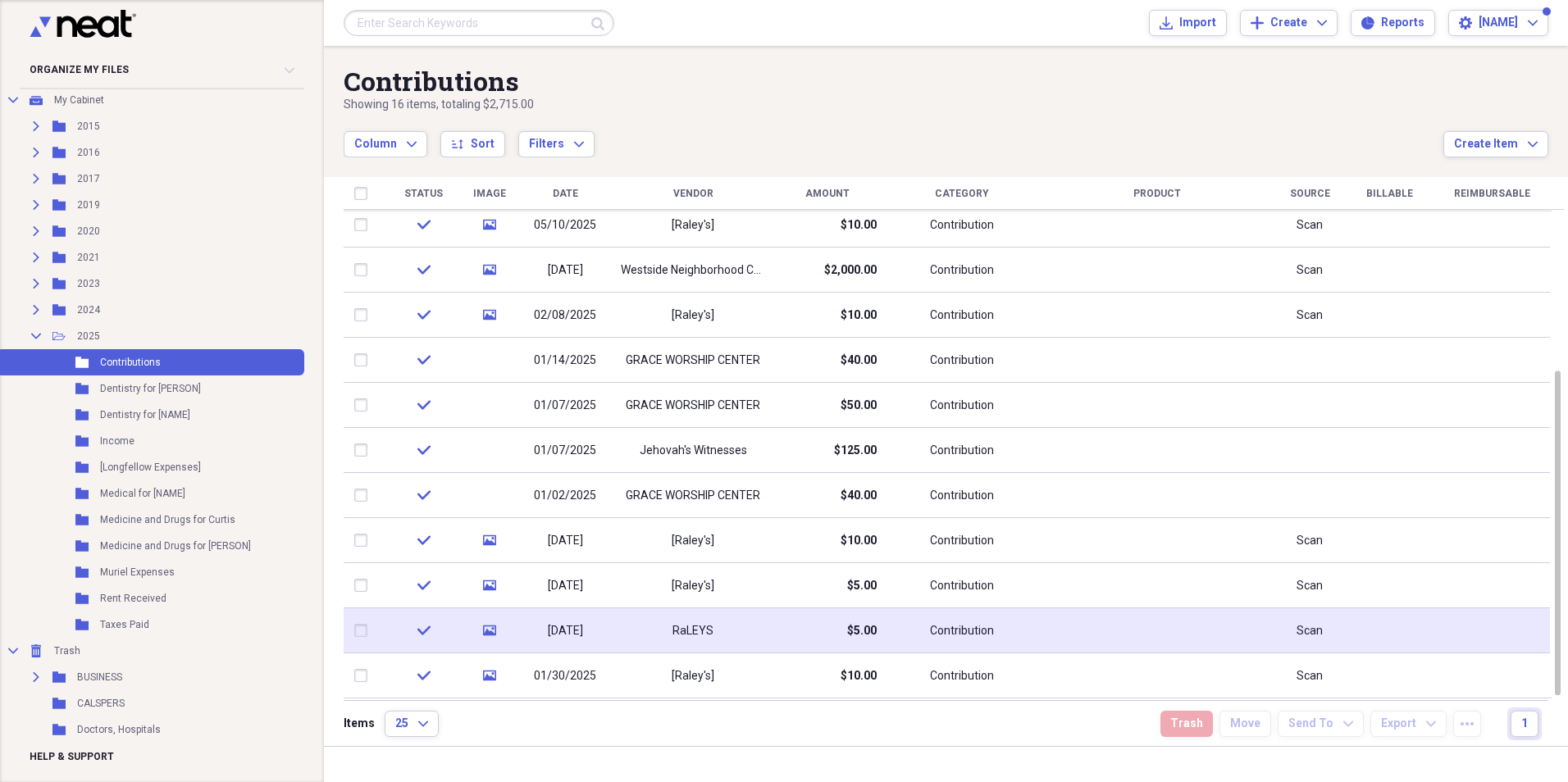 click on "RaLEYS" at bounding box center (693, 631) 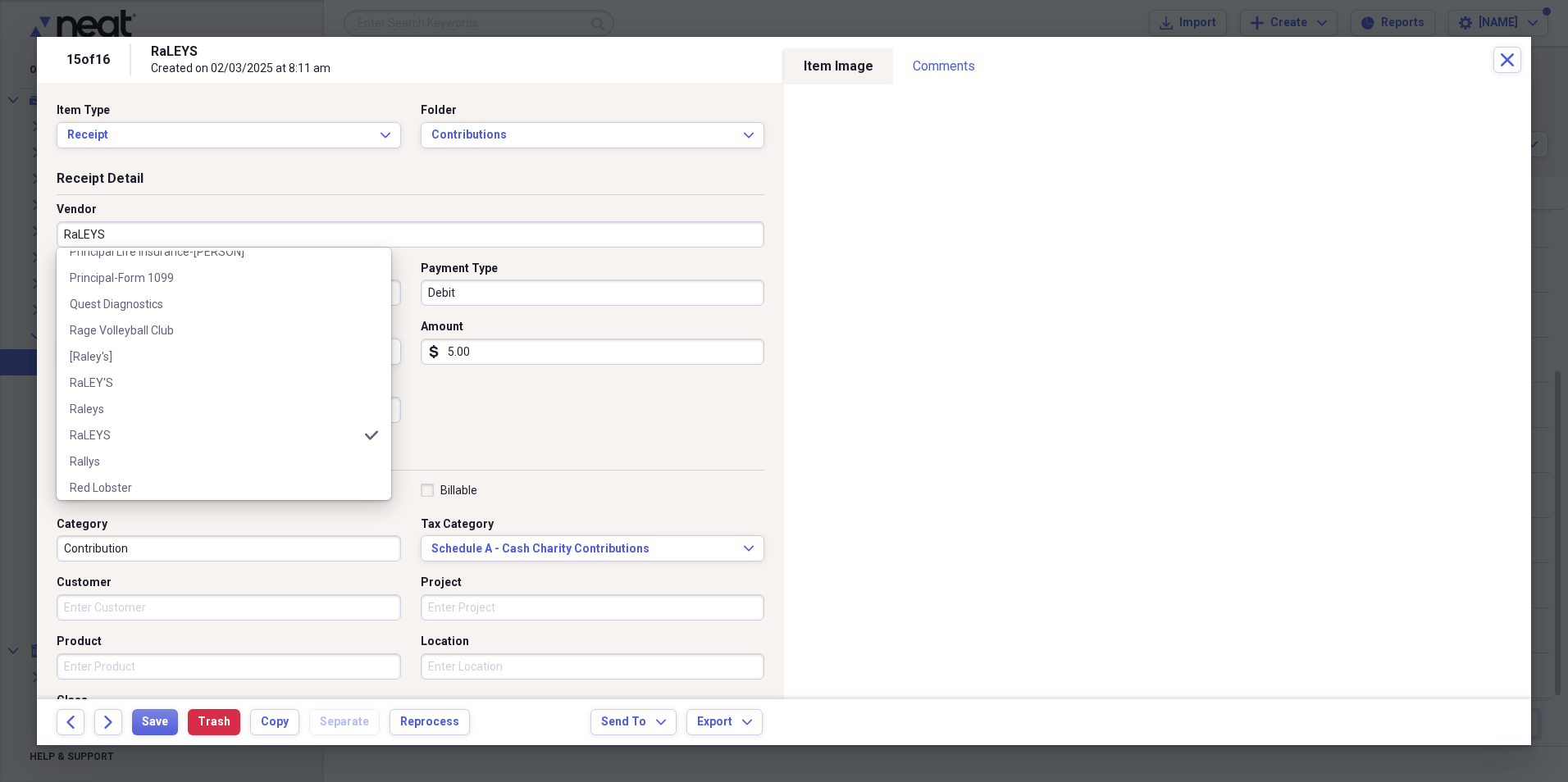 scroll, scrollTop: 9508, scrollLeft: 0, axis: vertical 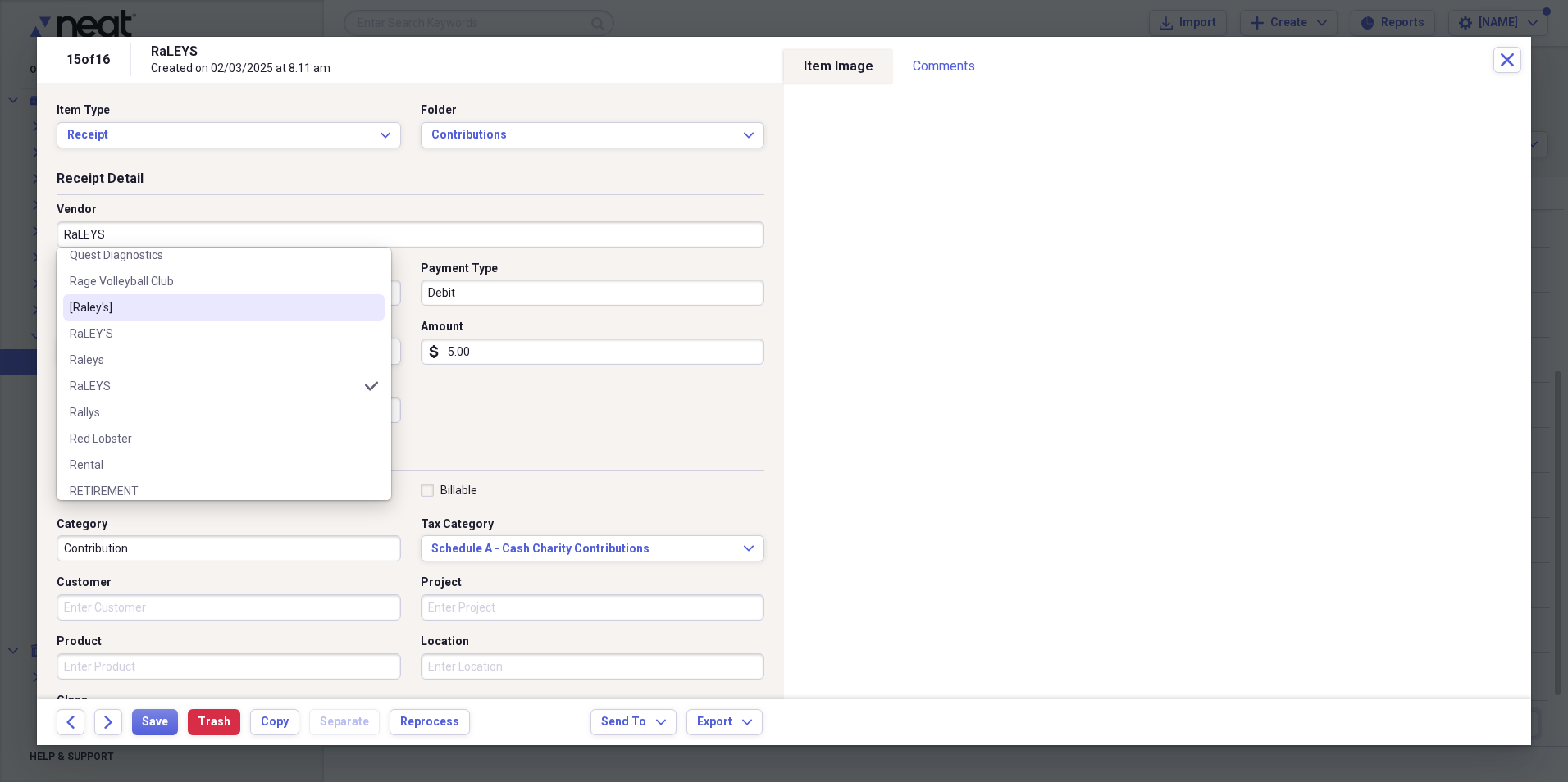 click on "[Raley's]" at bounding box center [214, 307] 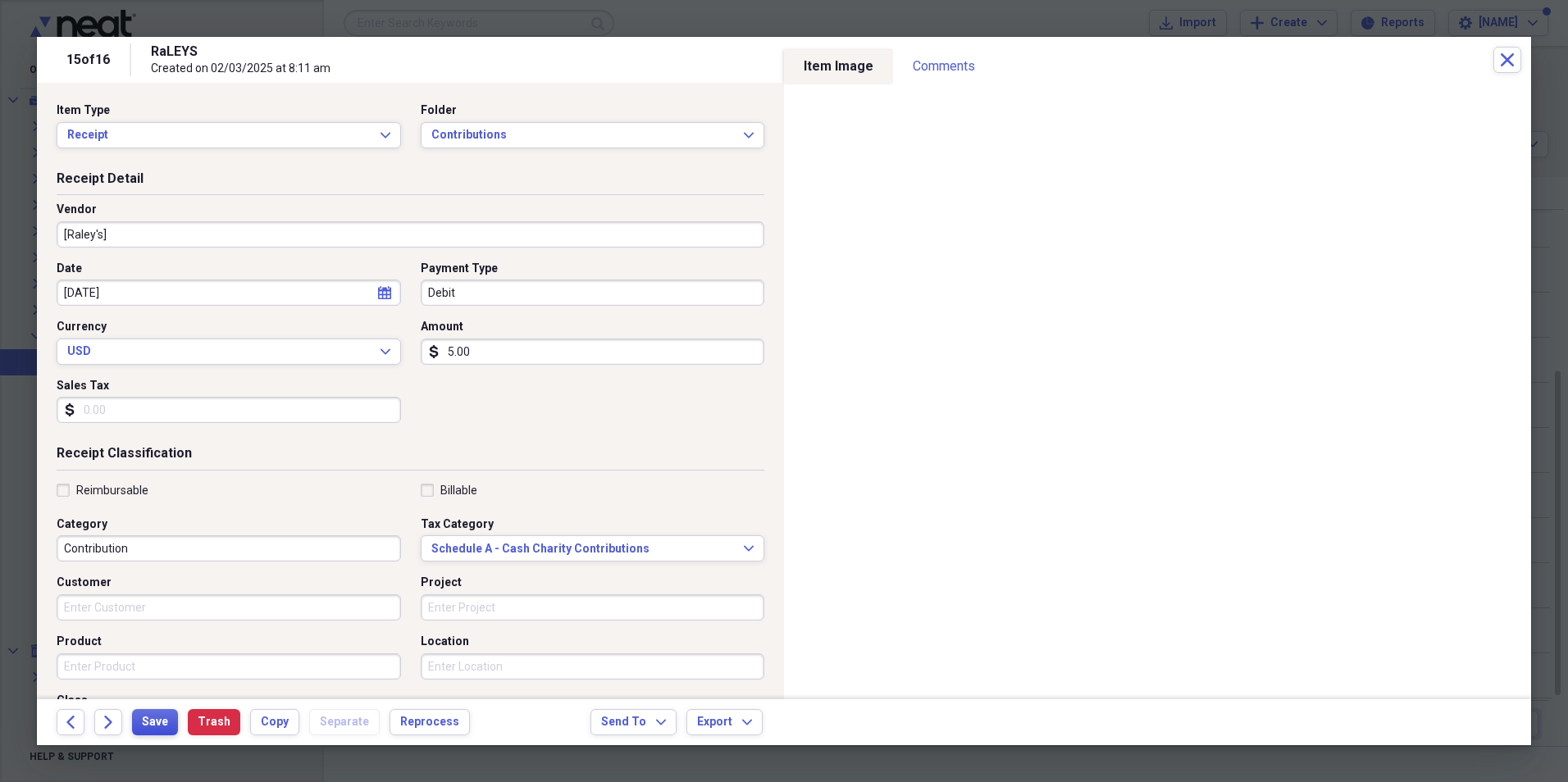 click on "Save" at bounding box center (155, 722) 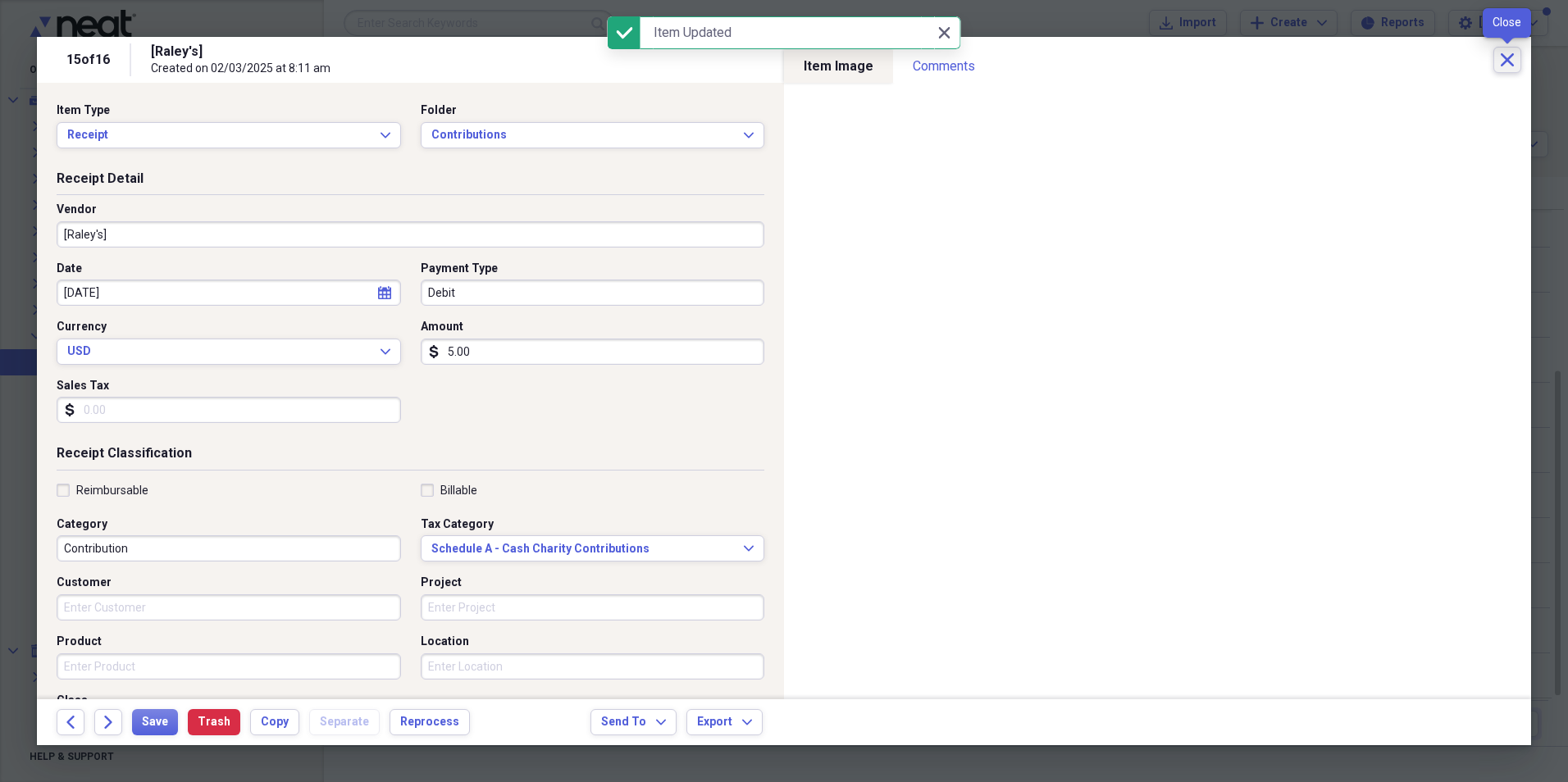 click on "Close" at bounding box center [1507, 60] 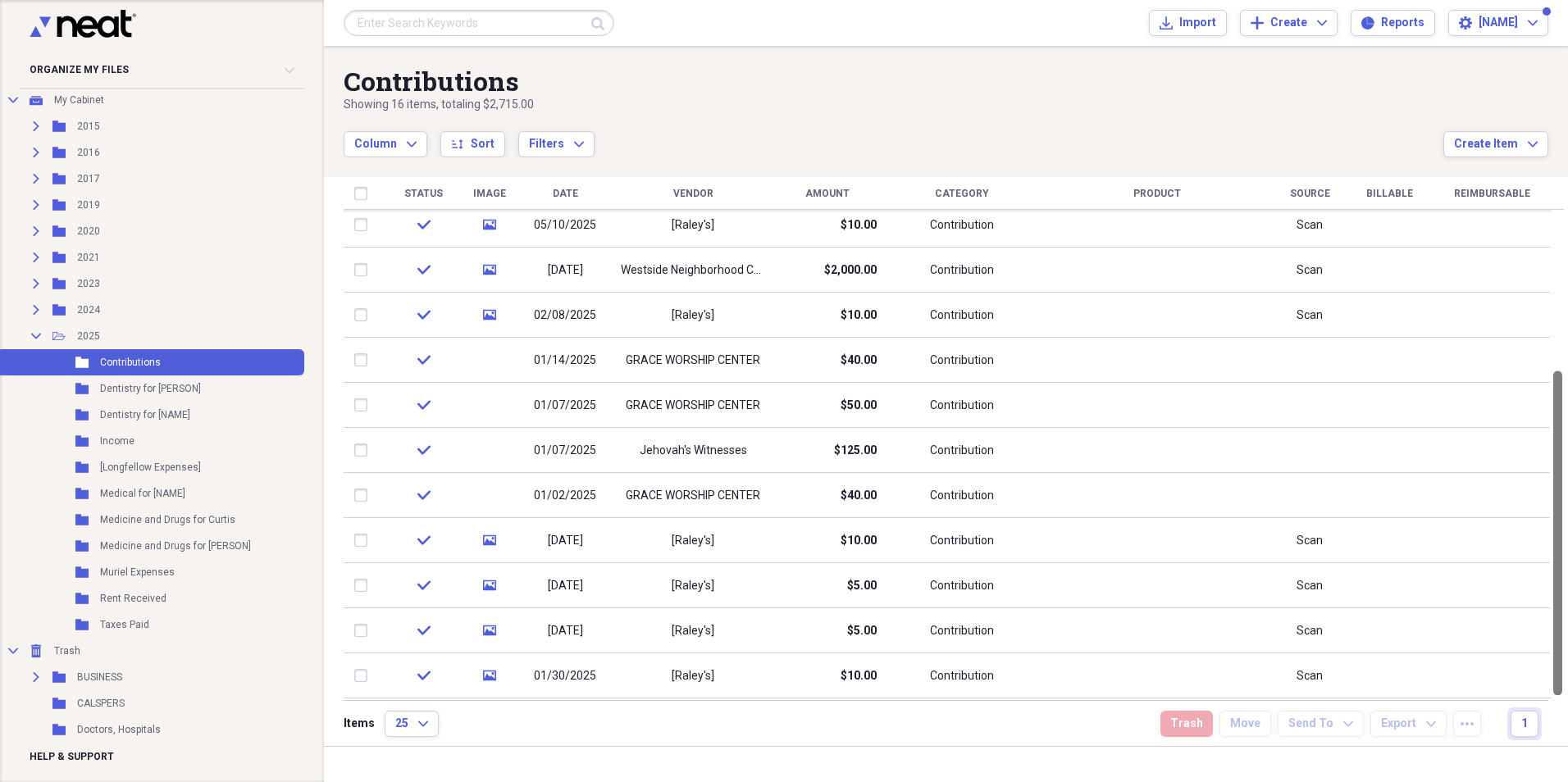 drag, startPoint x: 1561, startPoint y: 387, endPoint x: 1558, endPoint y: 483, distance: 96.04686 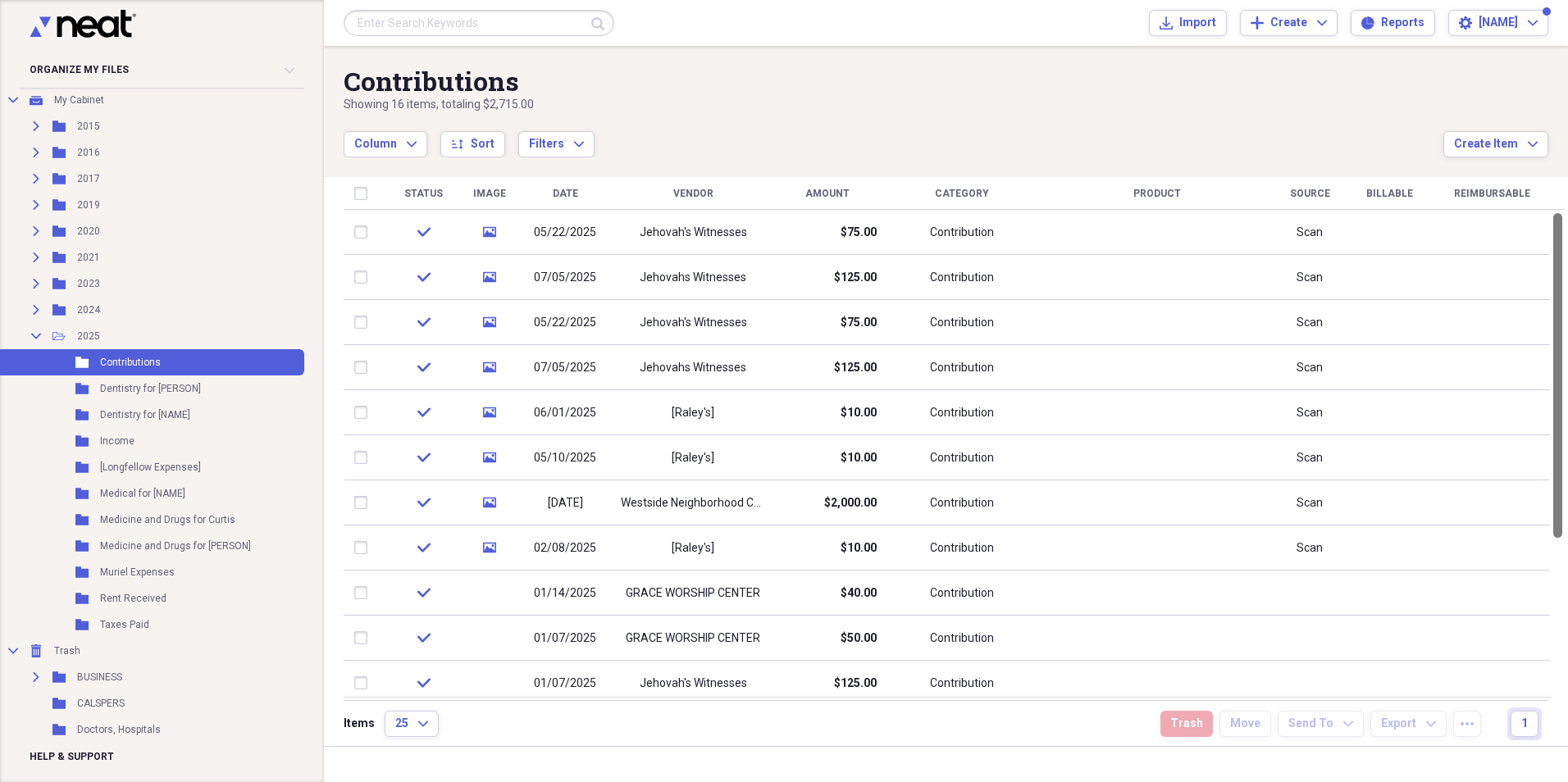 drag, startPoint x: 1559, startPoint y: 593, endPoint x: 1560, endPoint y: 212, distance: 381.00131 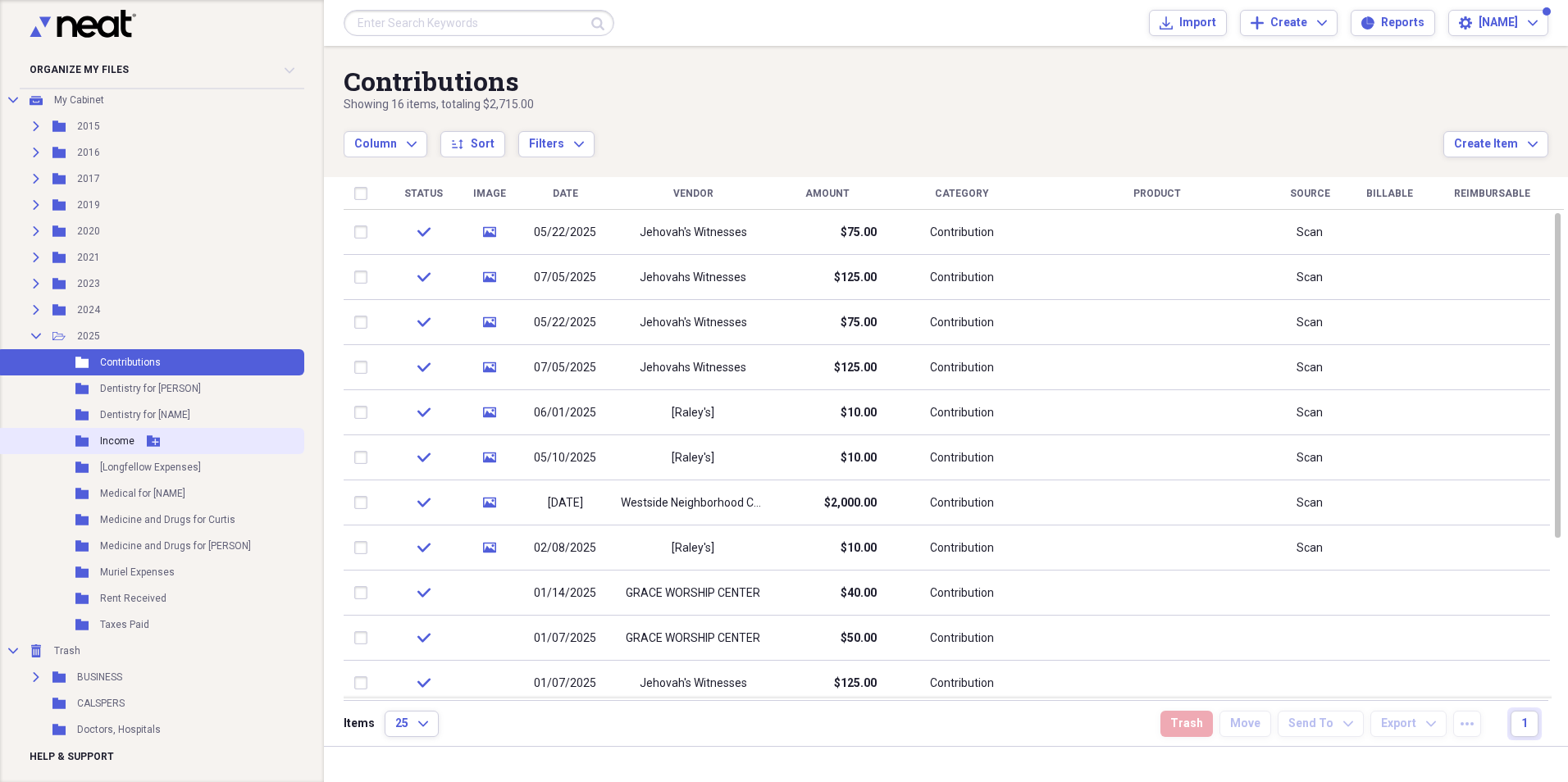 click 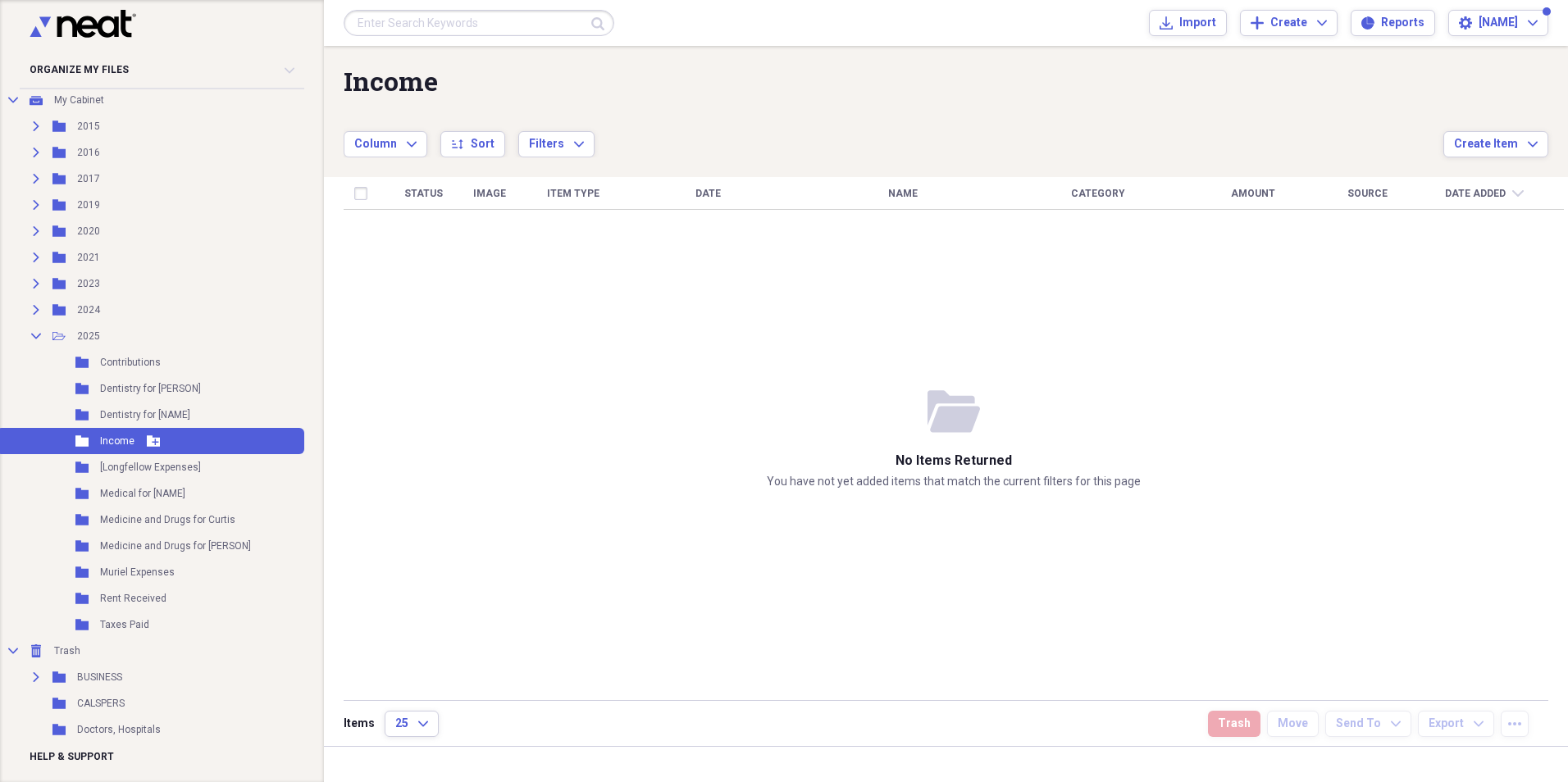 click 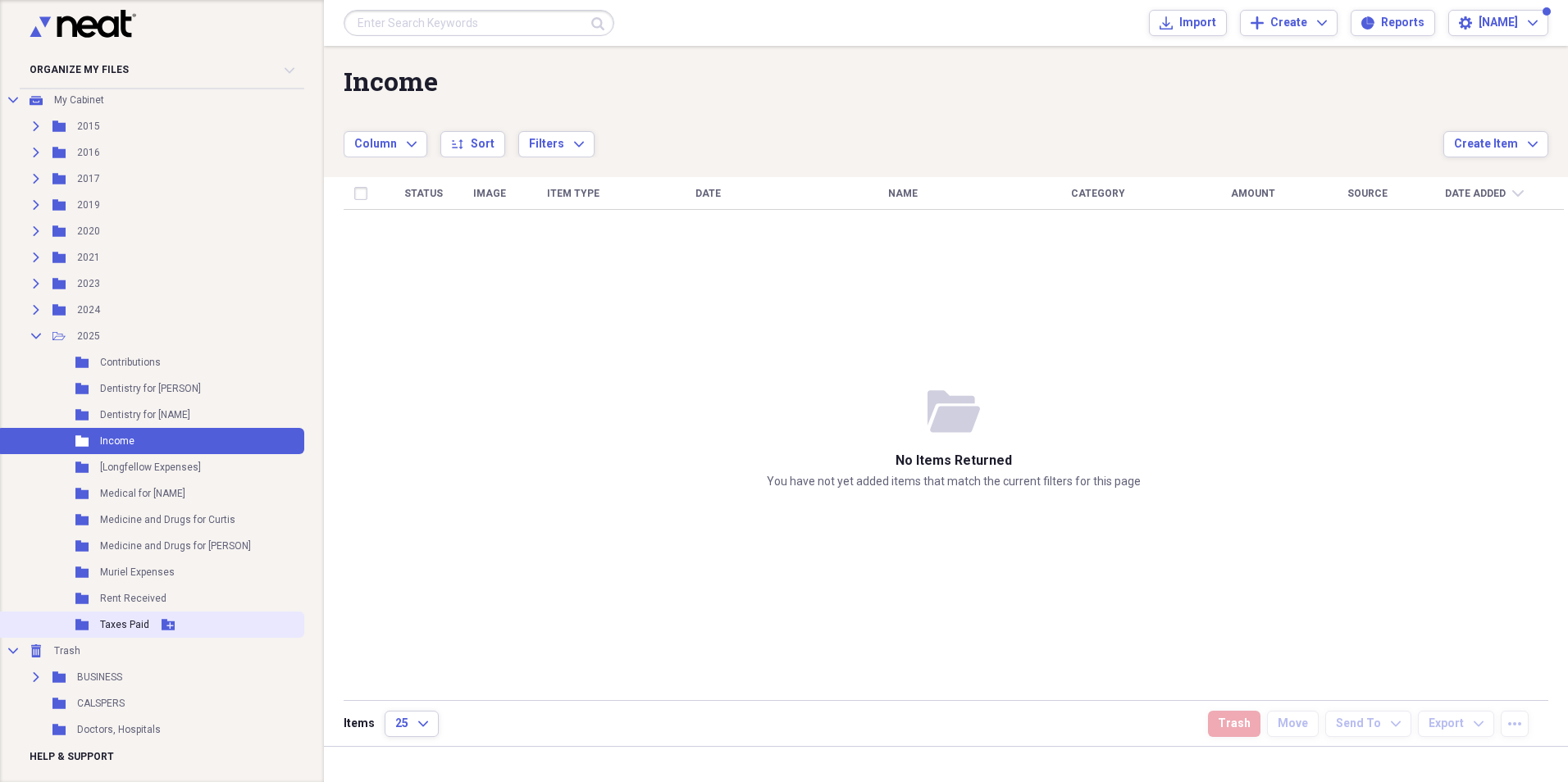 click 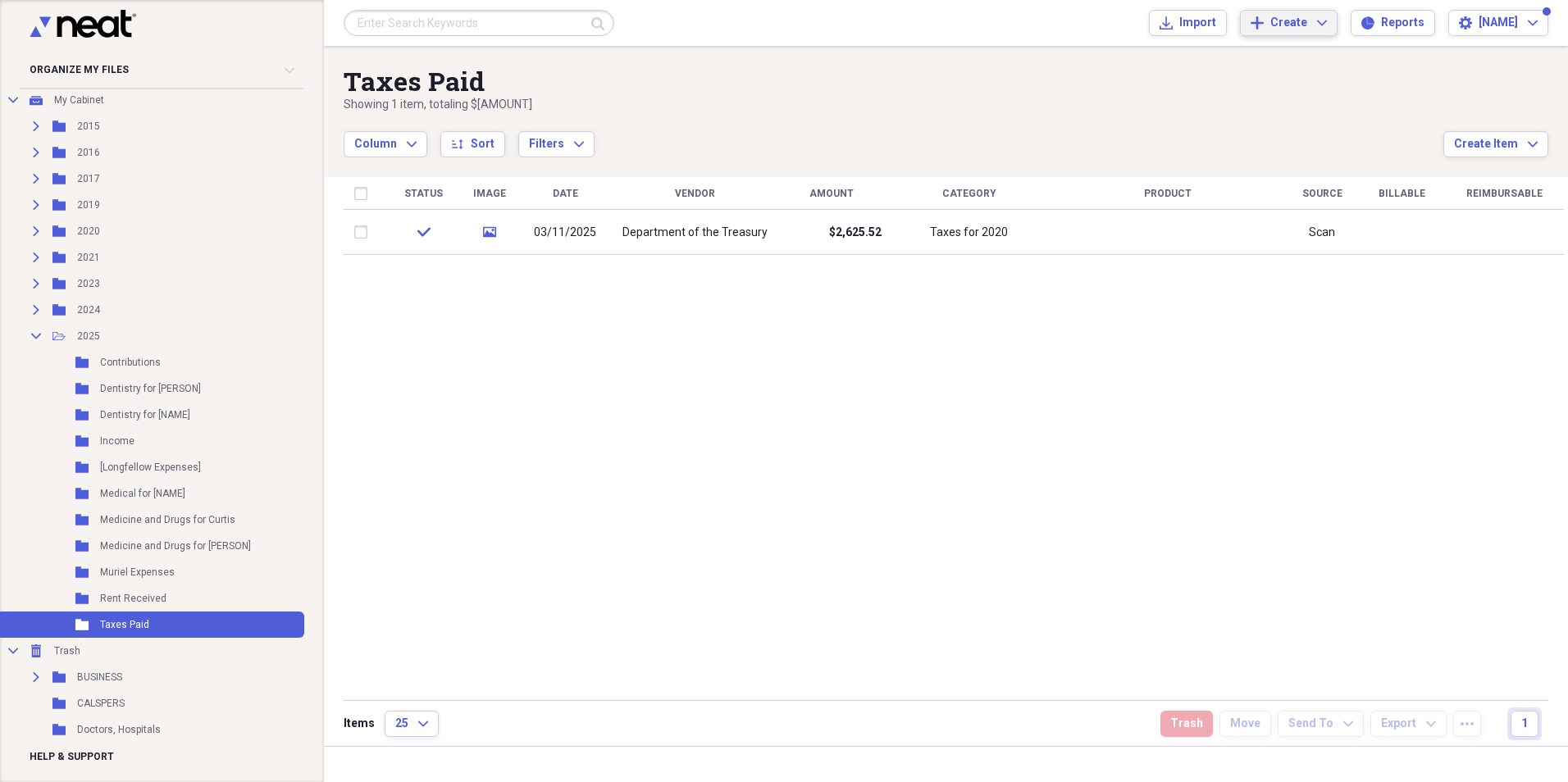 click on "Create Expand" at bounding box center [1298, 23] 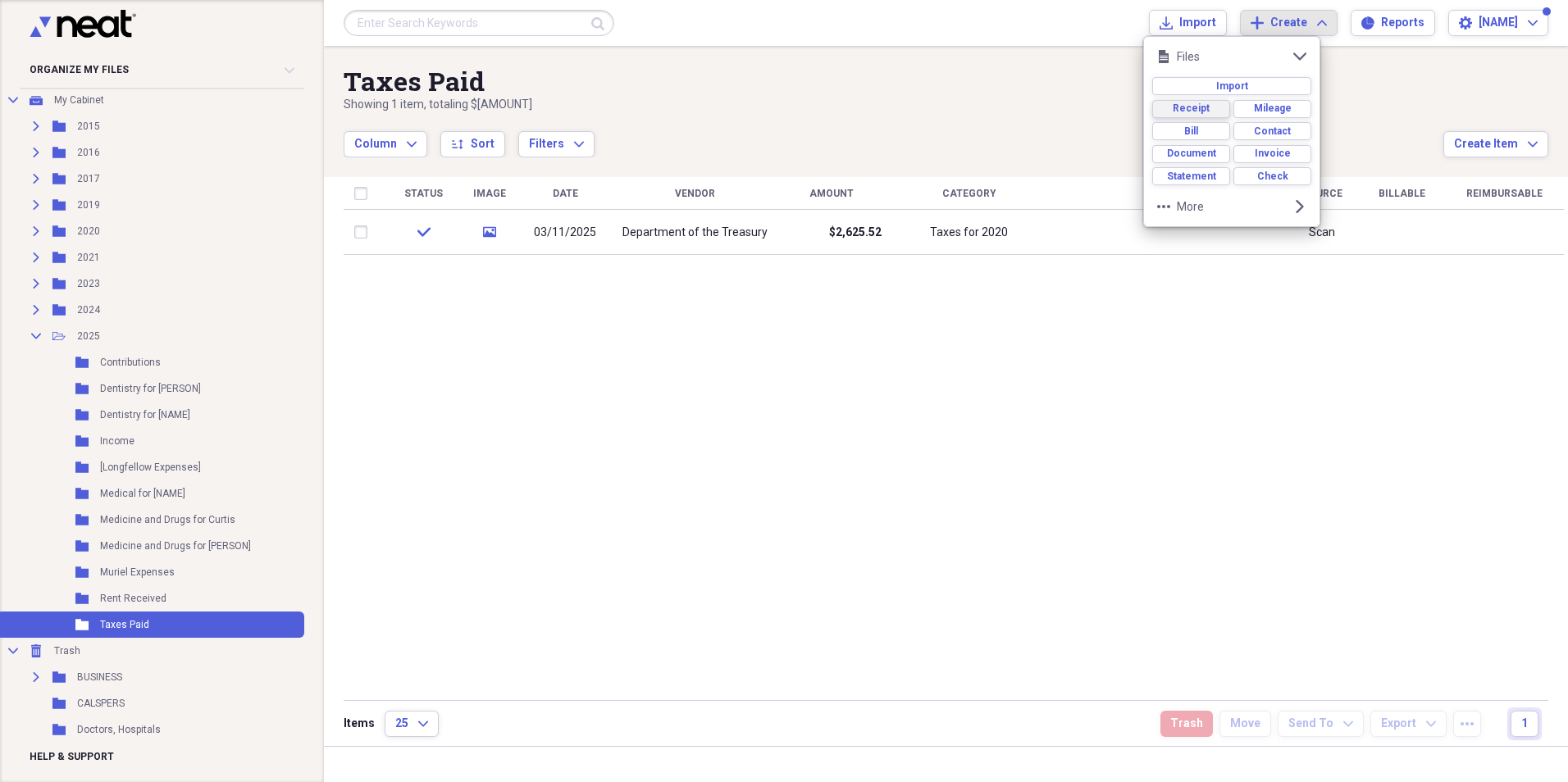 click on "Receipt" at bounding box center (1191, 108) 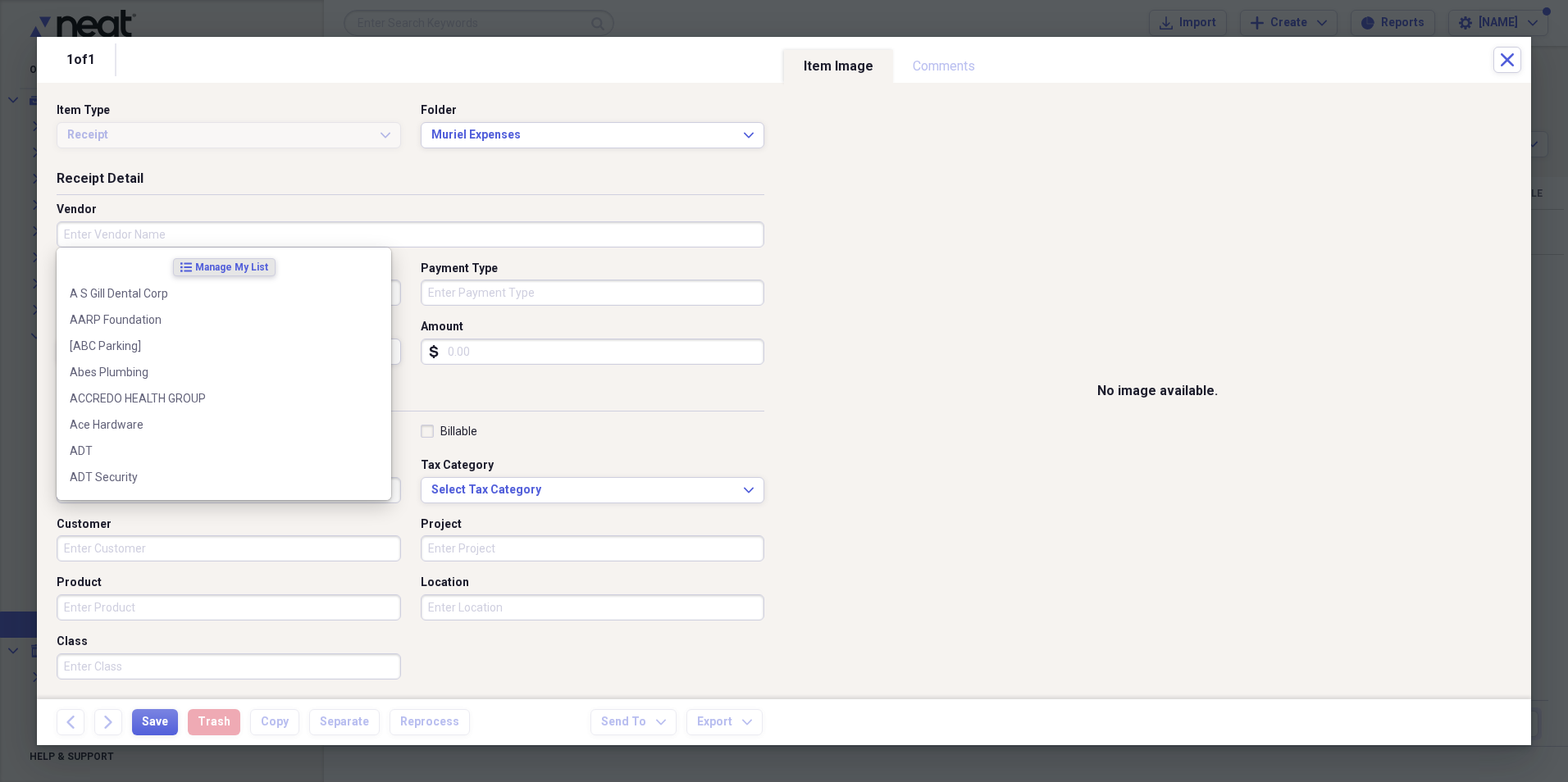 click on "Vendor" at bounding box center [410, 234] 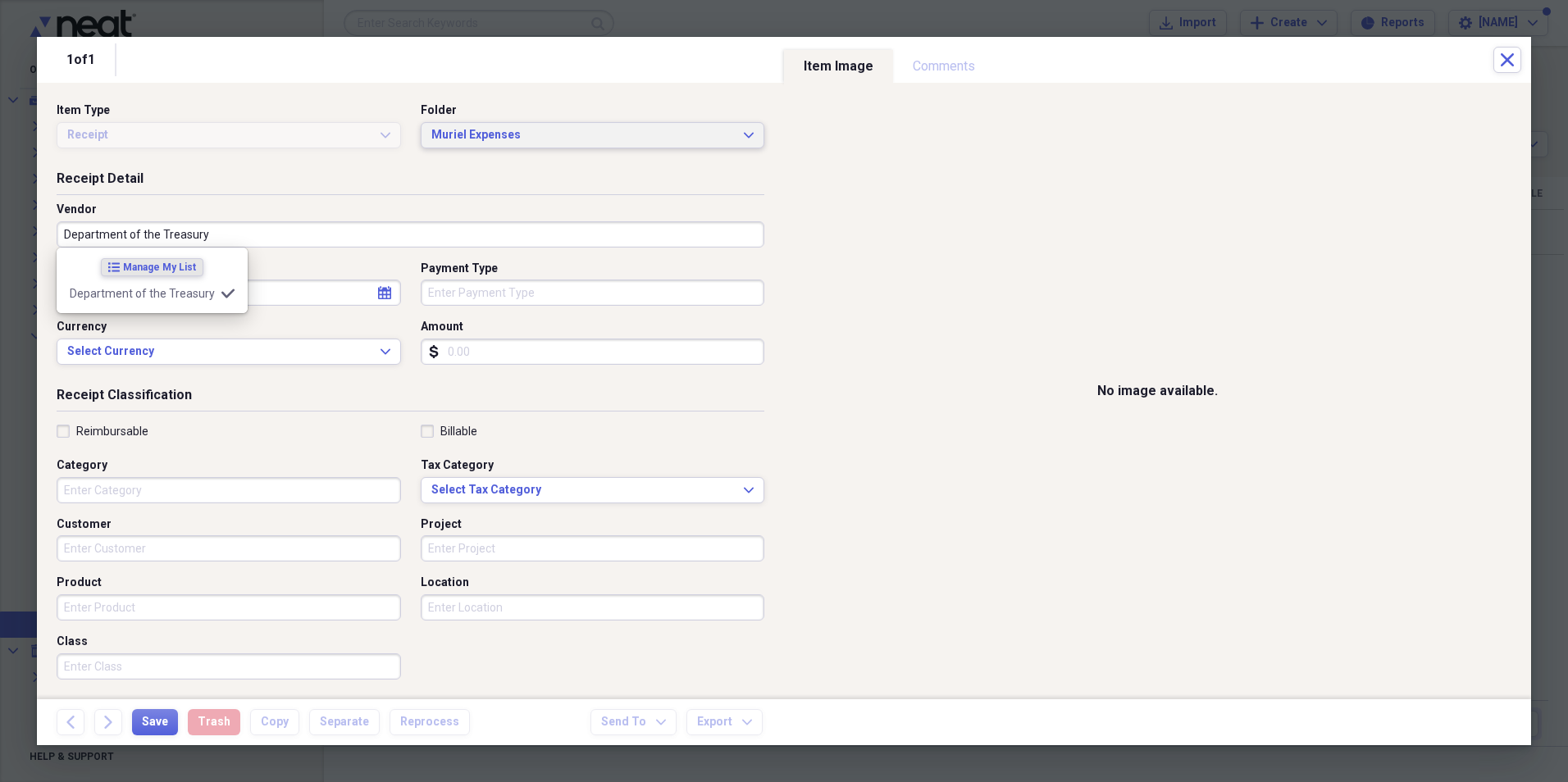 type on "Department of the Treasury" 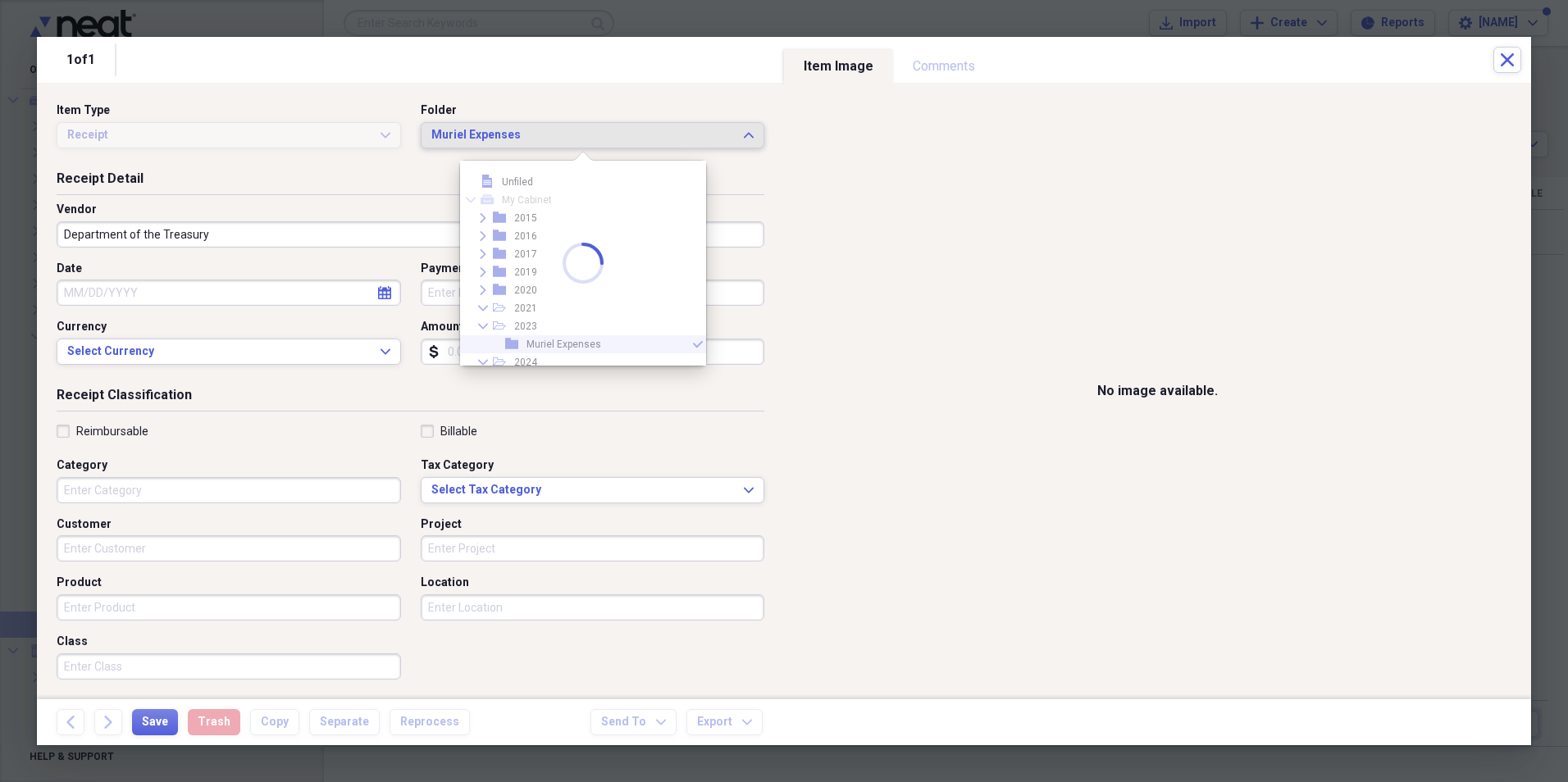 scroll, scrollTop: 81, scrollLeft: 0, axis: vertical 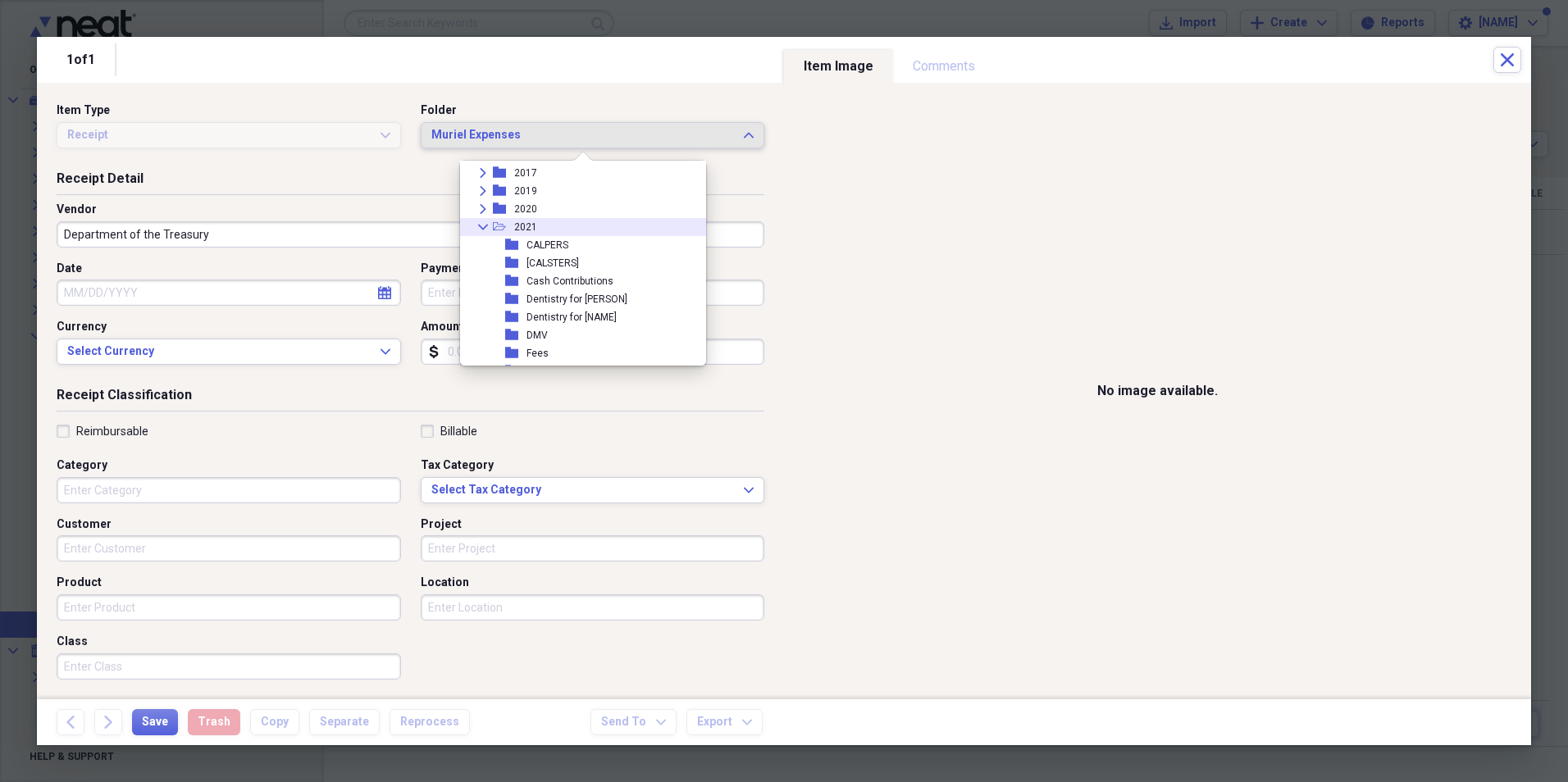 click 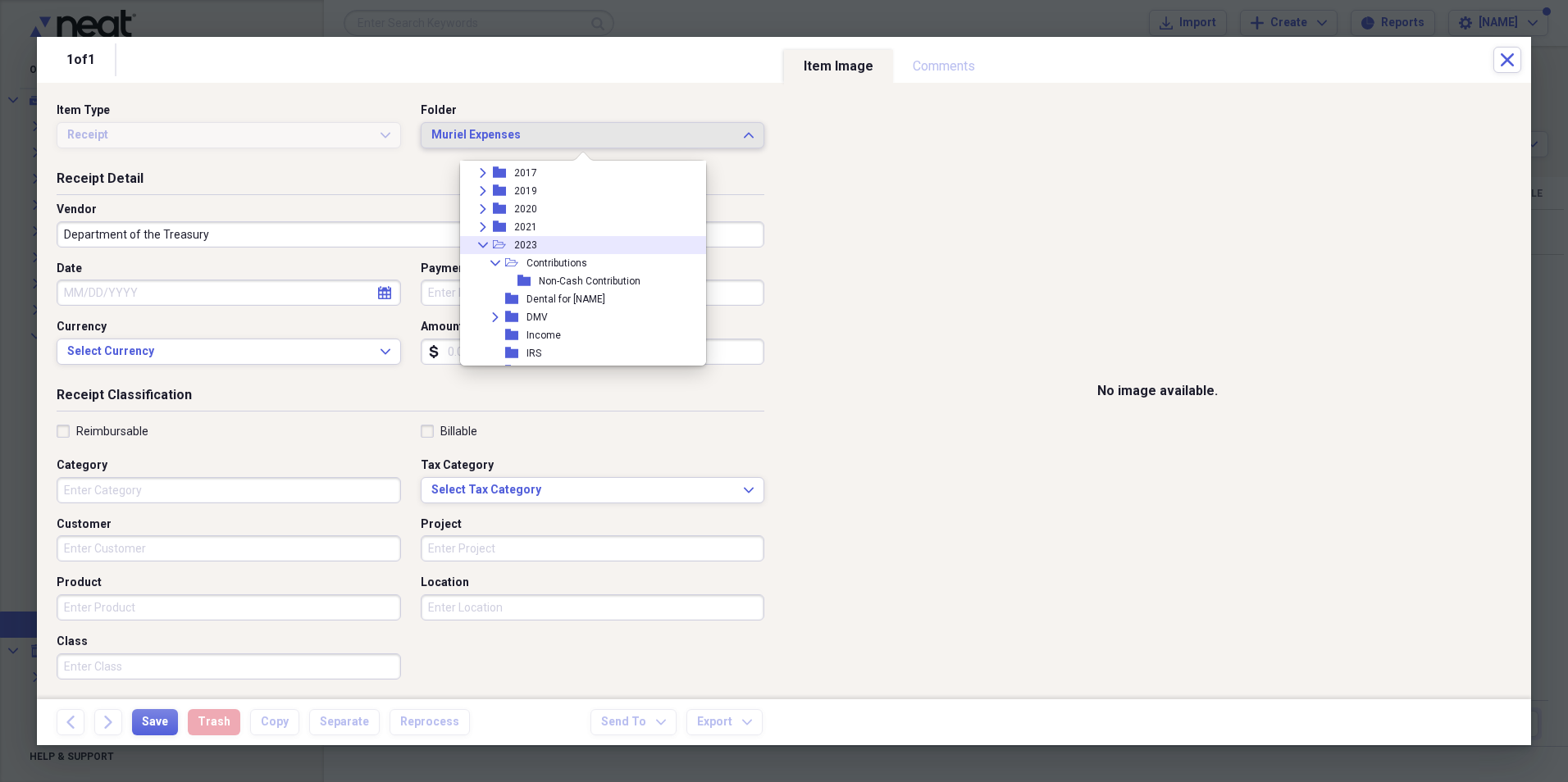 click 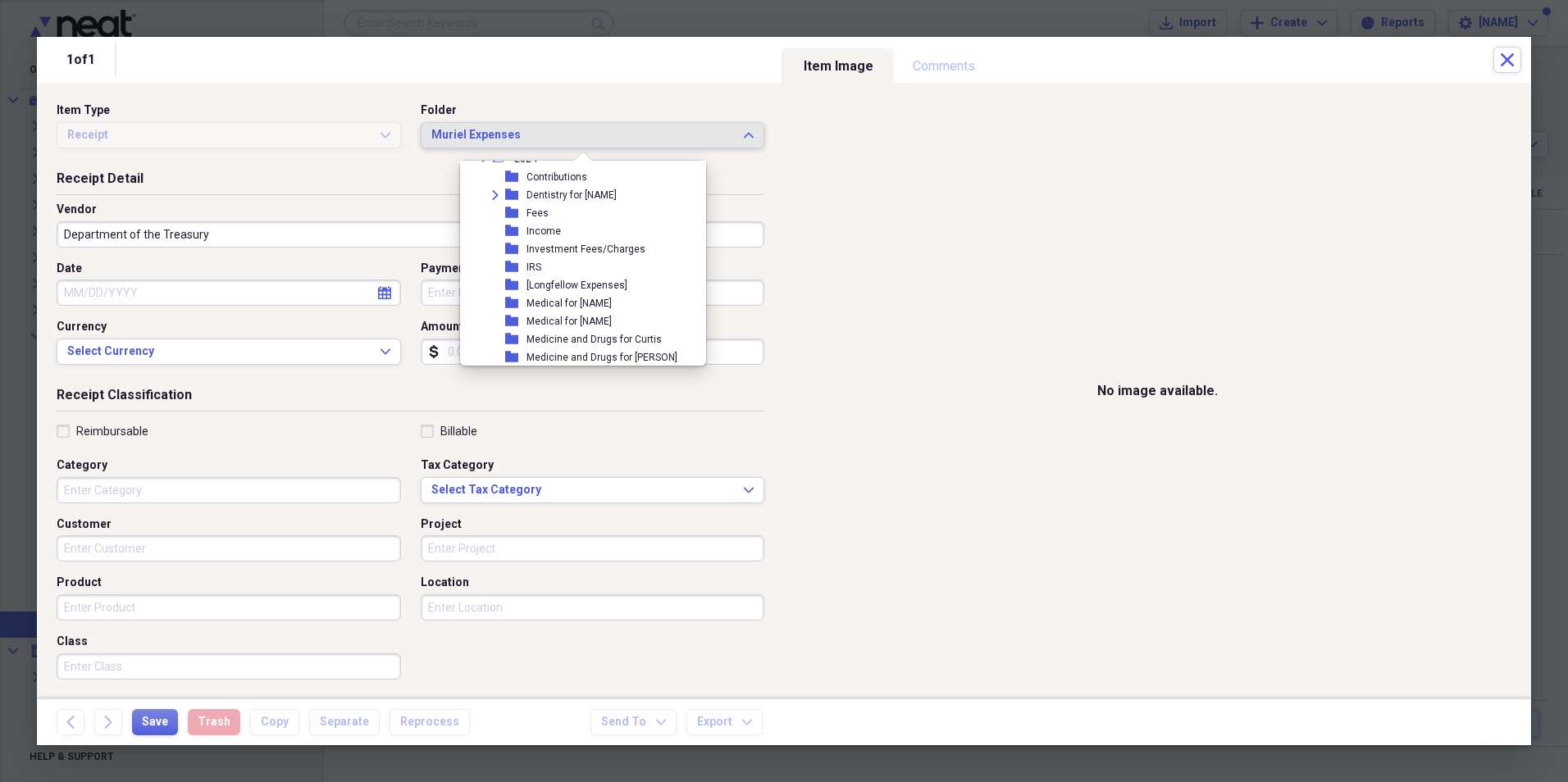 scroll, scrollTop: 163, scrollLeft: 0, axis: vertical 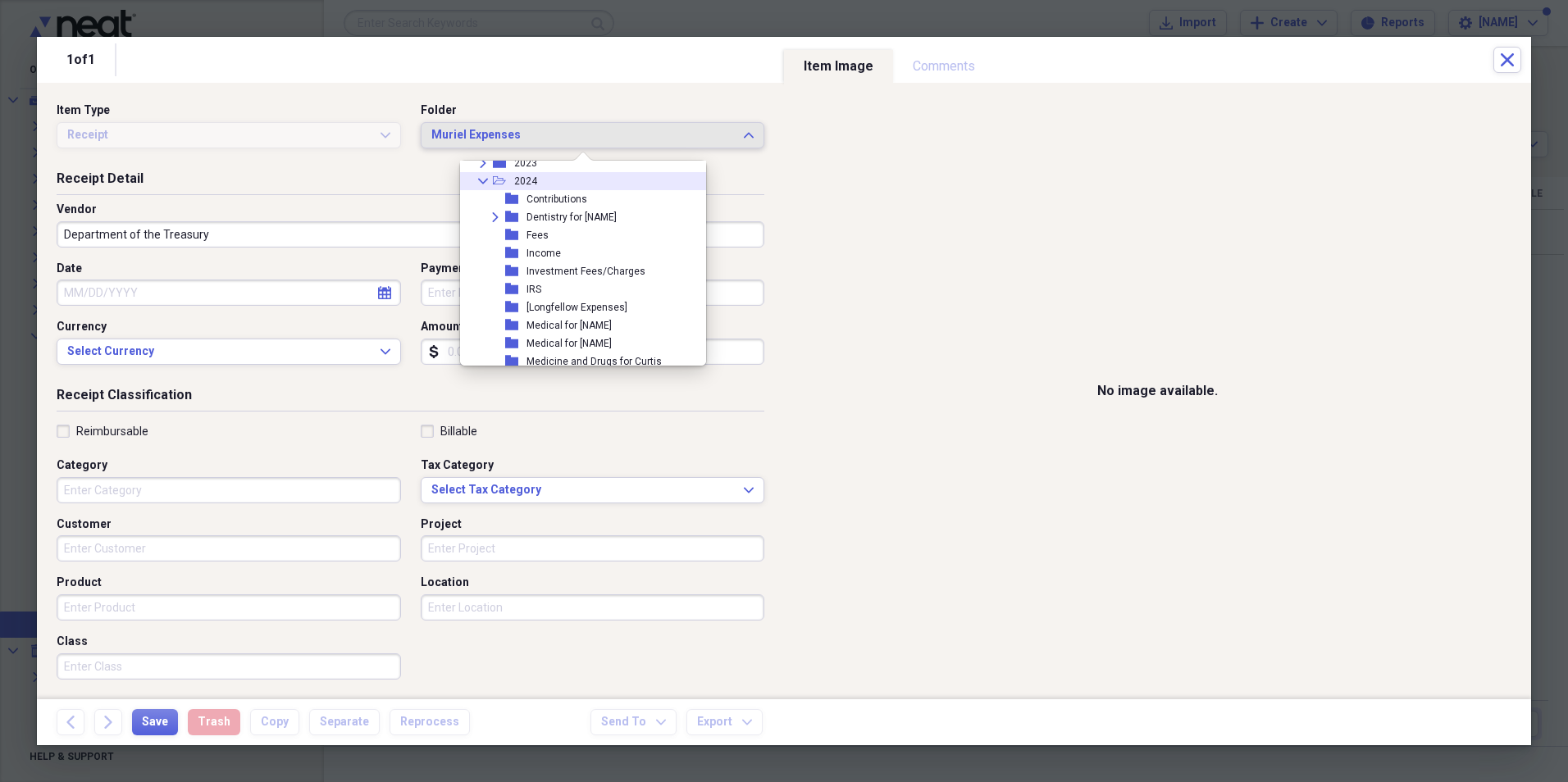 click on "Collapse" 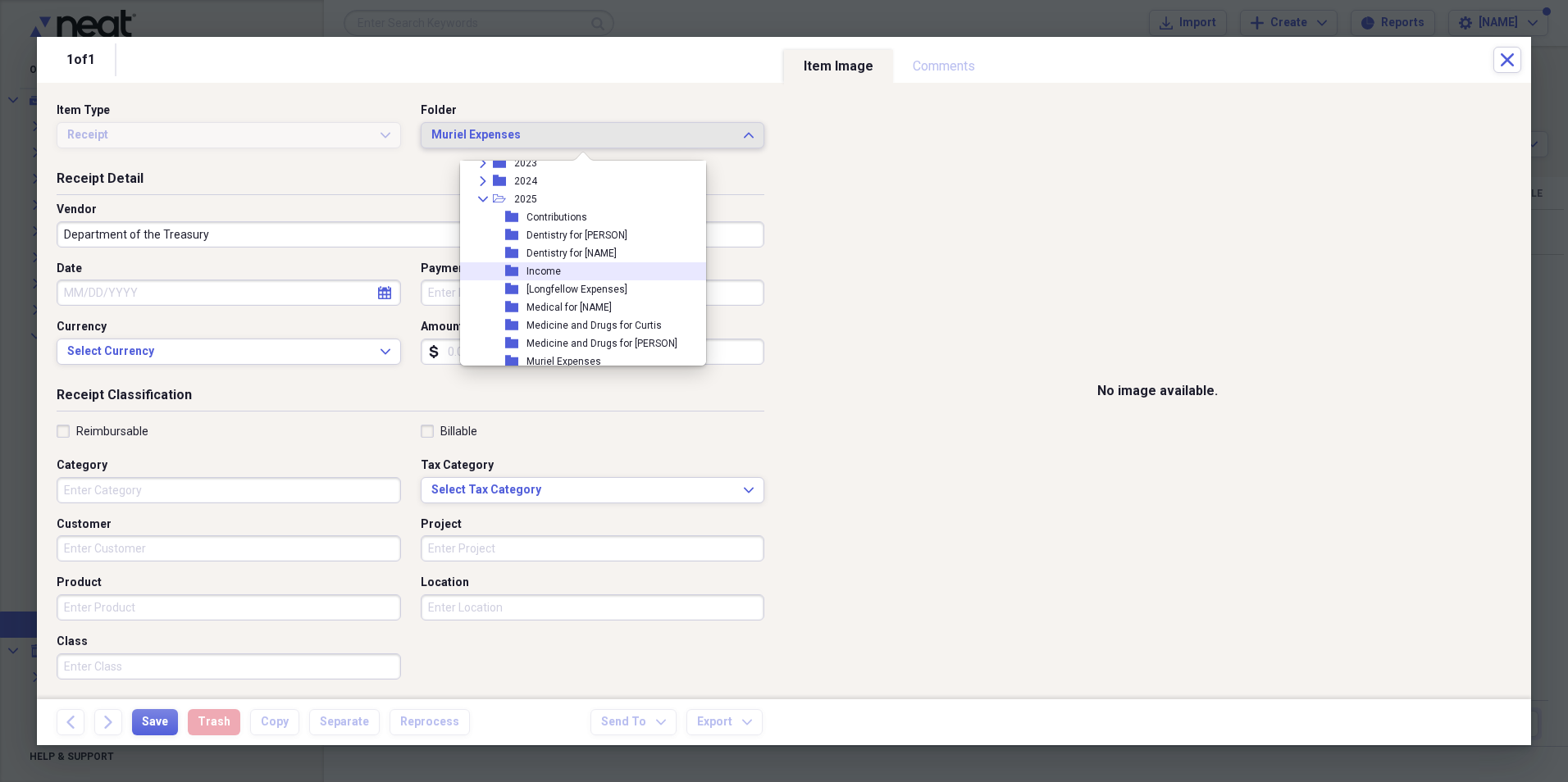 scroll, scrollTop: 204, scrollLeft: 0, axis: vertical 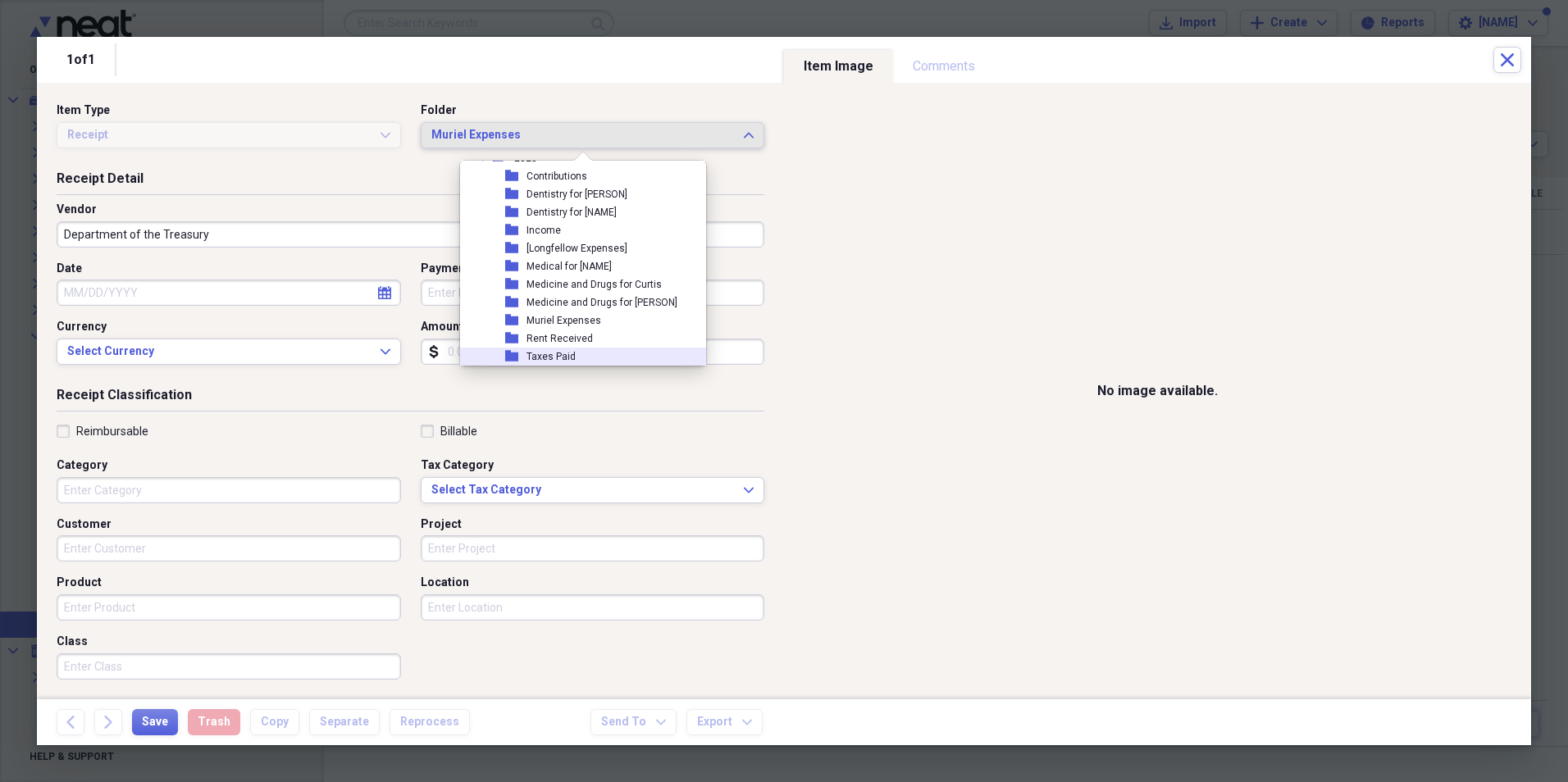 click on "Taxes Paid" at bounding box center (551, 357) 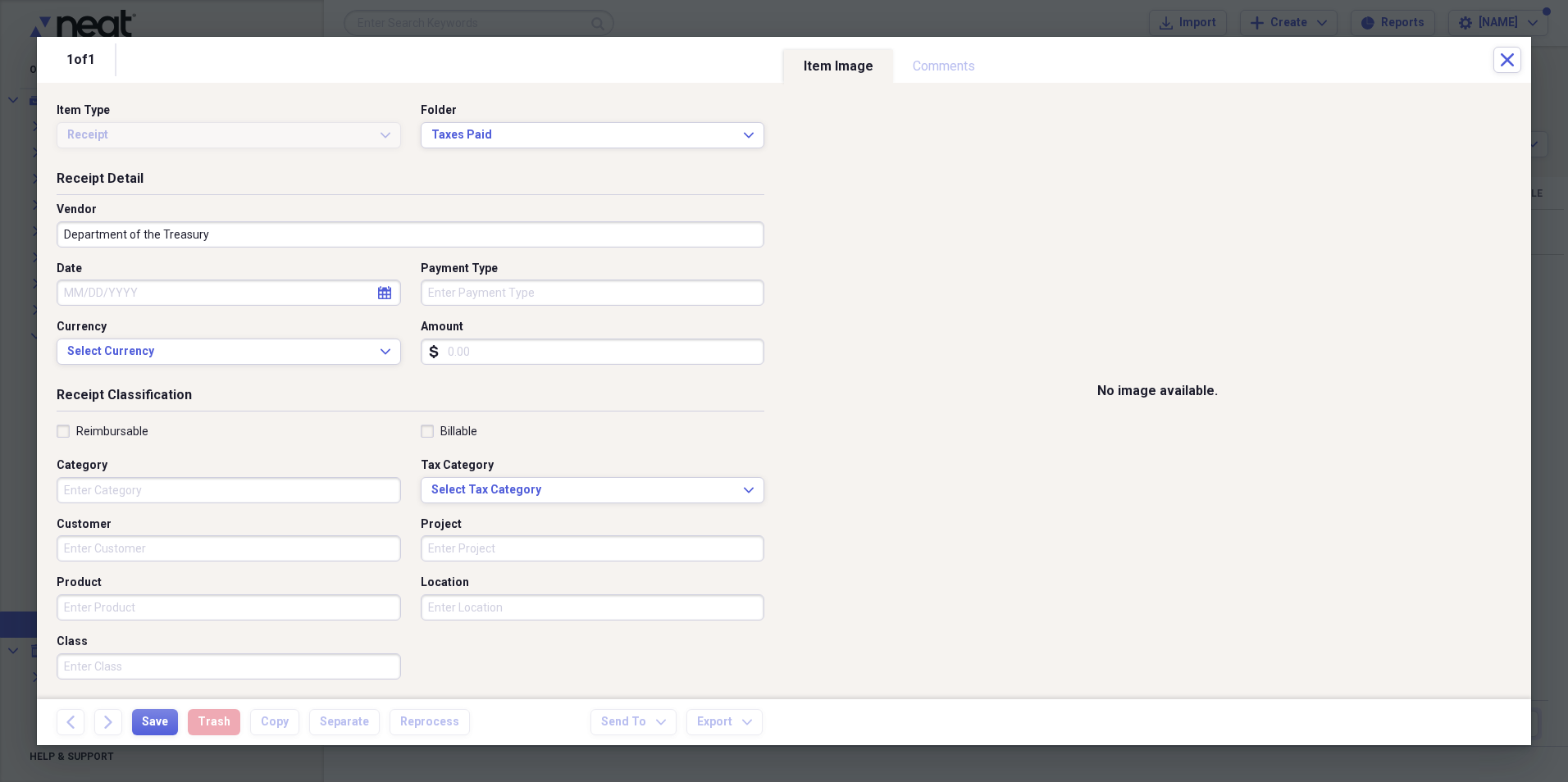 select on "7" 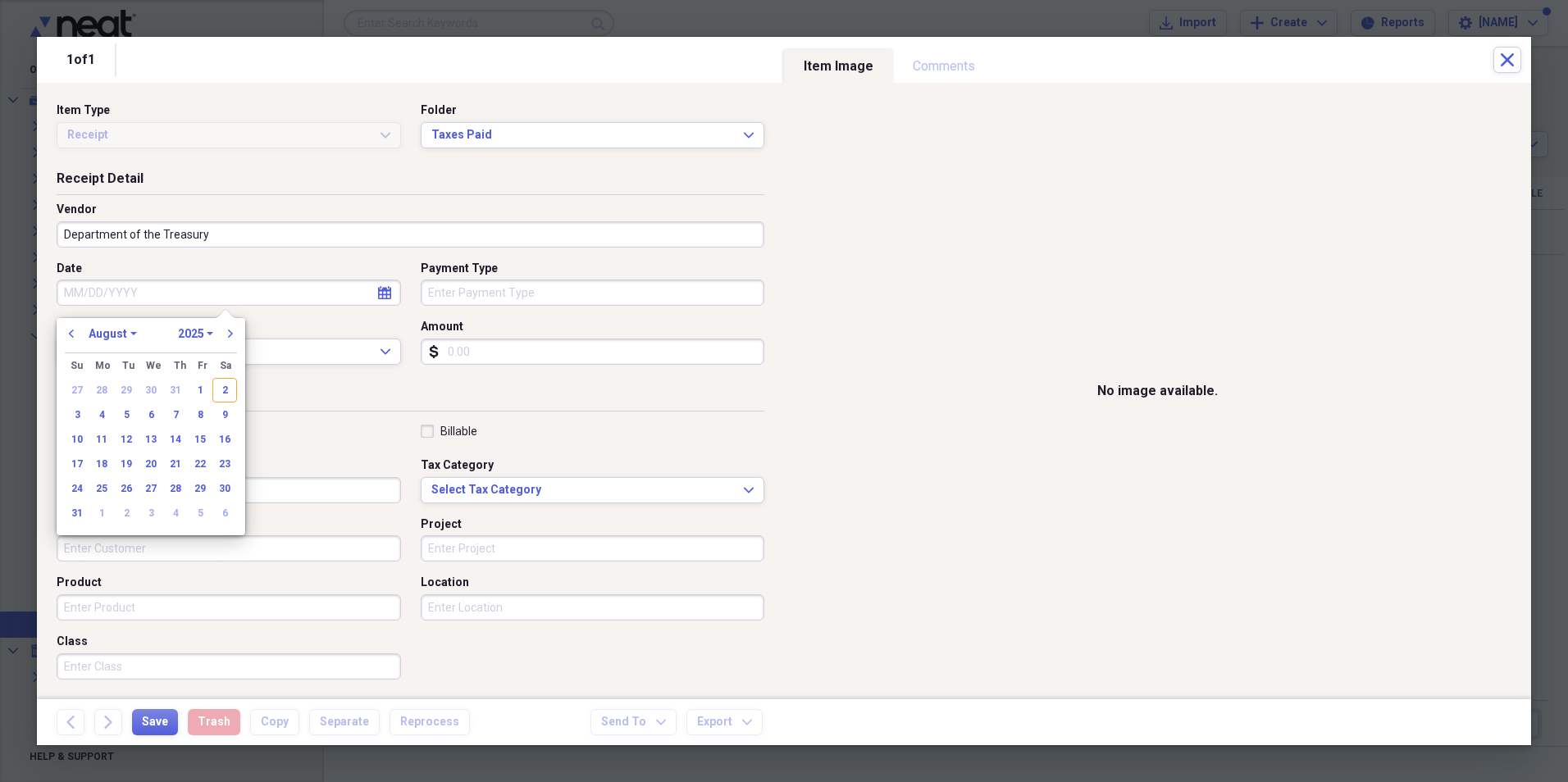 click on "Date" at bounding box center (229, 293) 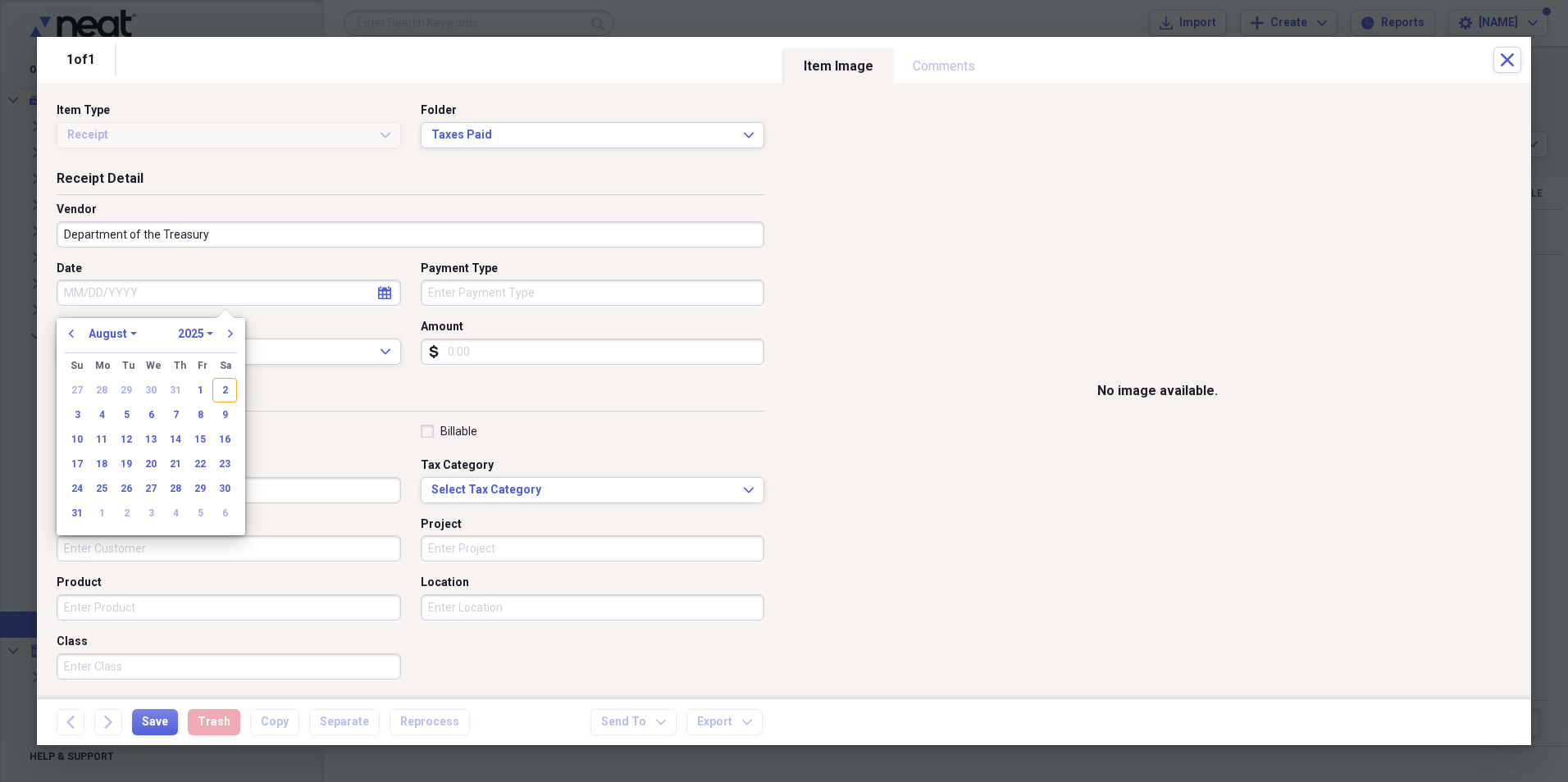 select on "3" 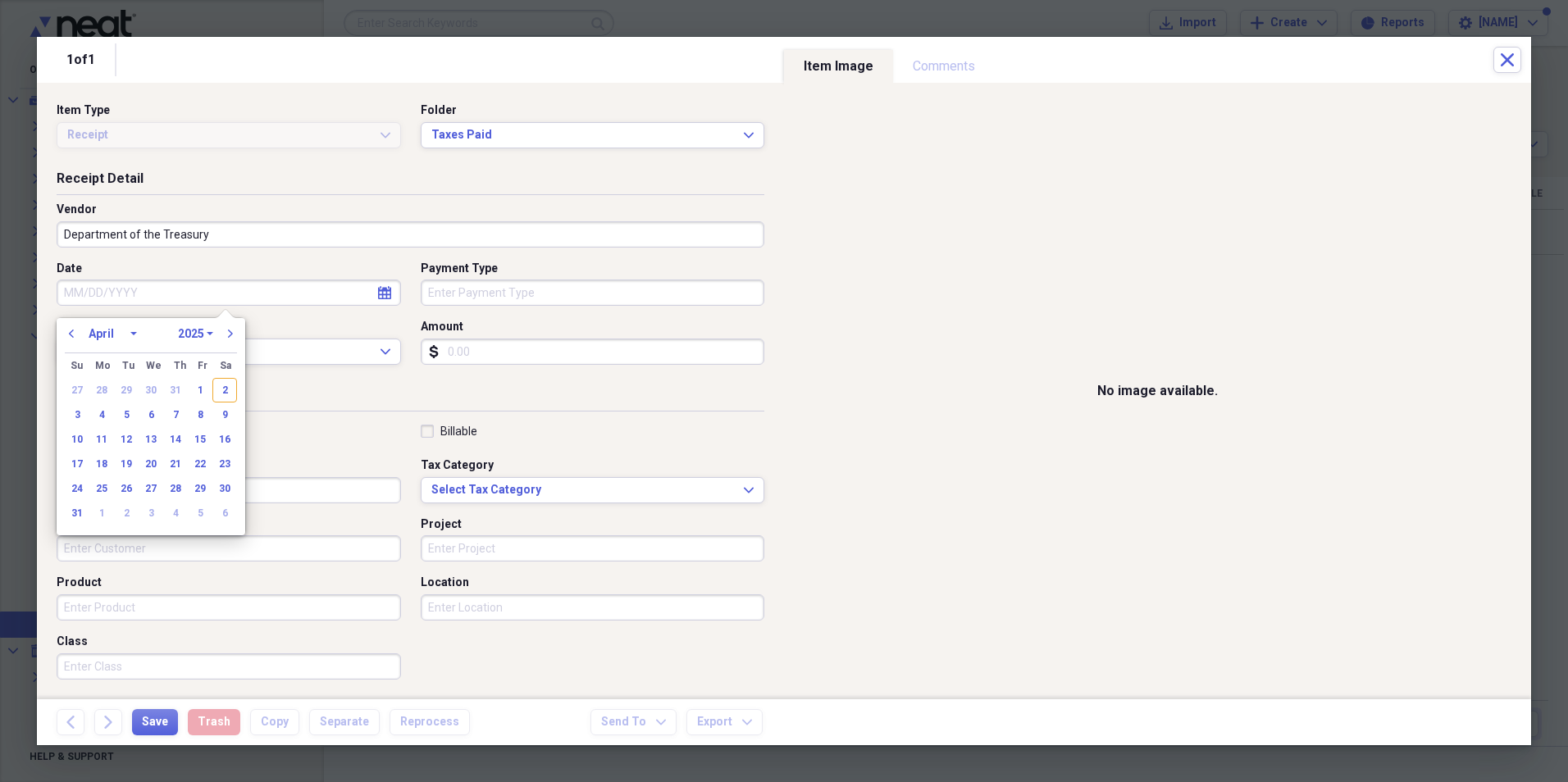 click on "January February March April May June July August September October November December" at bounding box center (112, 334) 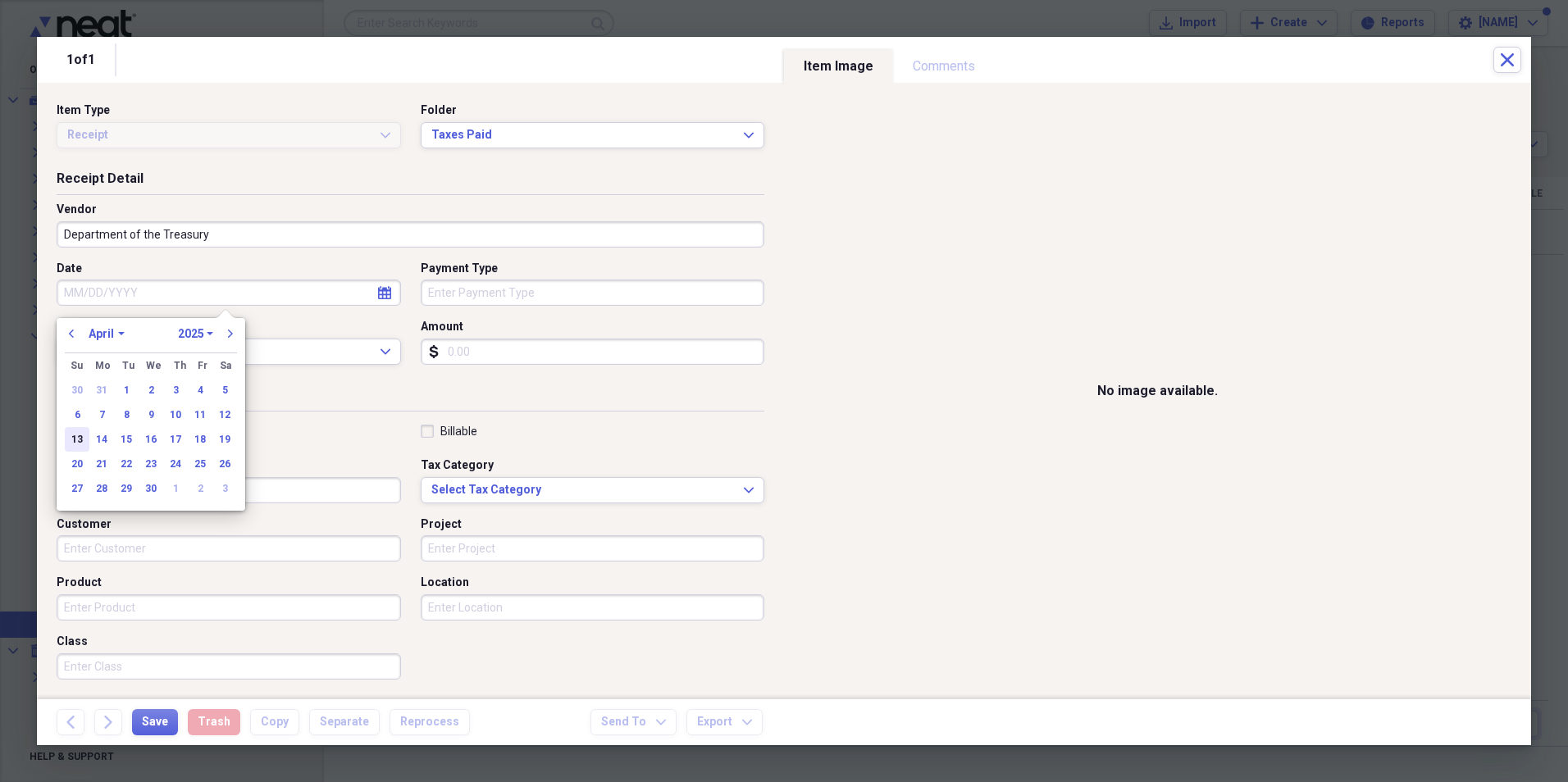 click on "13" at bounding box center [77, 439] 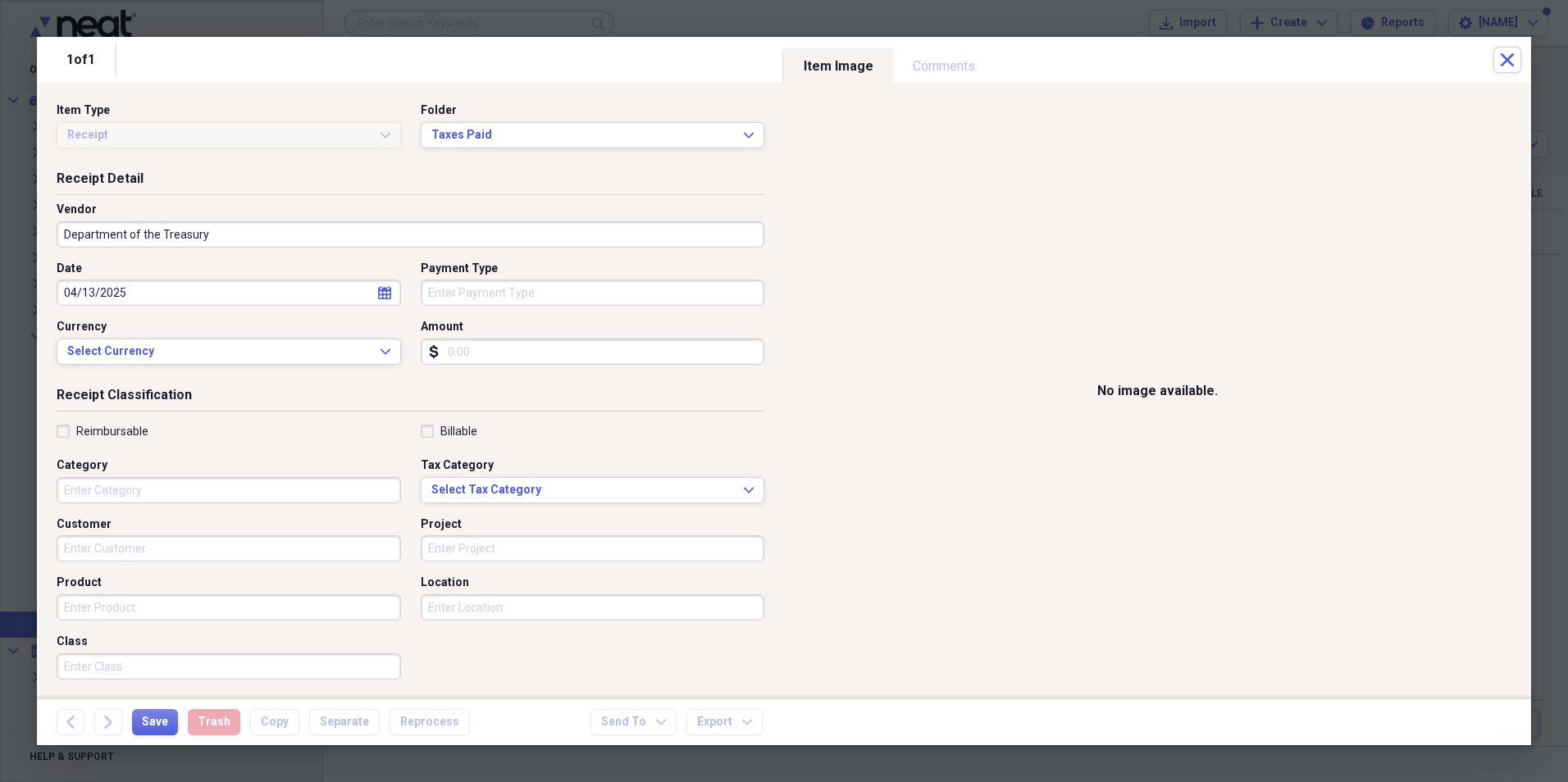 click on "Amount" at bounding box center [593, 352] 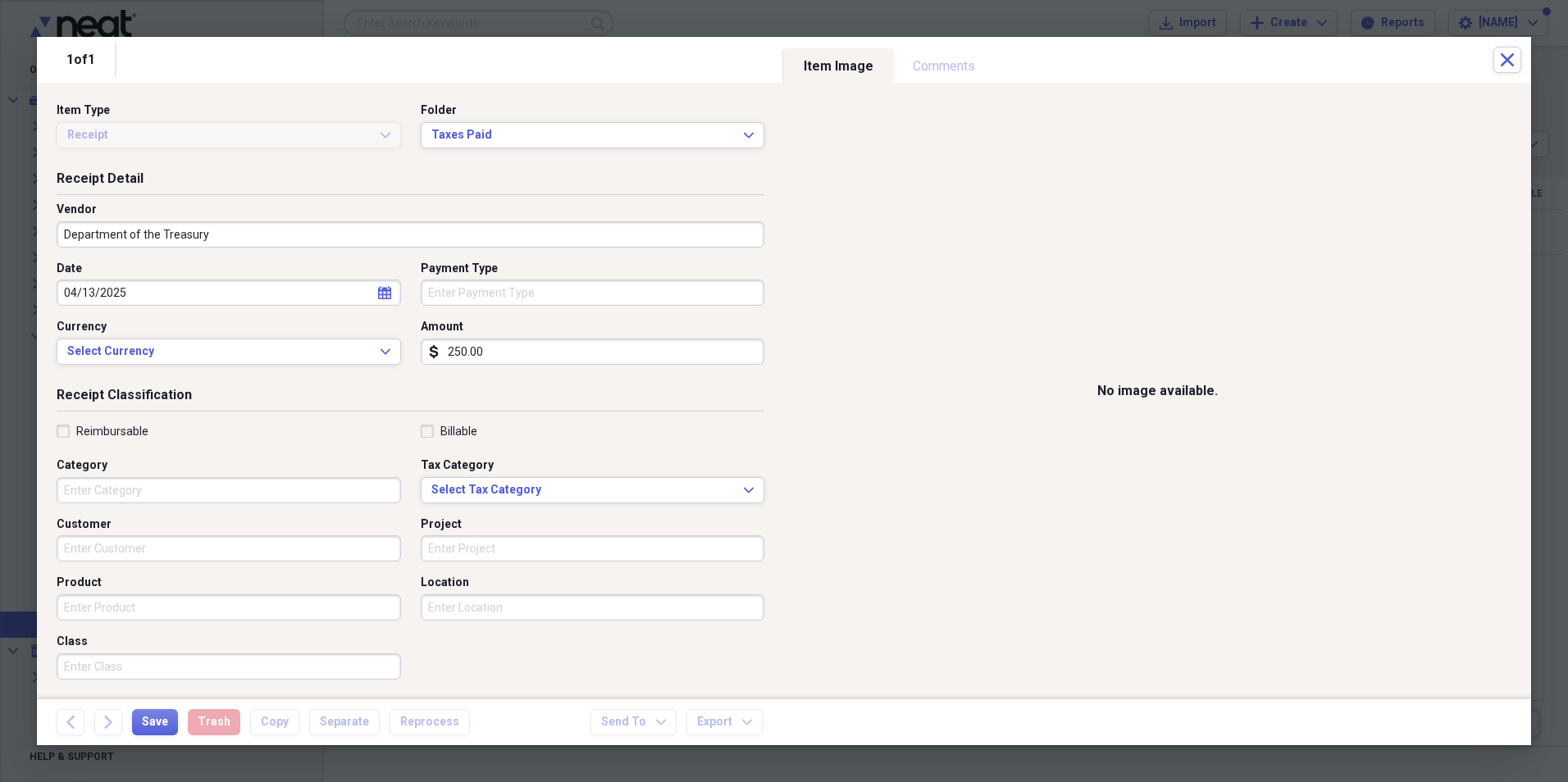 click on "250.00" at bounding box center (593, 352) 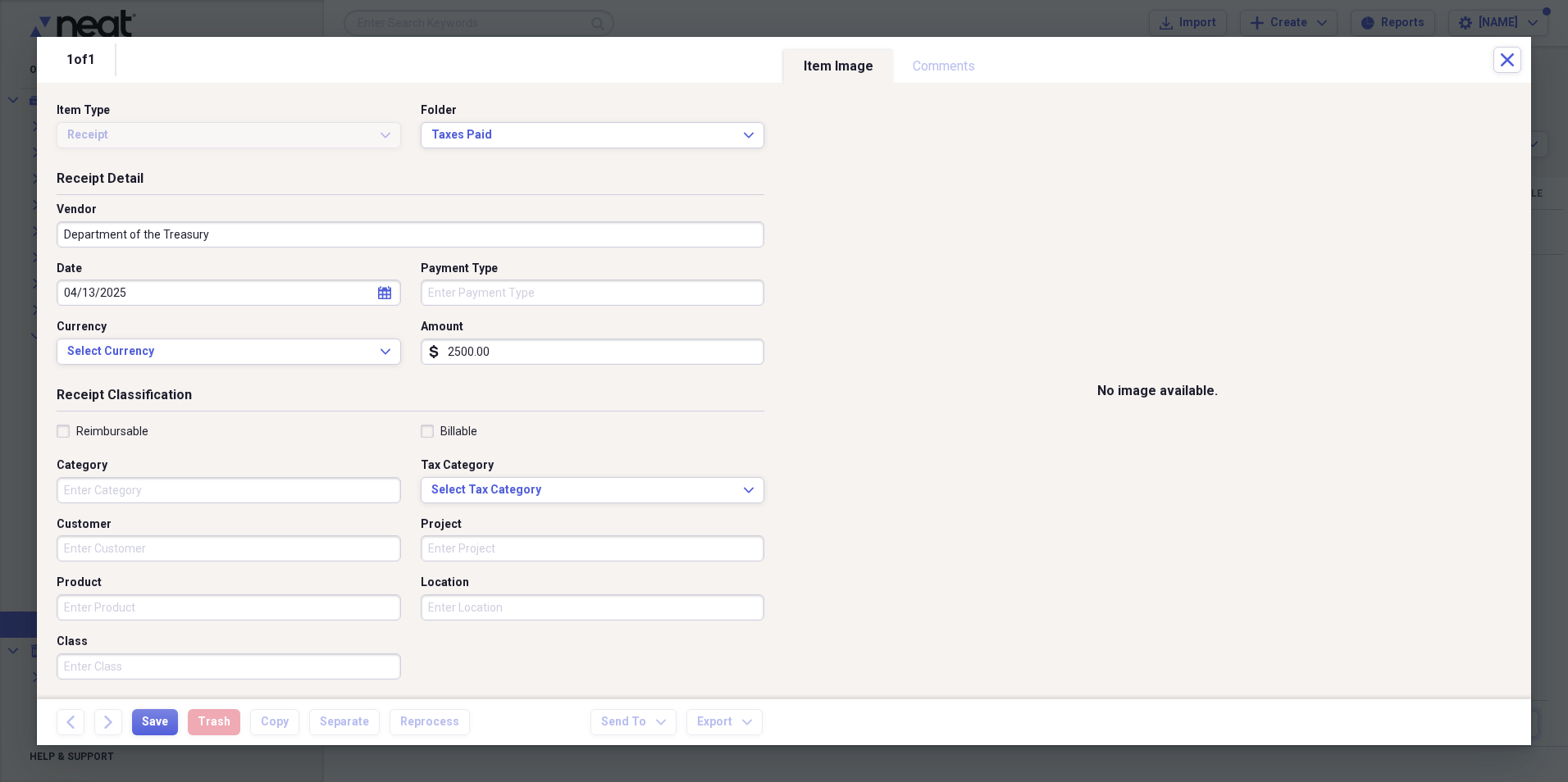 click on "2500.00" at bounding box center [593, 352] 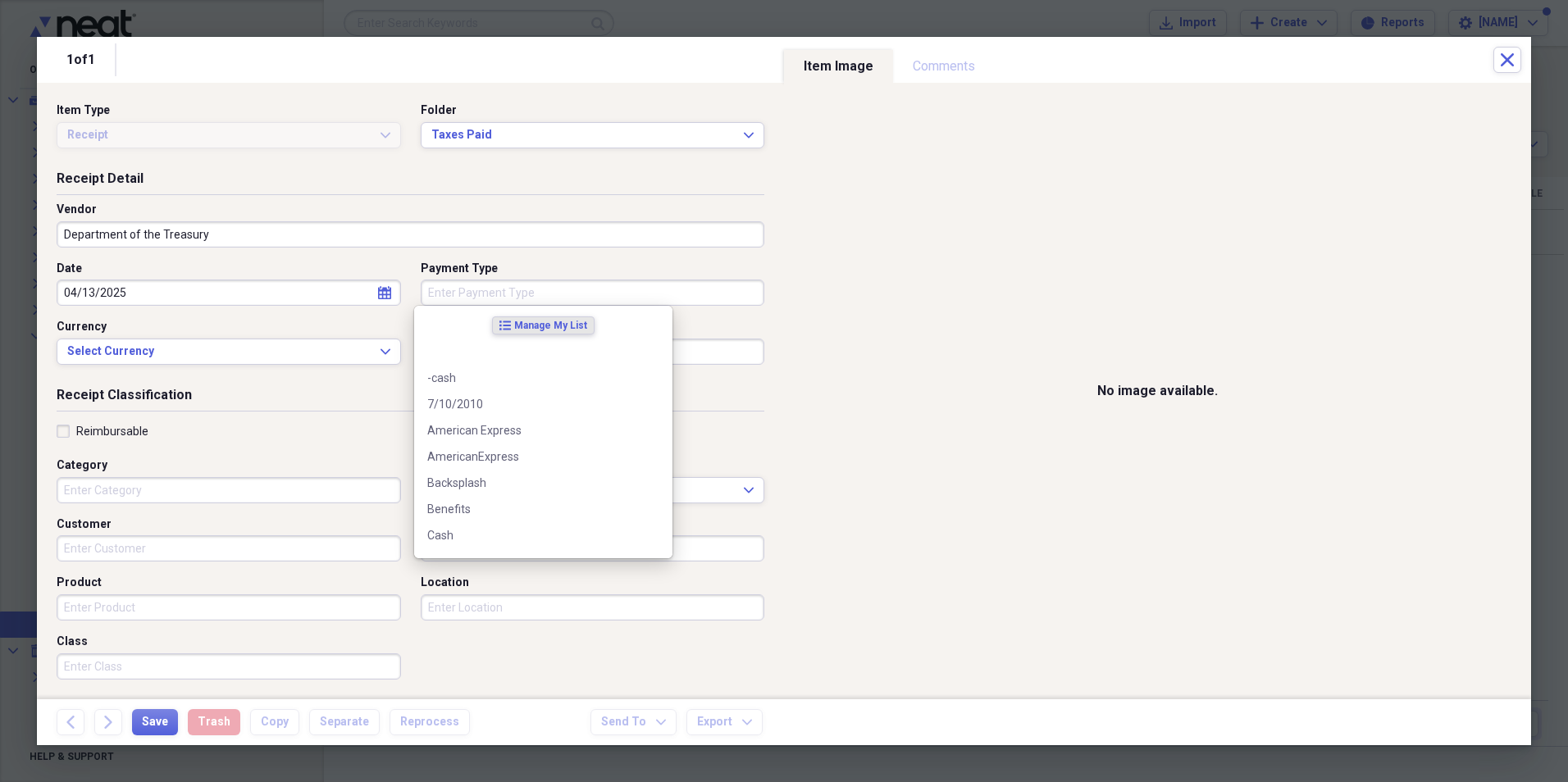 click on "Payment Type" at bounding box center (593, 293) 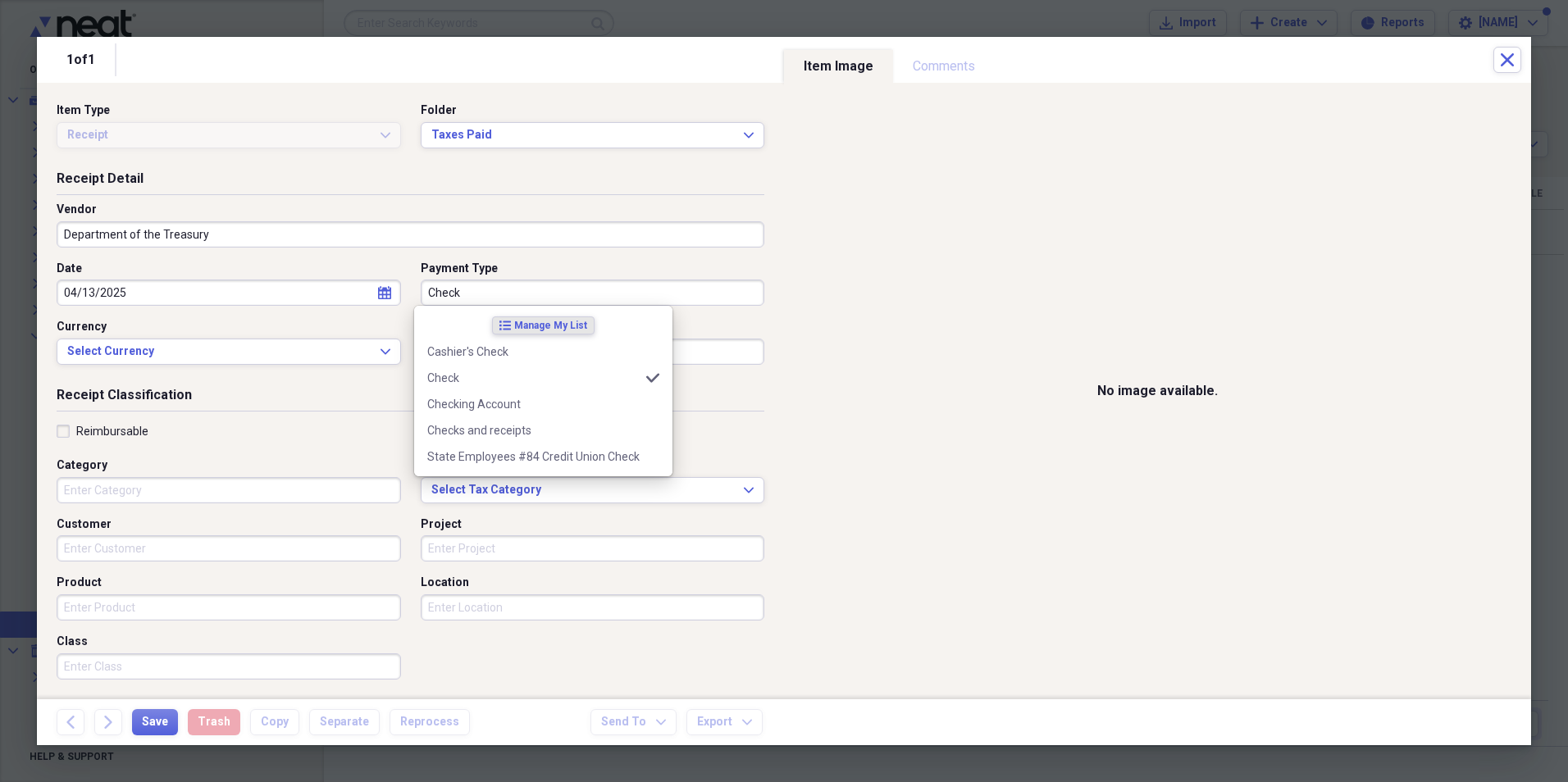 type on "Check" 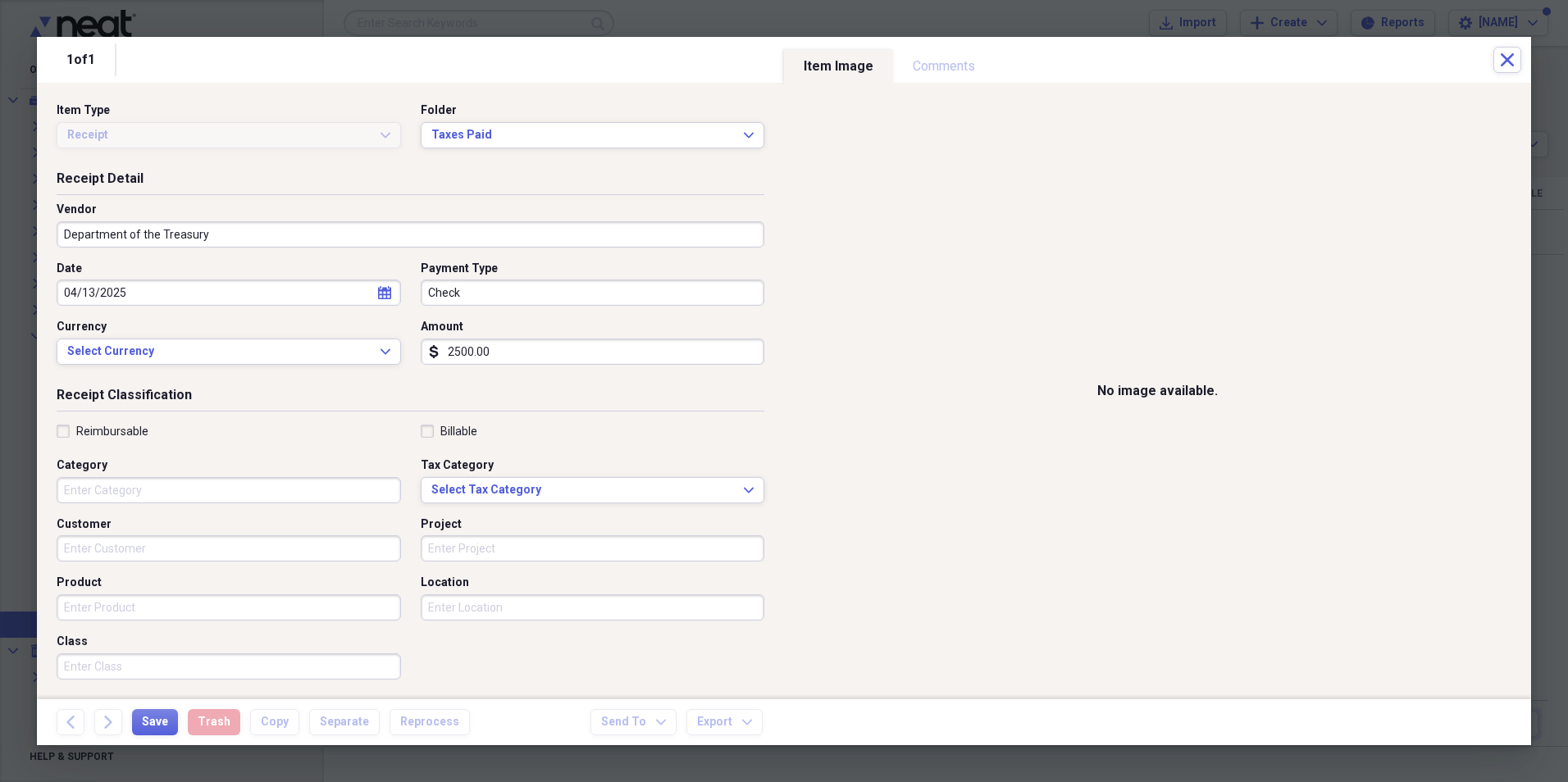 click on "Currency" at bounding box center (229, 327) 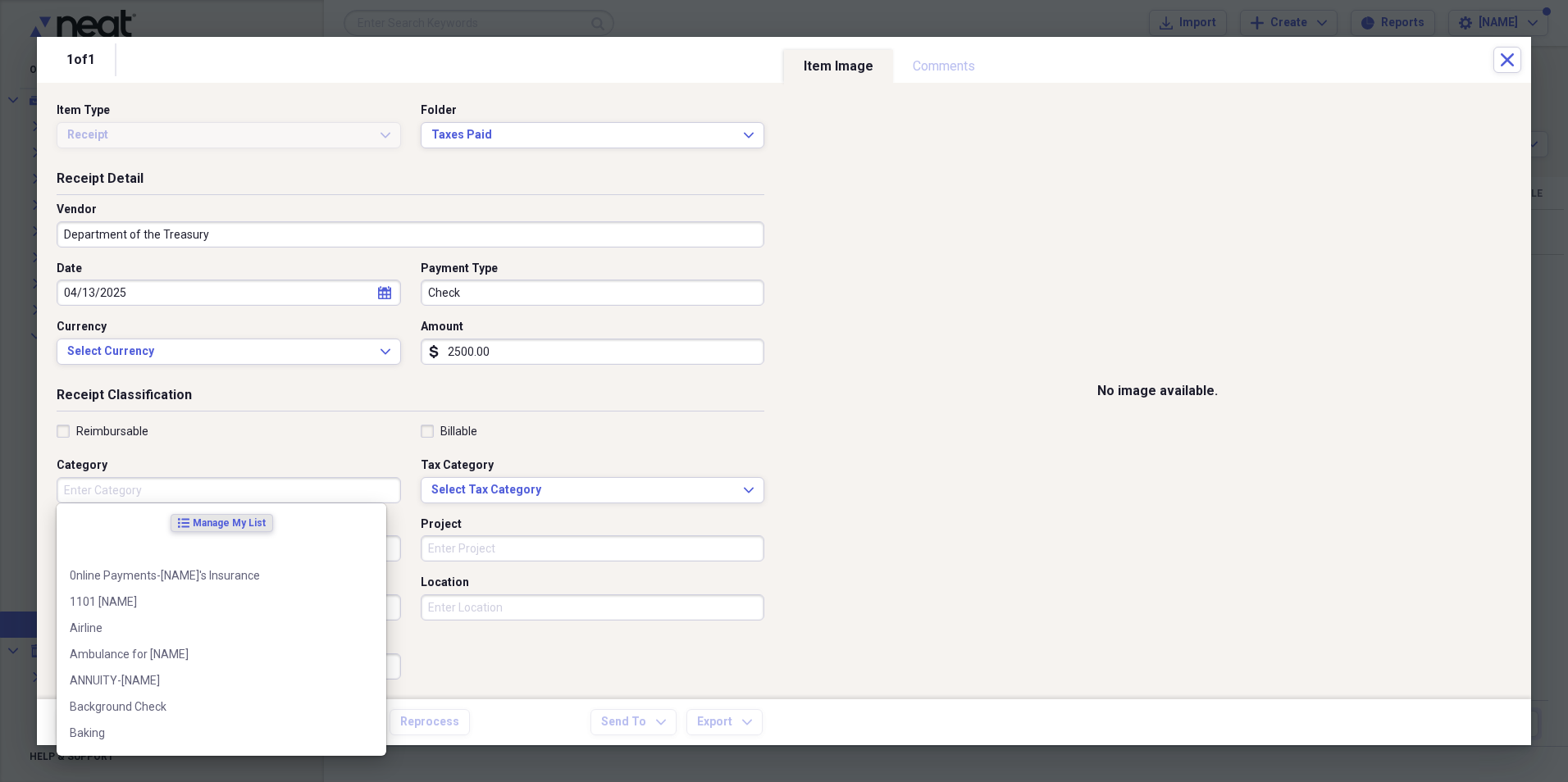 click on "Category" at bounding box center (229, 490) 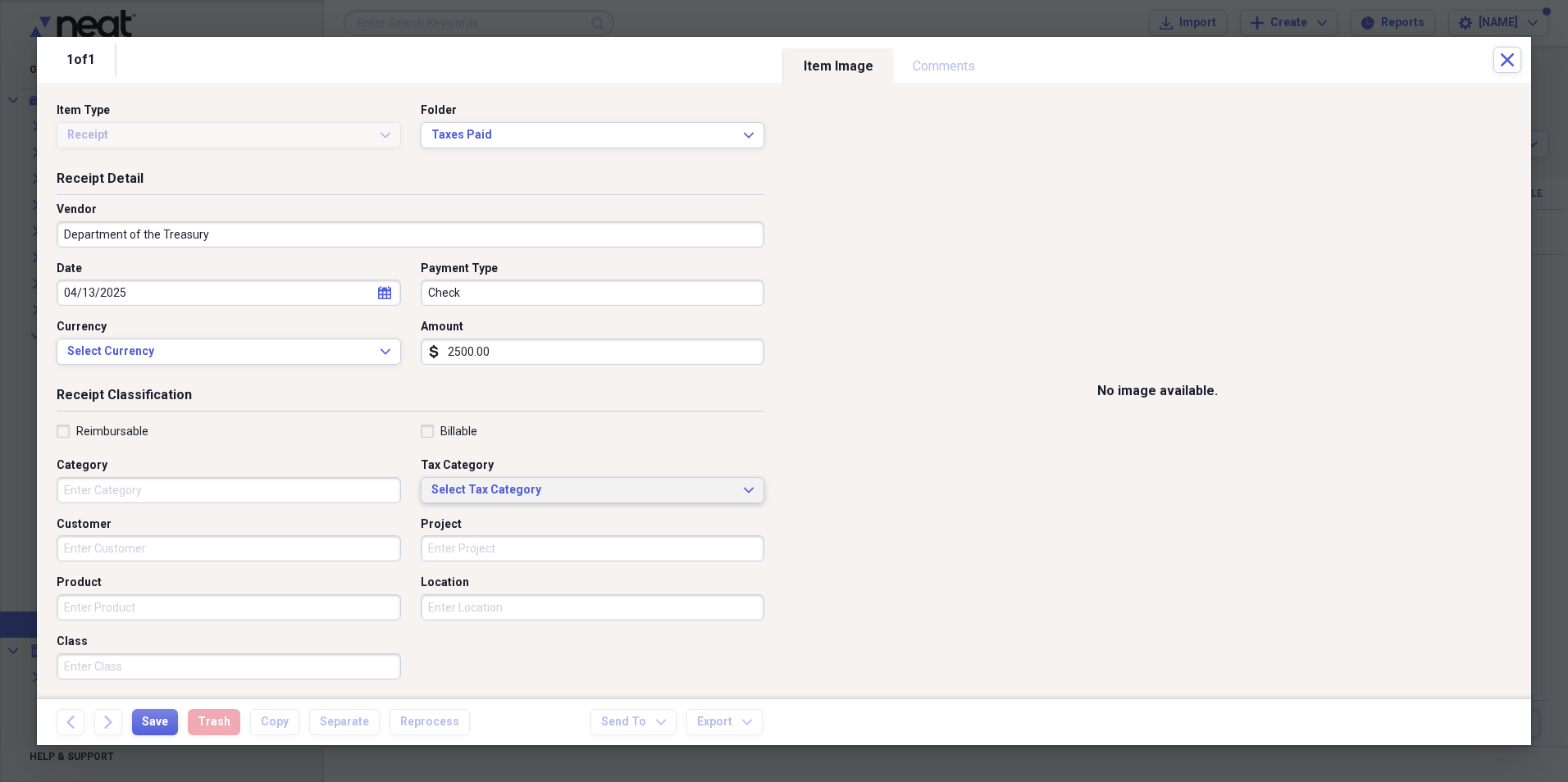 click on "Expand" 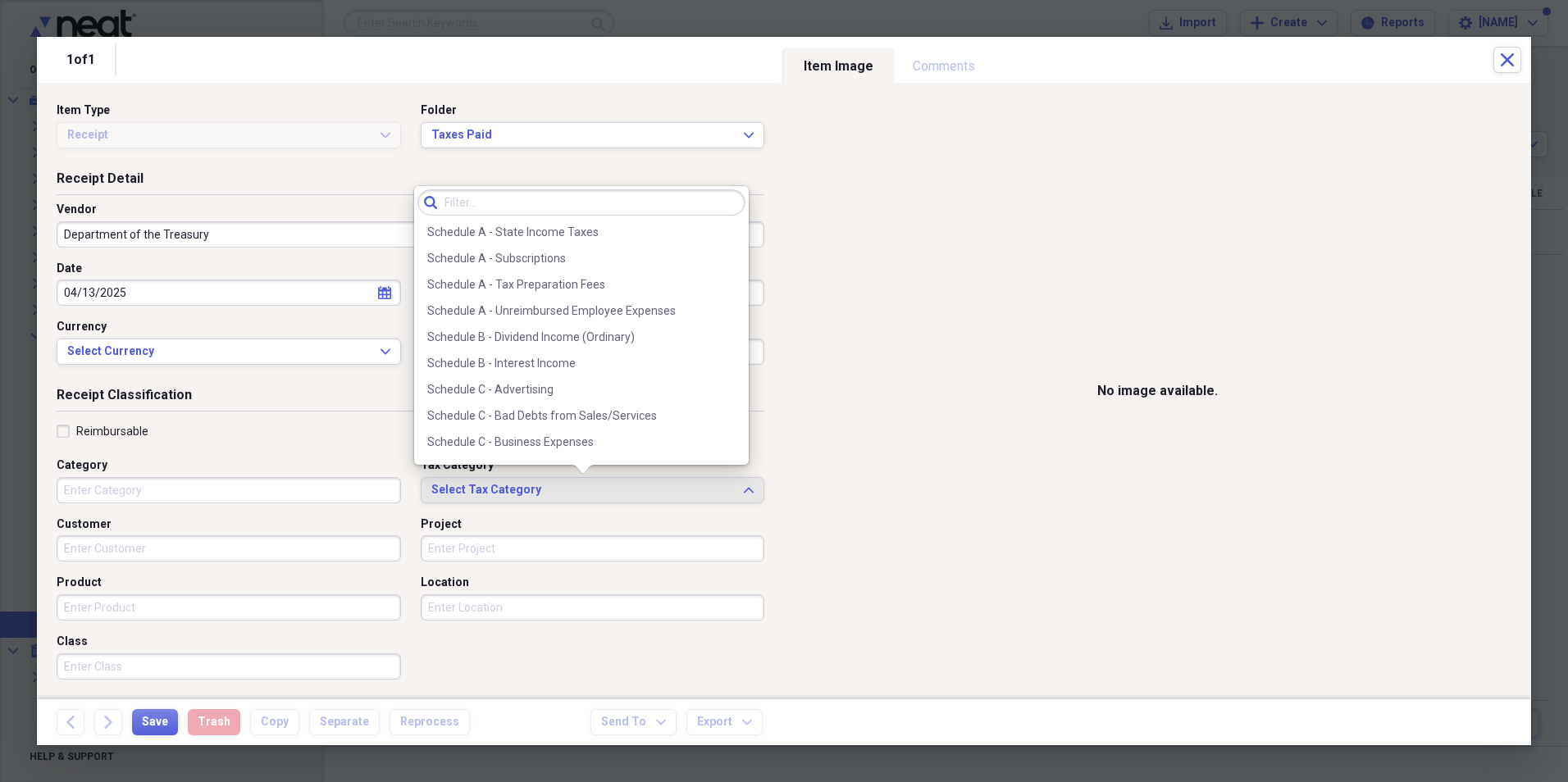 scroll, scrollTop: 2748, scrollLeft: 0, axis: vertical 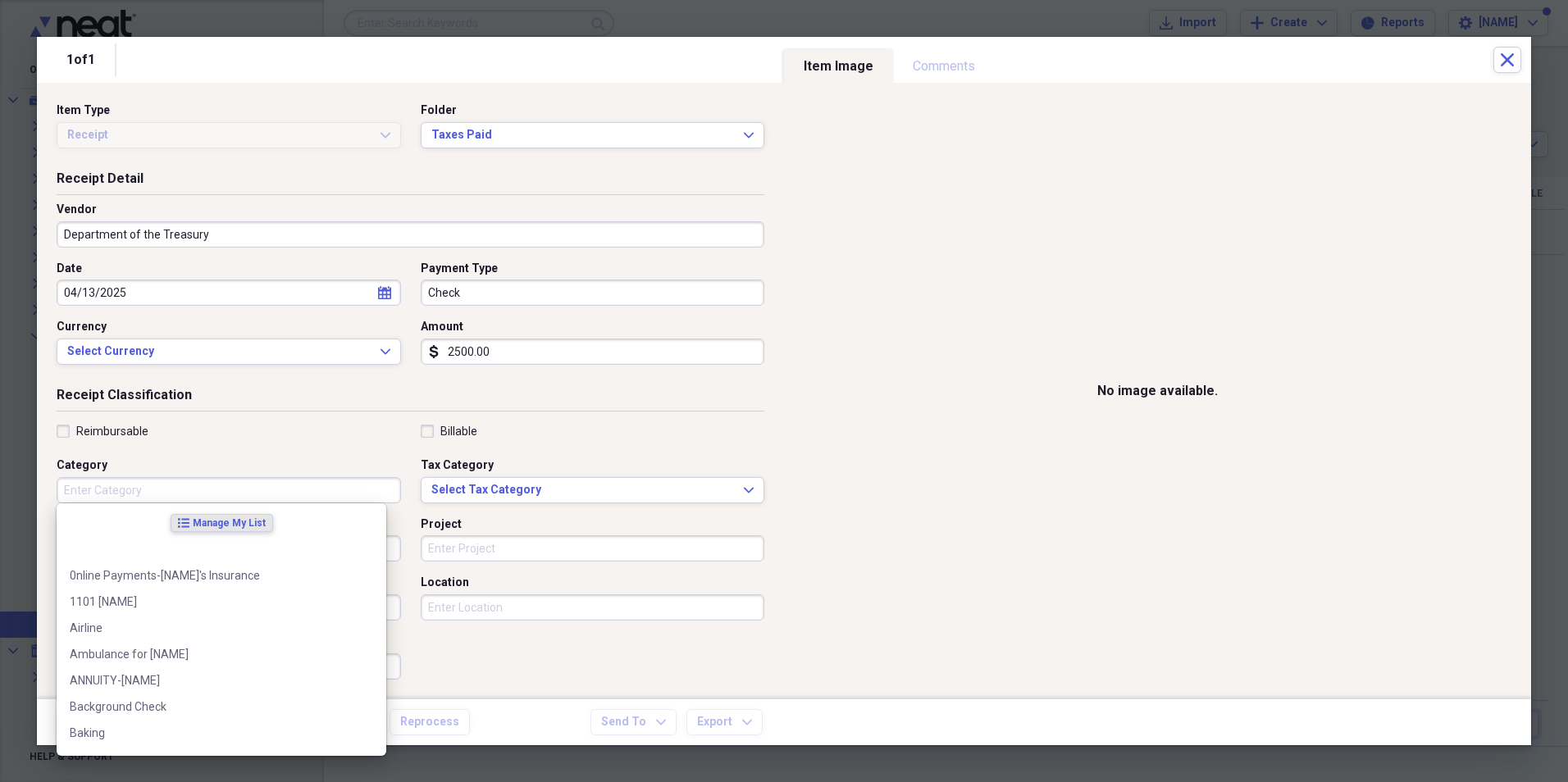 click on "Category" at bounding box center (229, 490) 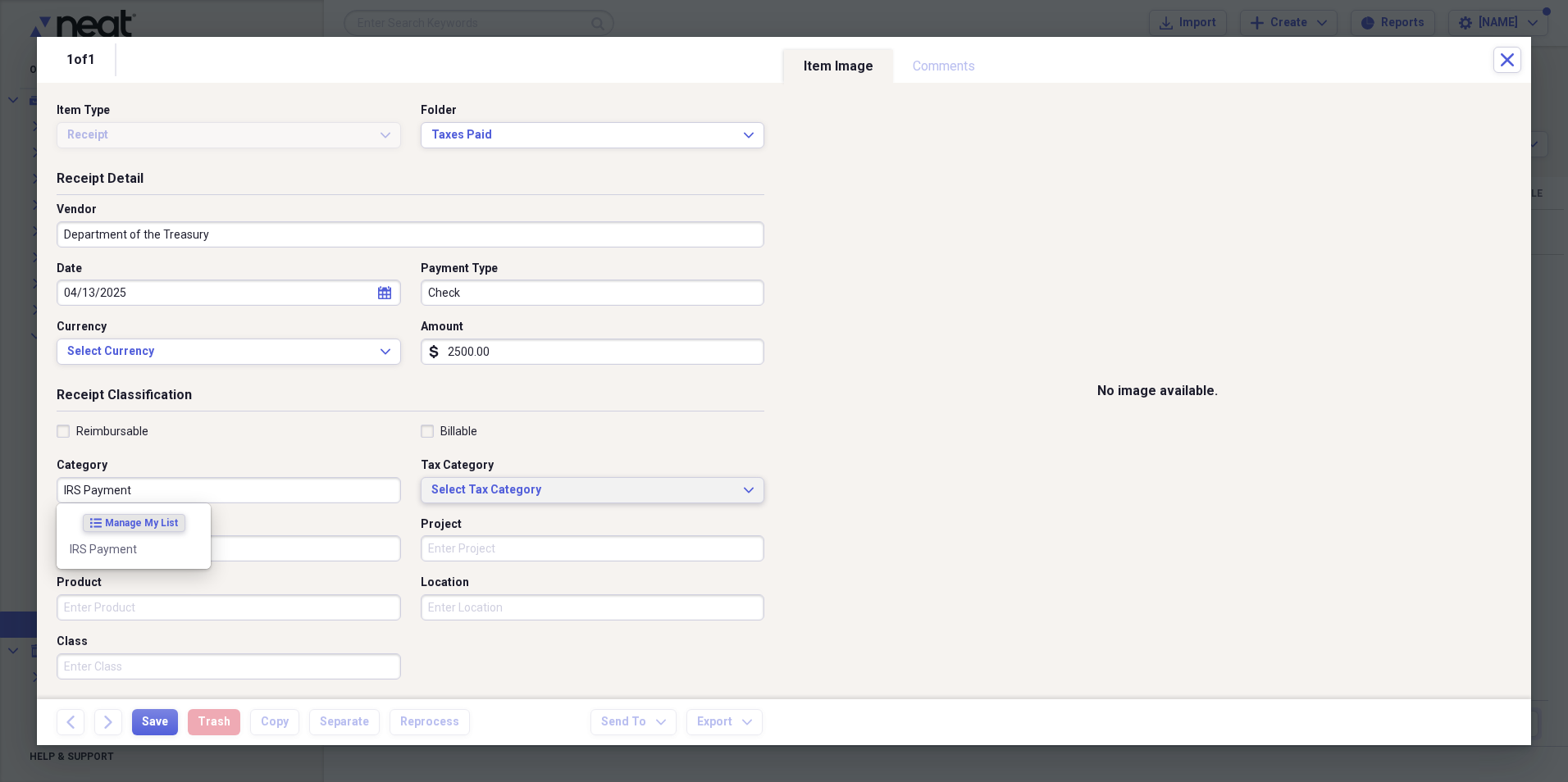 type on "IRS Payment" 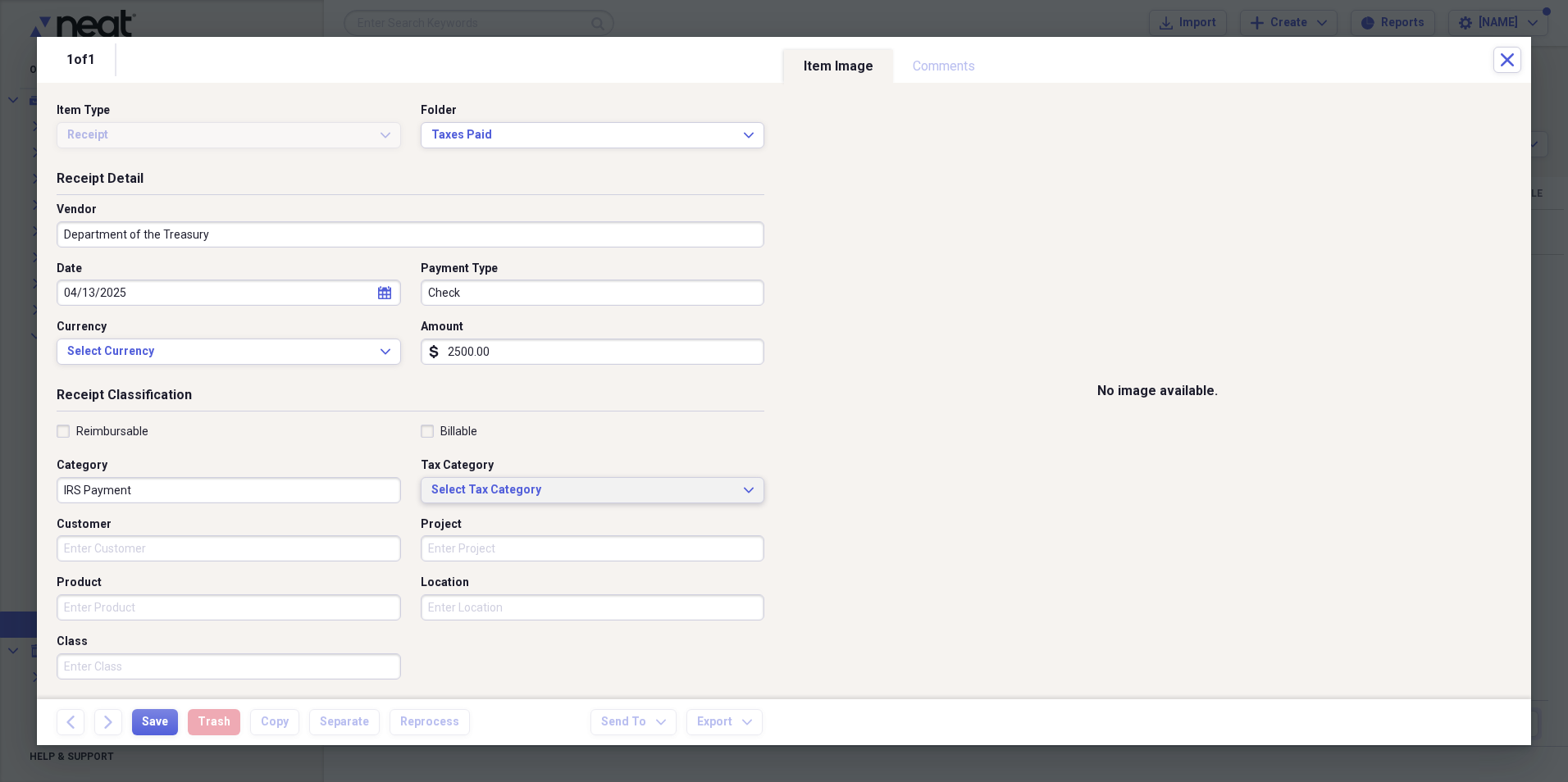 click on "Expand" 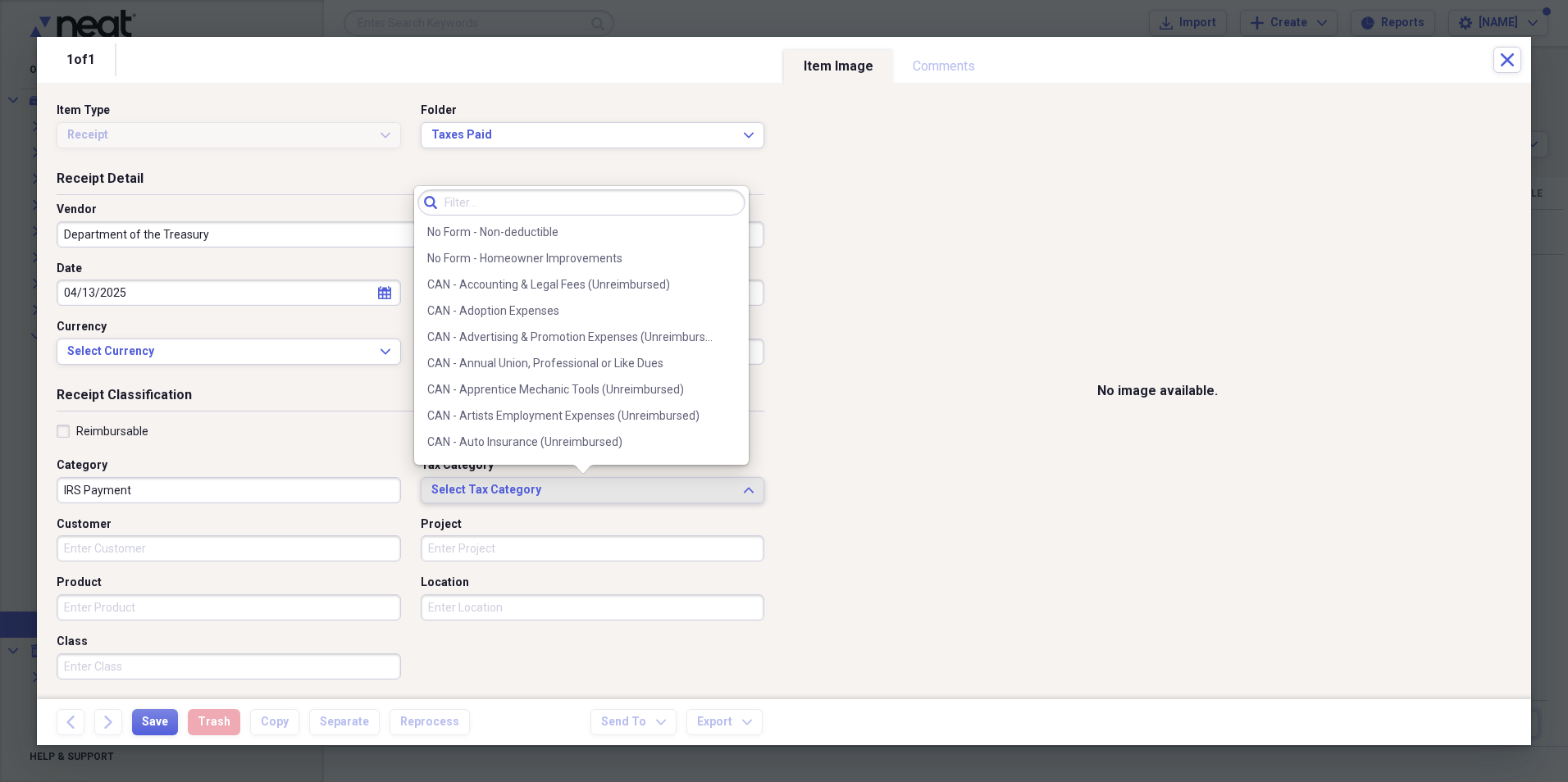 scroll, scrollTop: 2515, scrollLeft: 0, axis: vertical 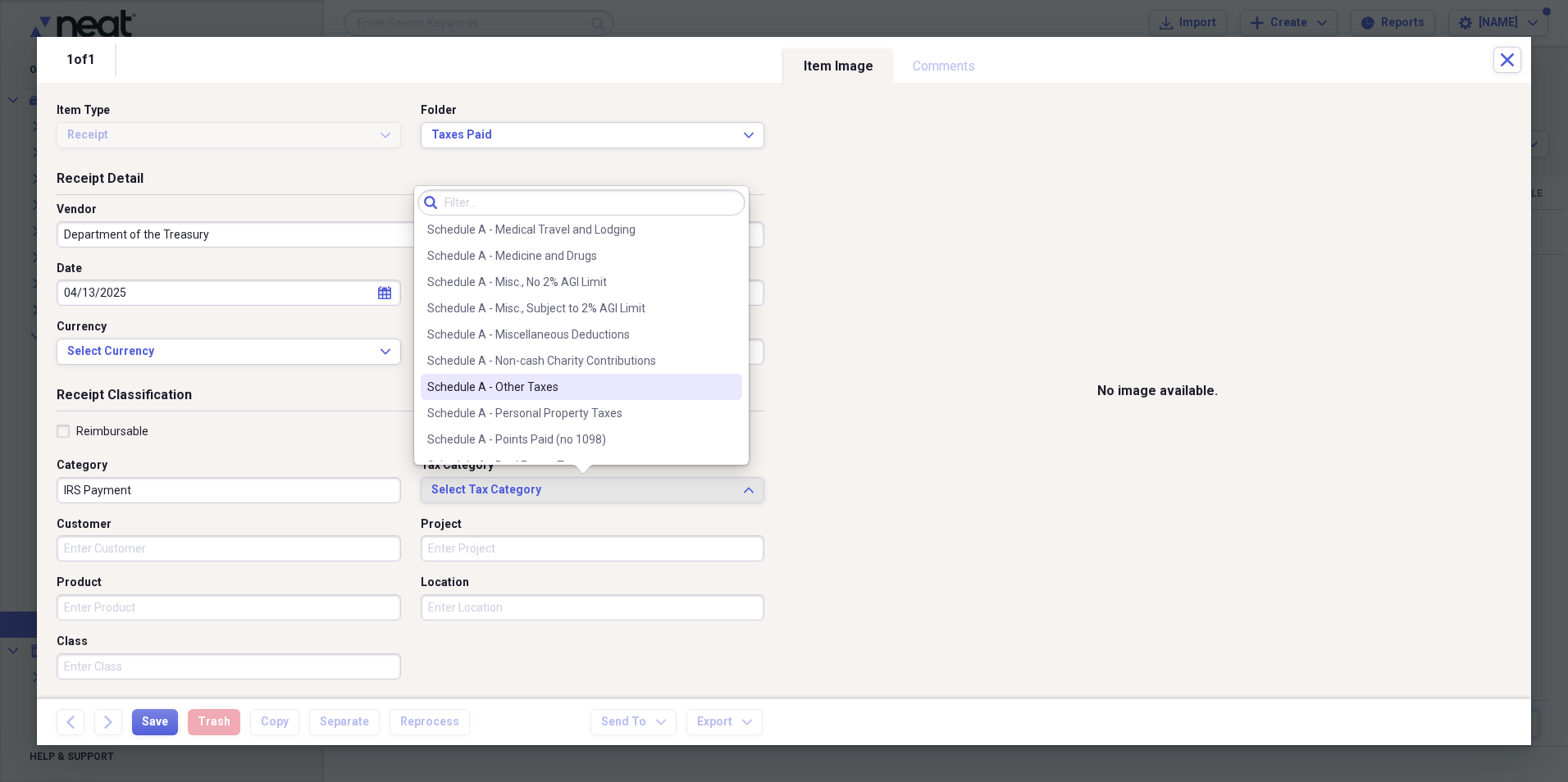 click on "Schedule A - Other Taxes" at bounding box center [572, 387] 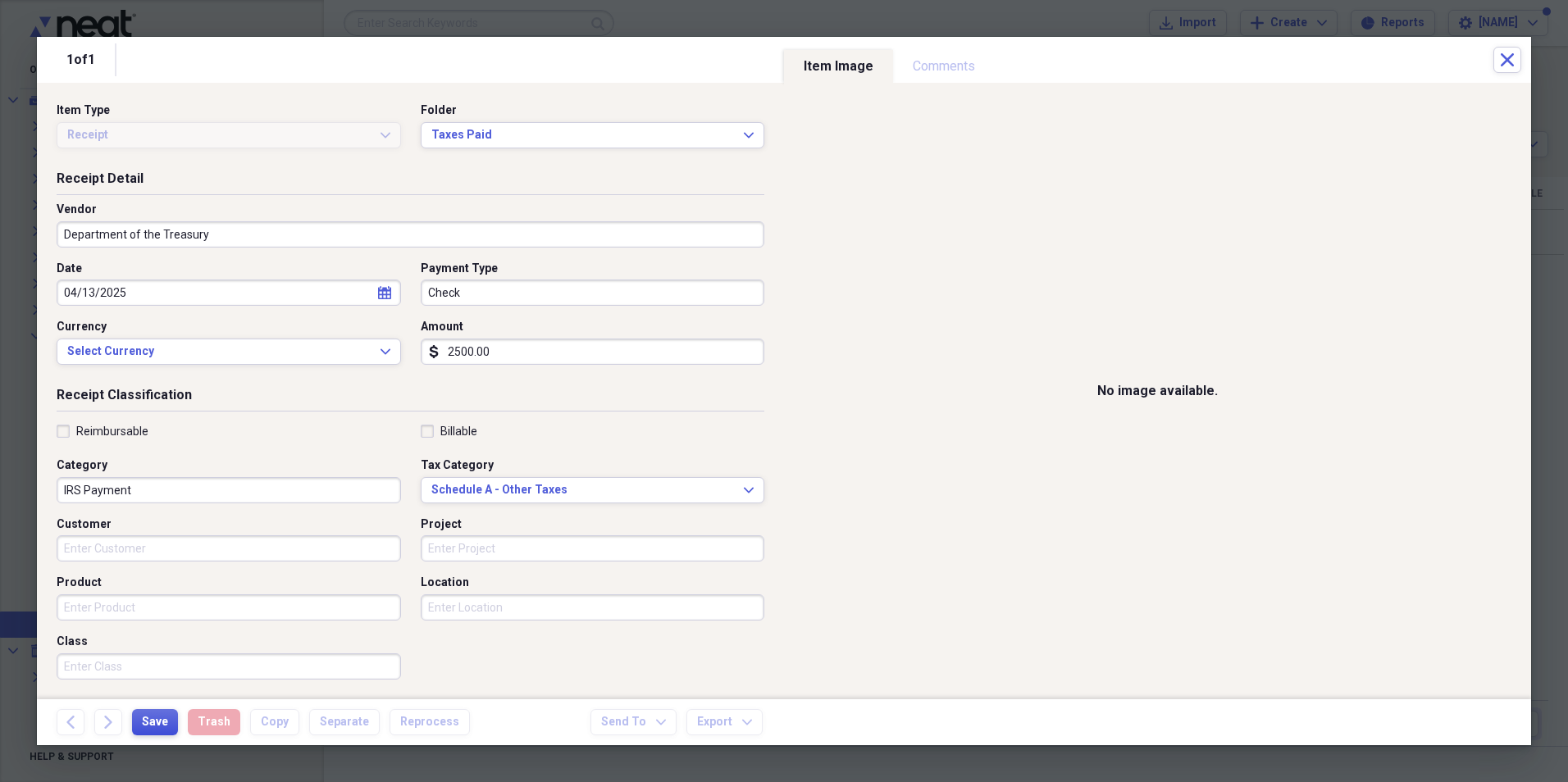 click on "Save" at bounding box center (155, 722) 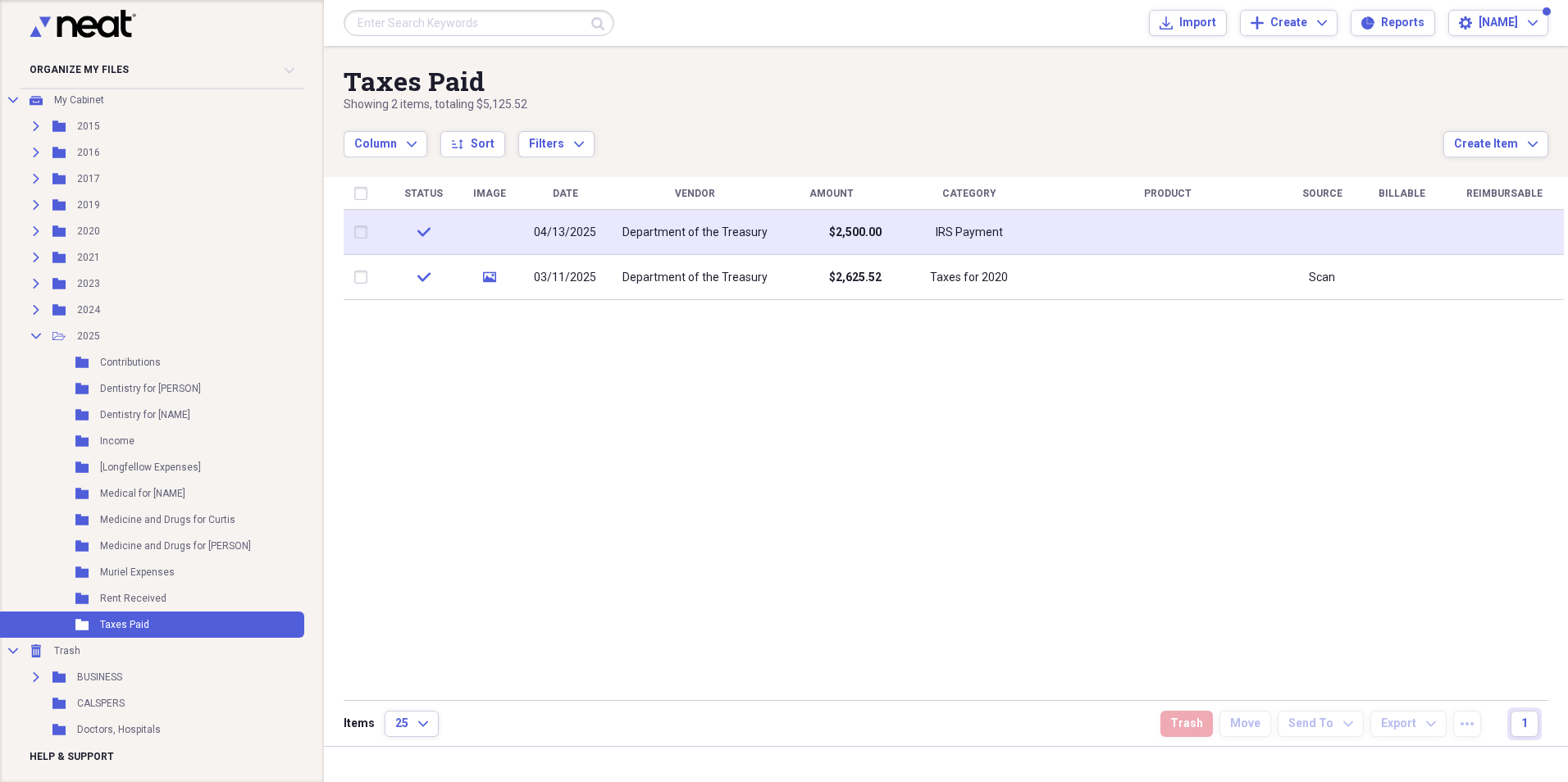click on "$2,500.00" at bounding box center (832, 232) 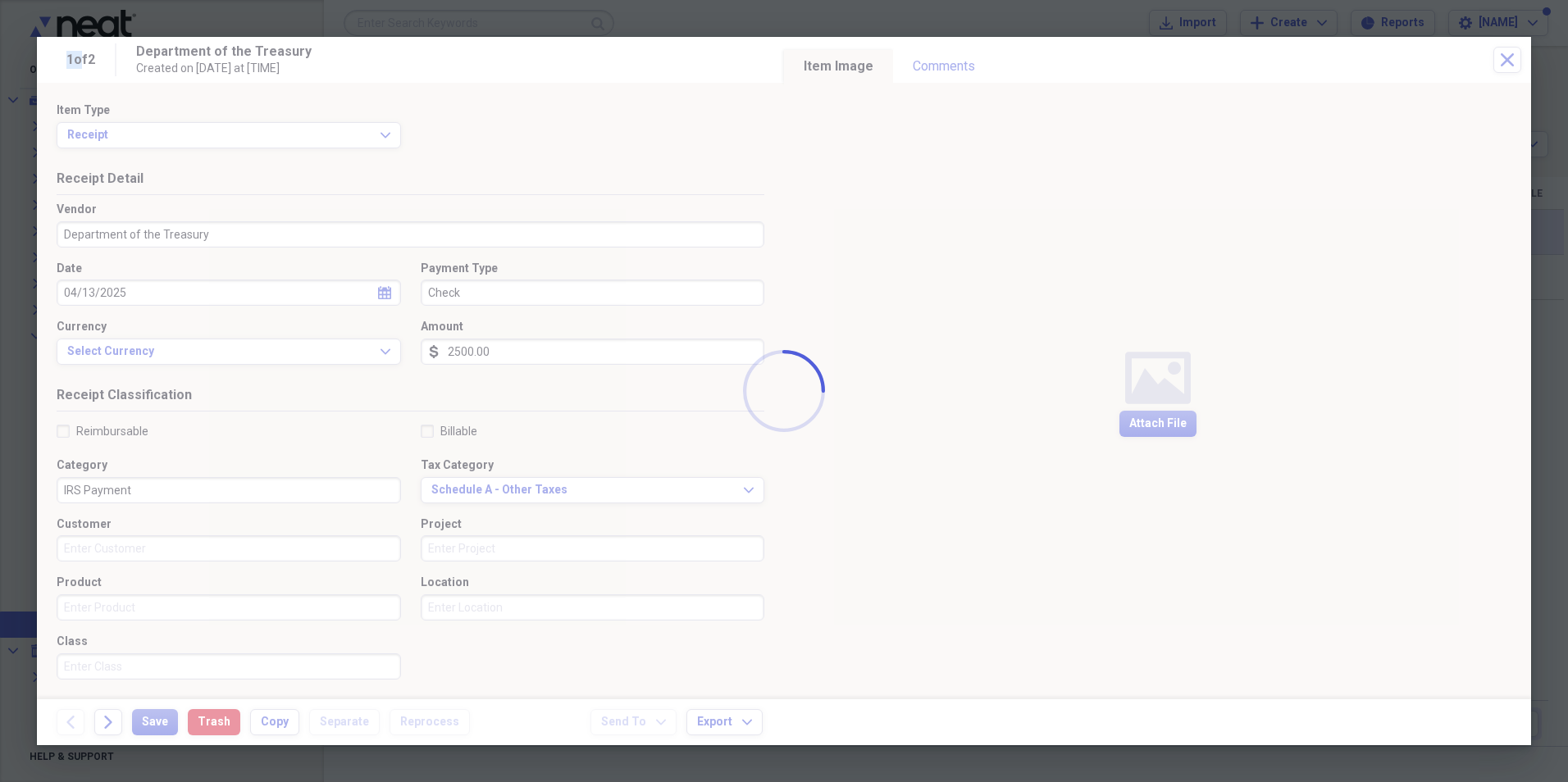 click at bounding box center [784, 391] 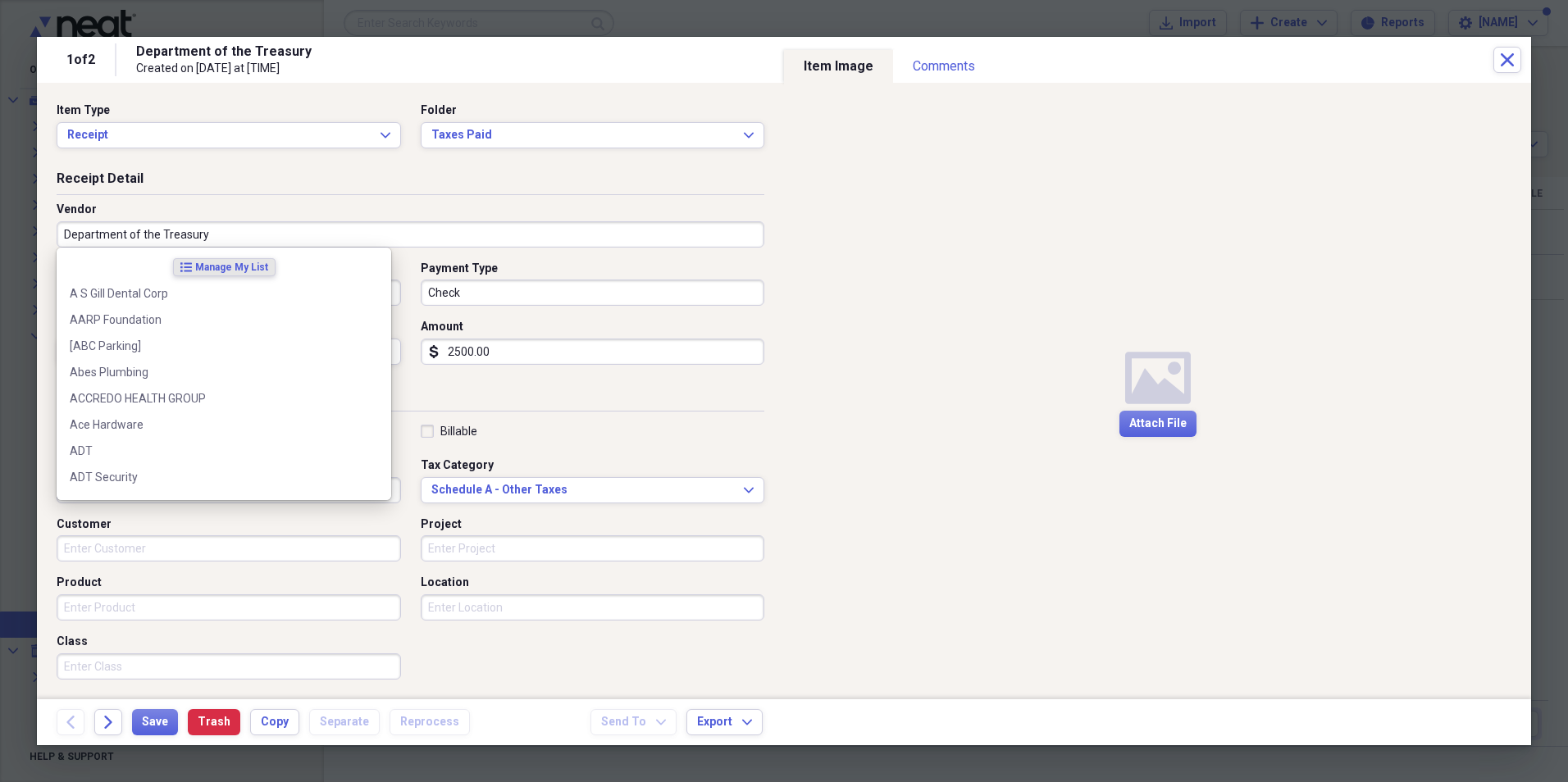 click on "Department of the Treasury" at bounding box center [410, 234] 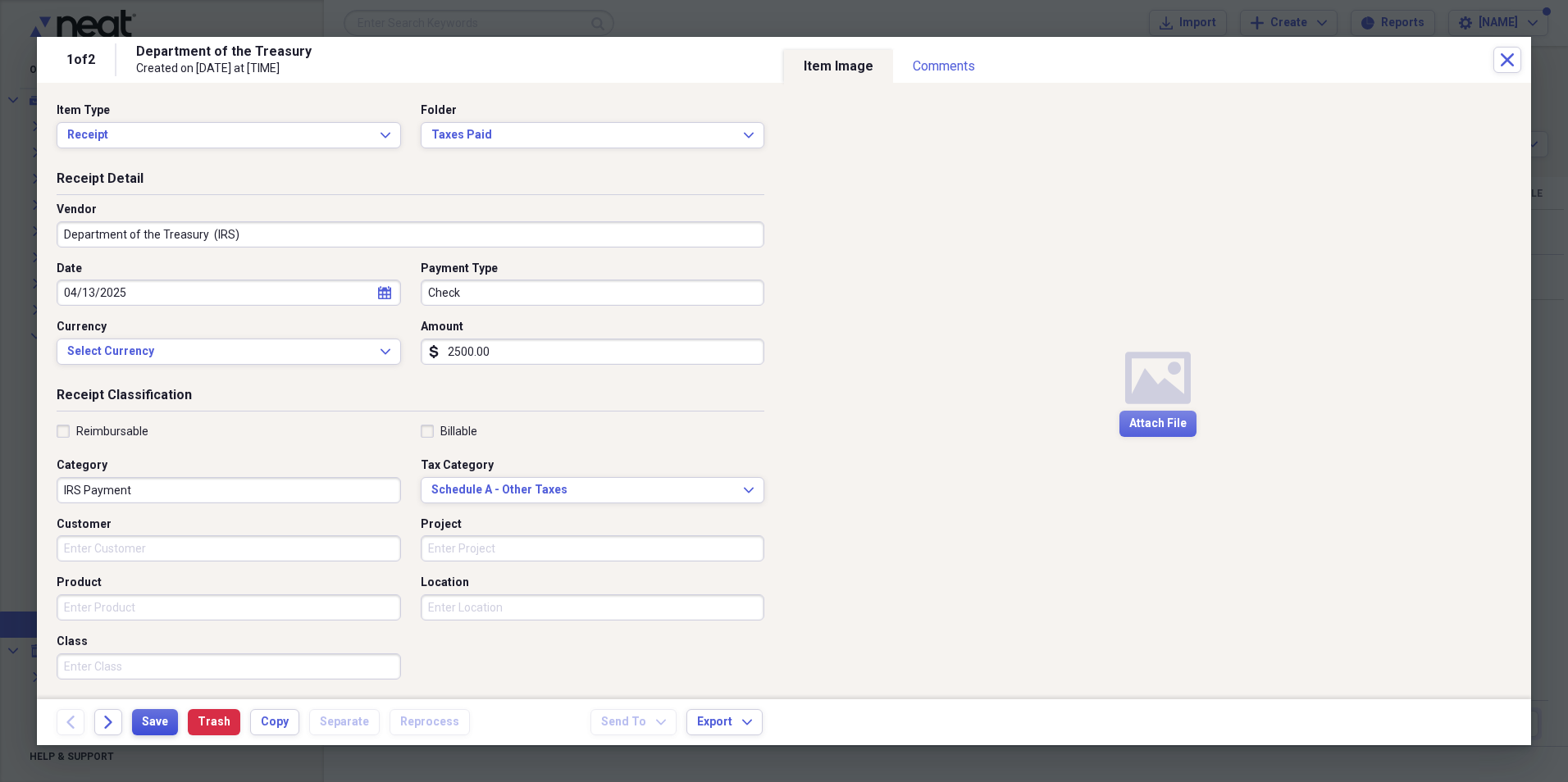type on "Department of the Treasury  (IRS)" 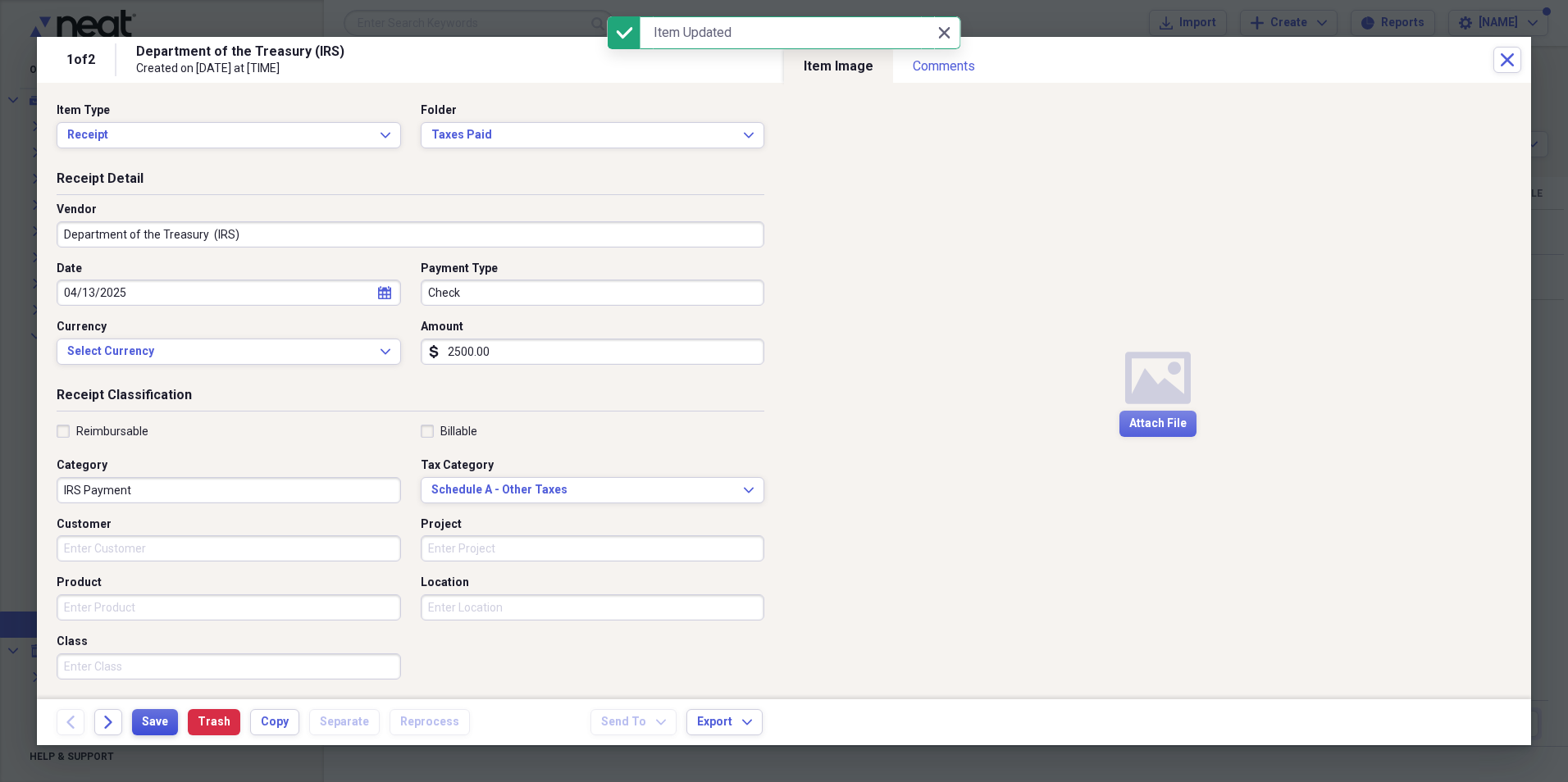 click on "Save" at bounding box center (155, 722) 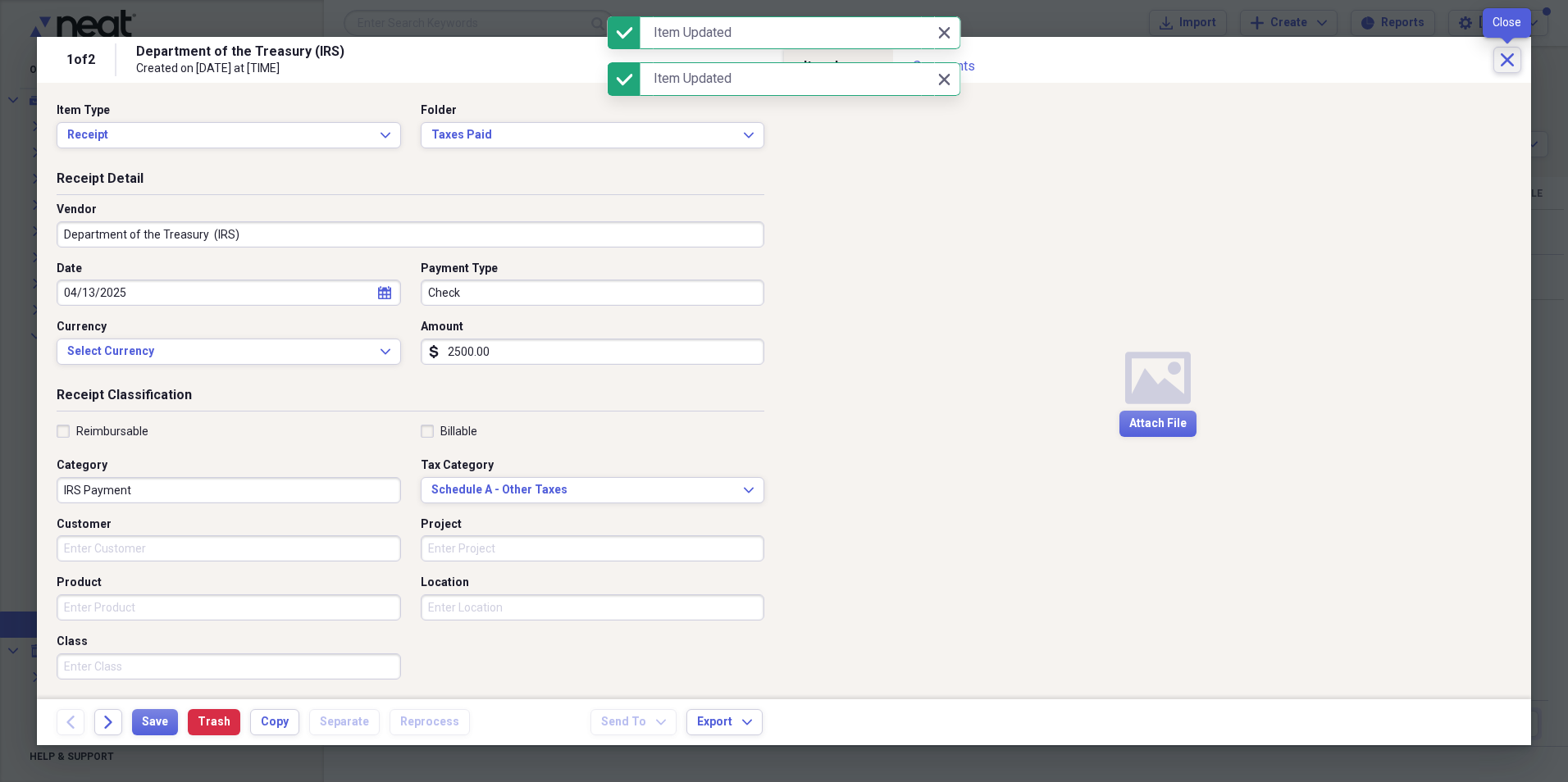 click on "Close" 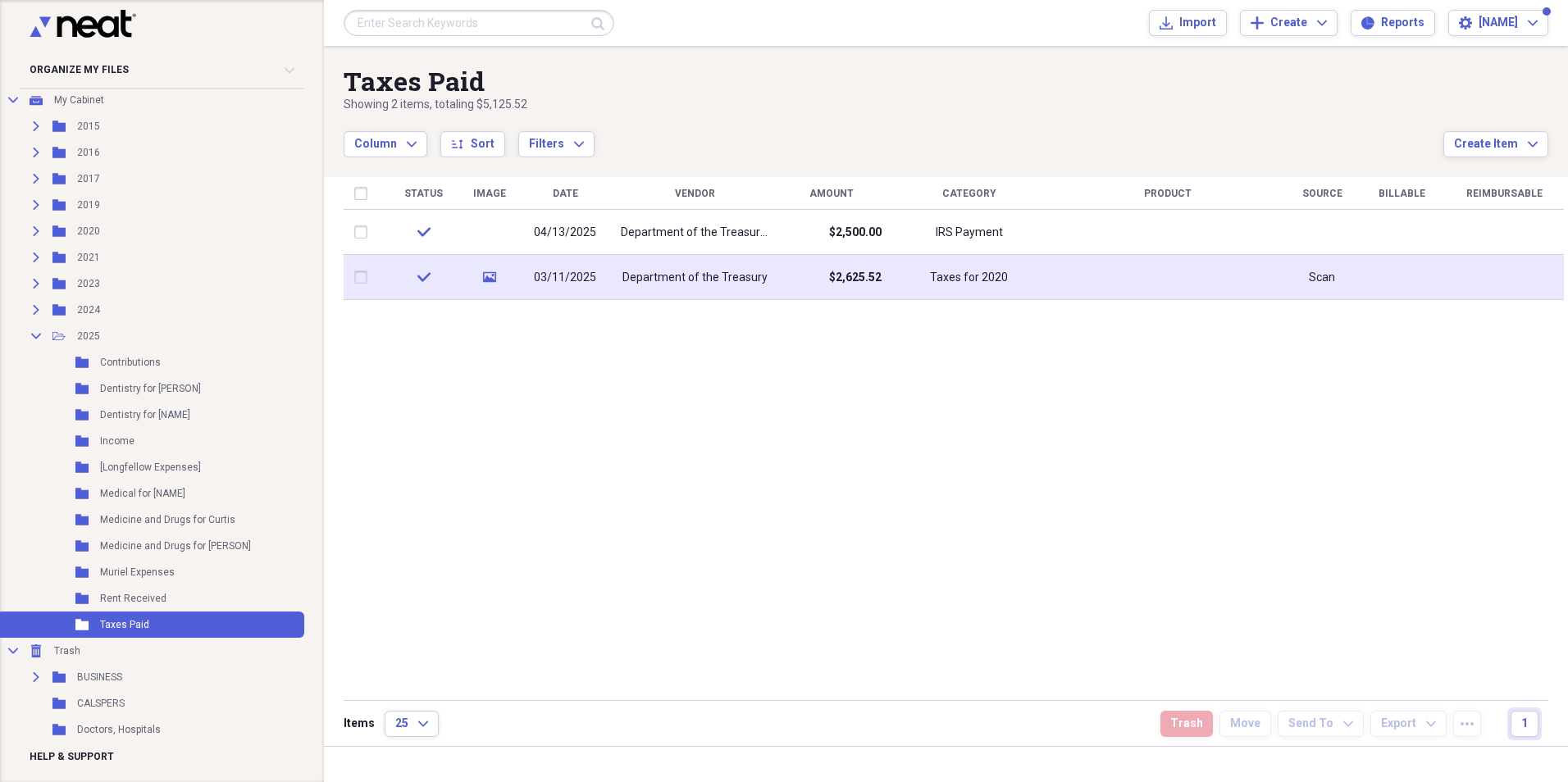 click on "Department of the Treasury" at bounding box center (695, 278) 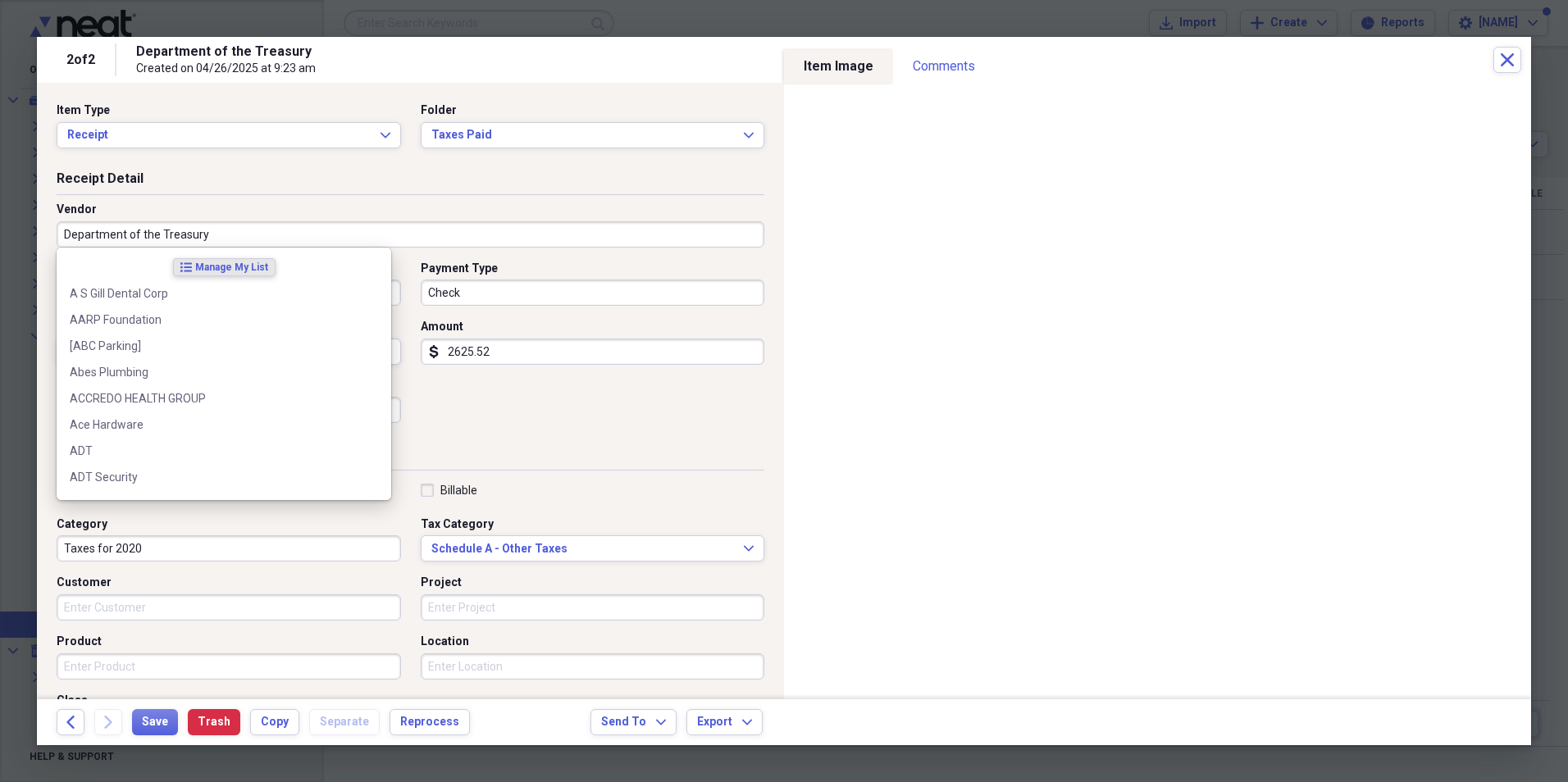 click on "Department of the Treasury" at bounding box center (410, 234) 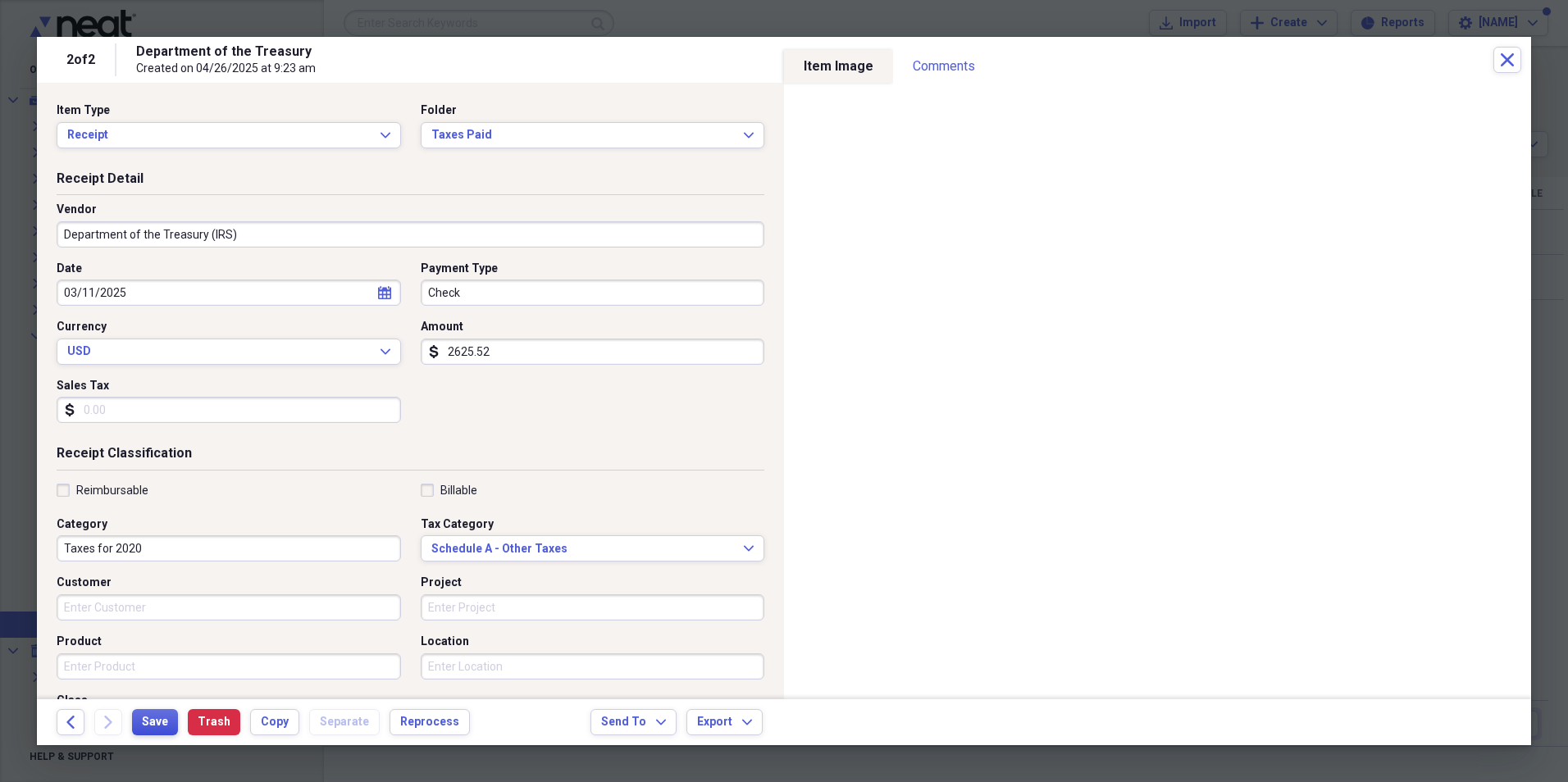 type on "Department of the Treasury (IRS)" 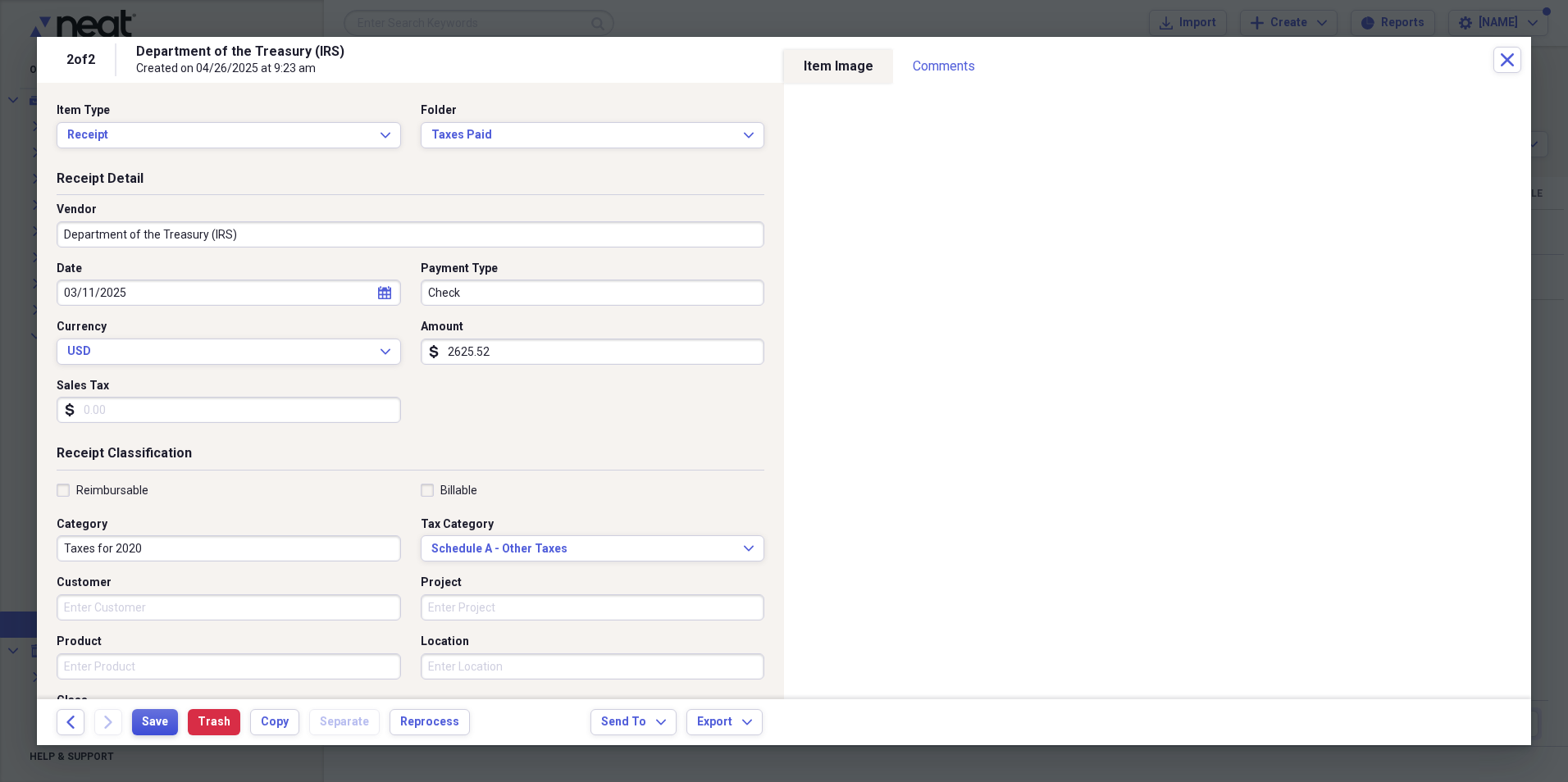 click on "Save" at bounding box center [155, 722] 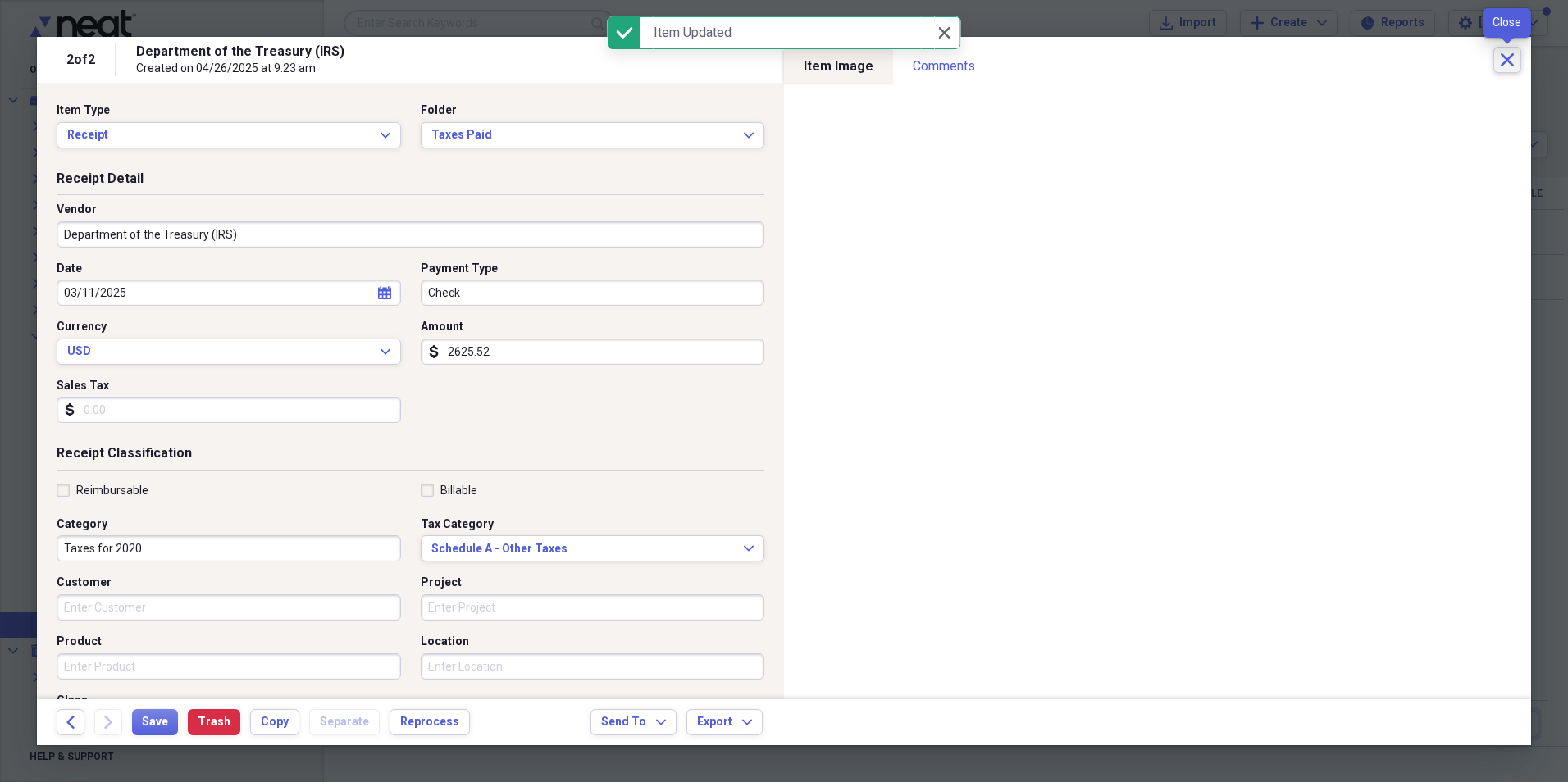 click 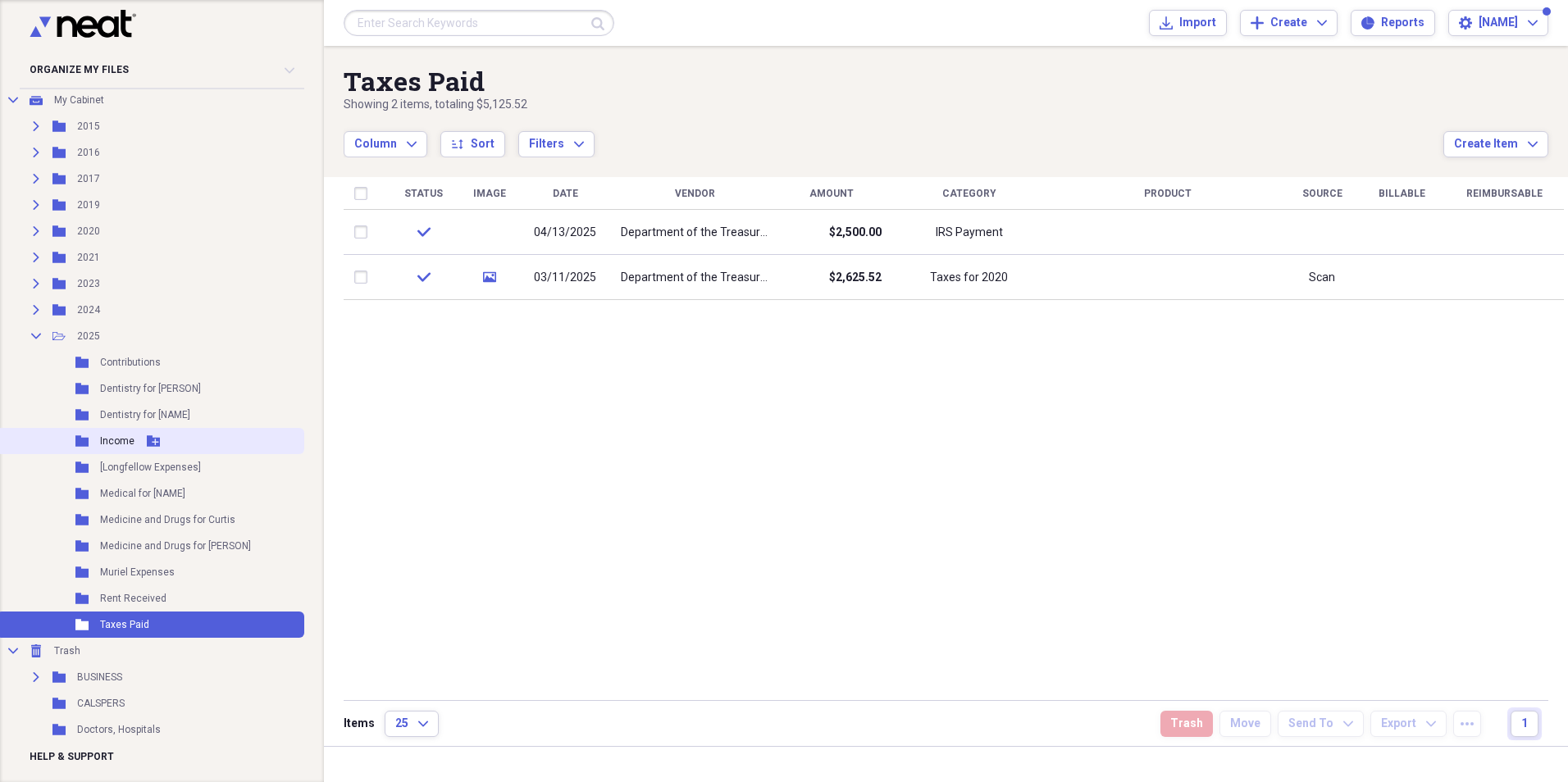 click on "Income" at bounding box center [117, 441] 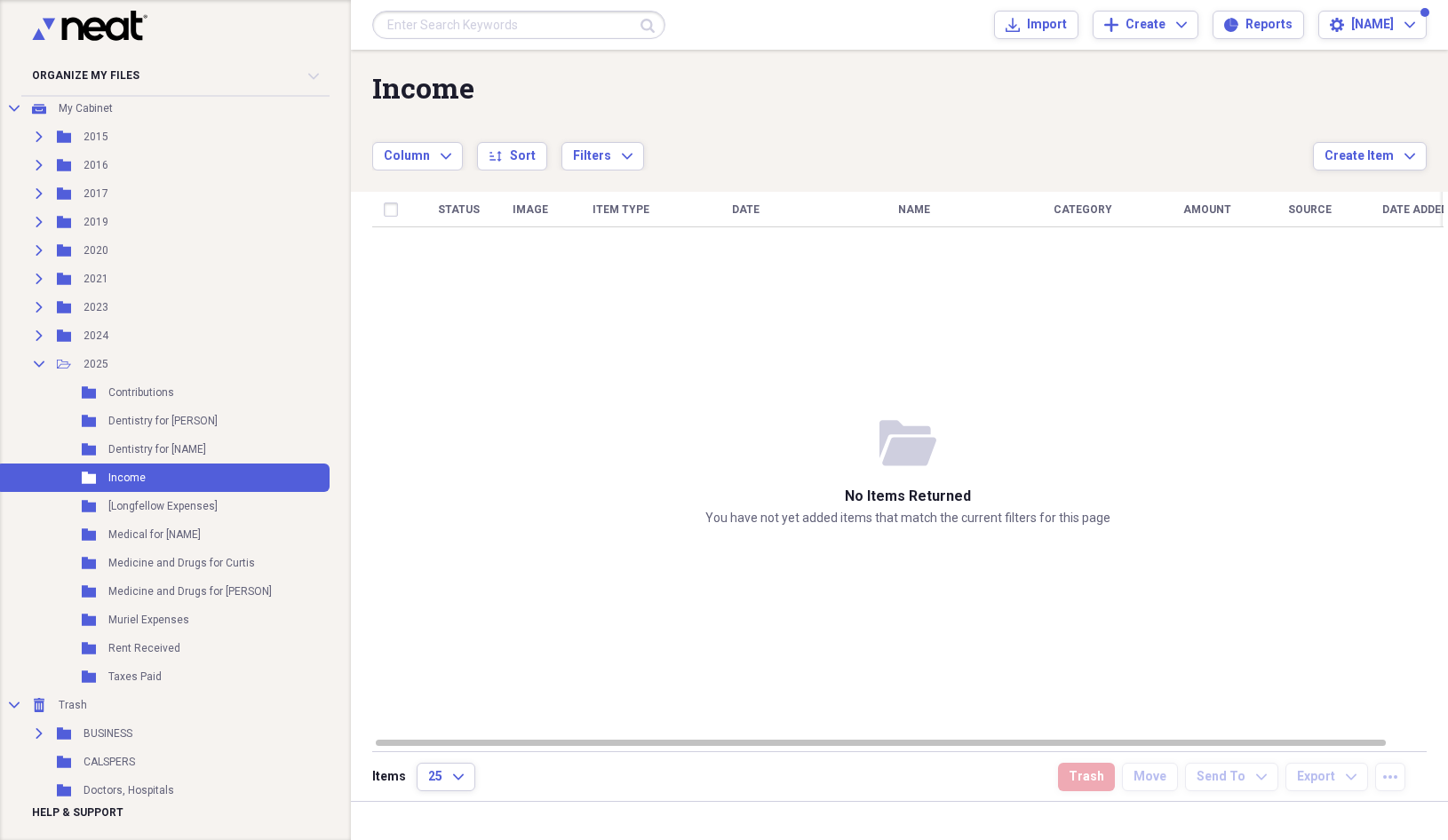 click on "Status Image Item Type Date Name Category Amount Source Date Added chevron-down" at bounding box center (908, 464) 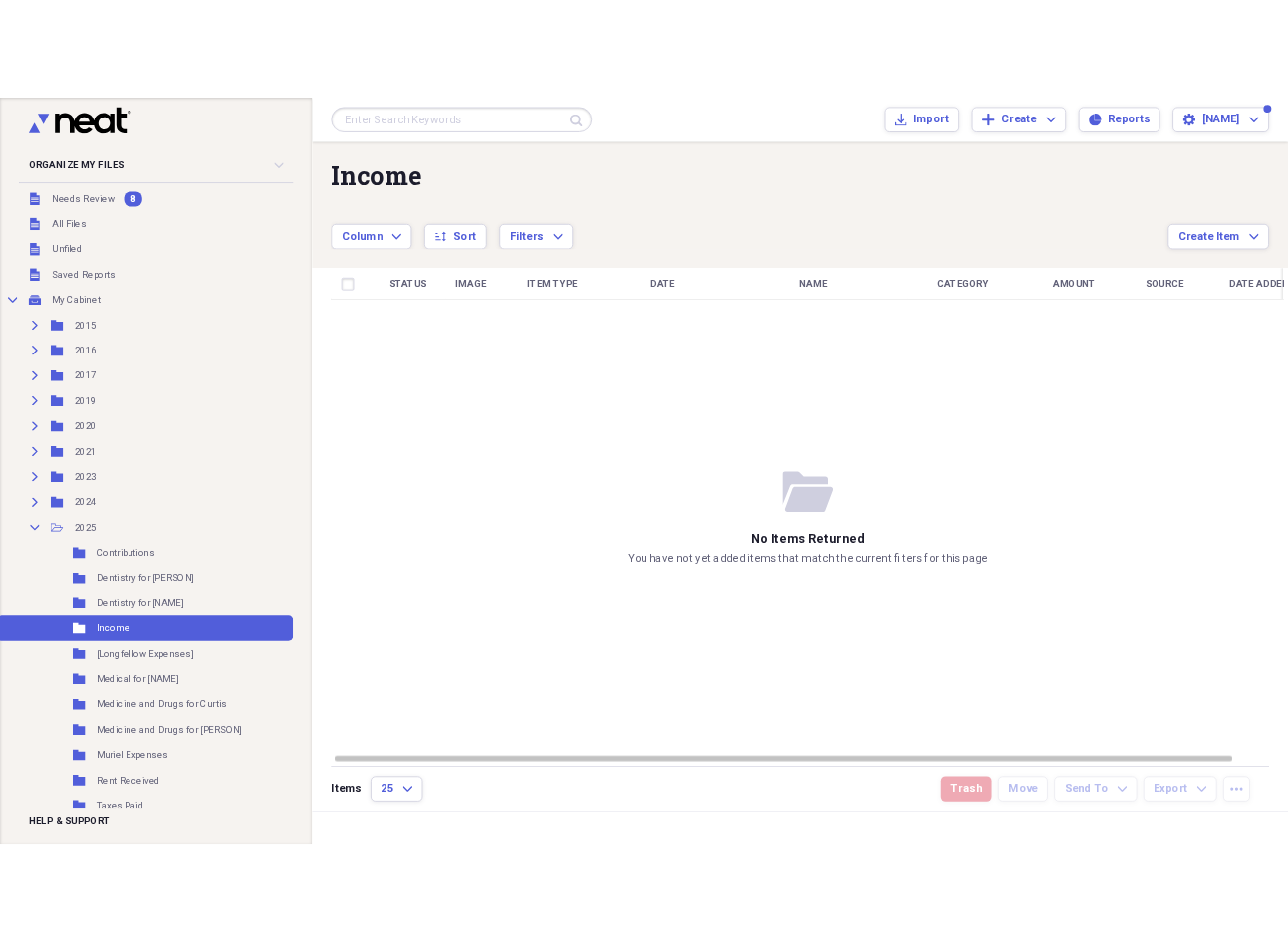 scroll, scrollTop: 0, scrollLeft: 0, axis: both 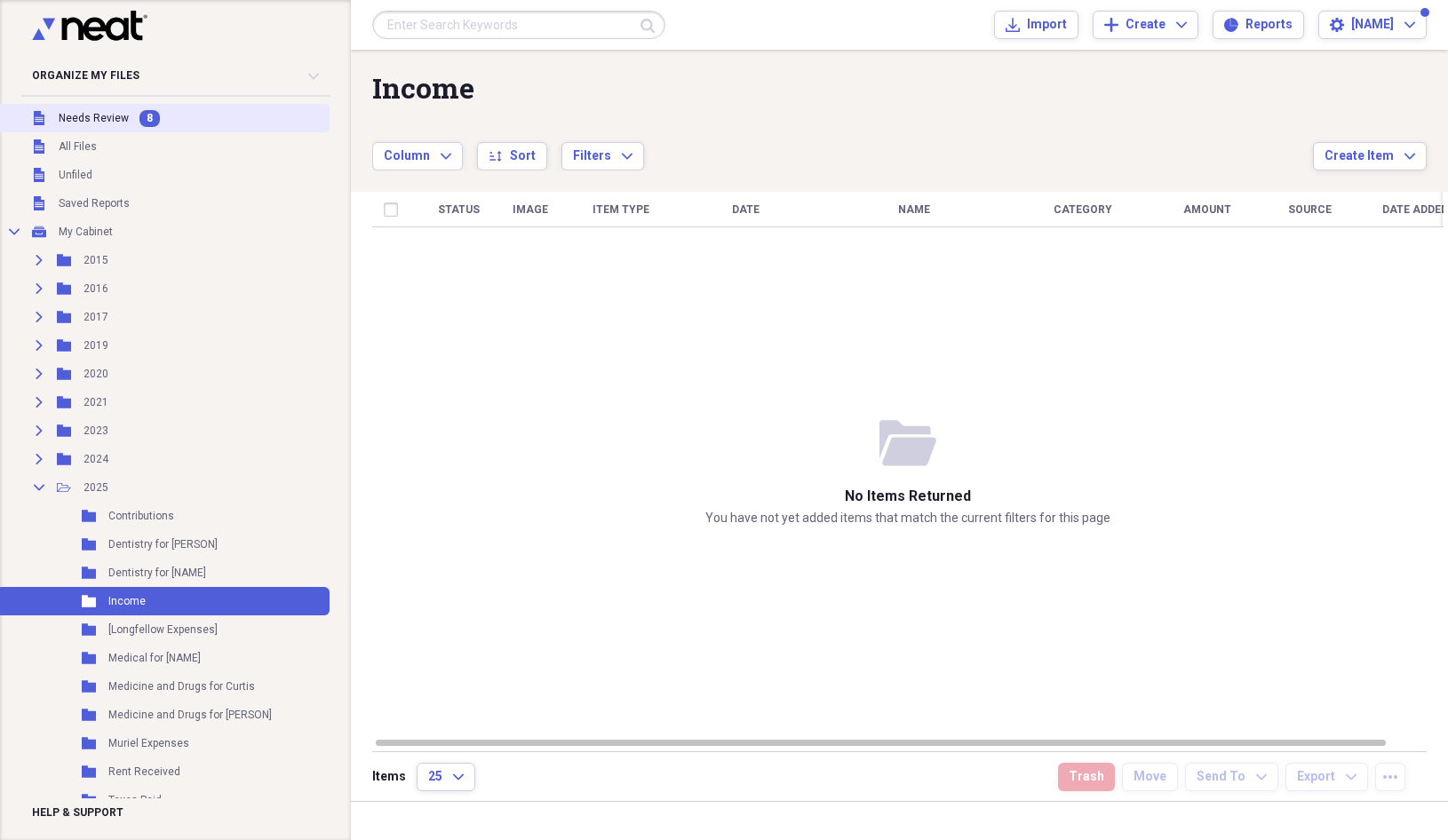 click on "8" at bounding box center (149, 118) 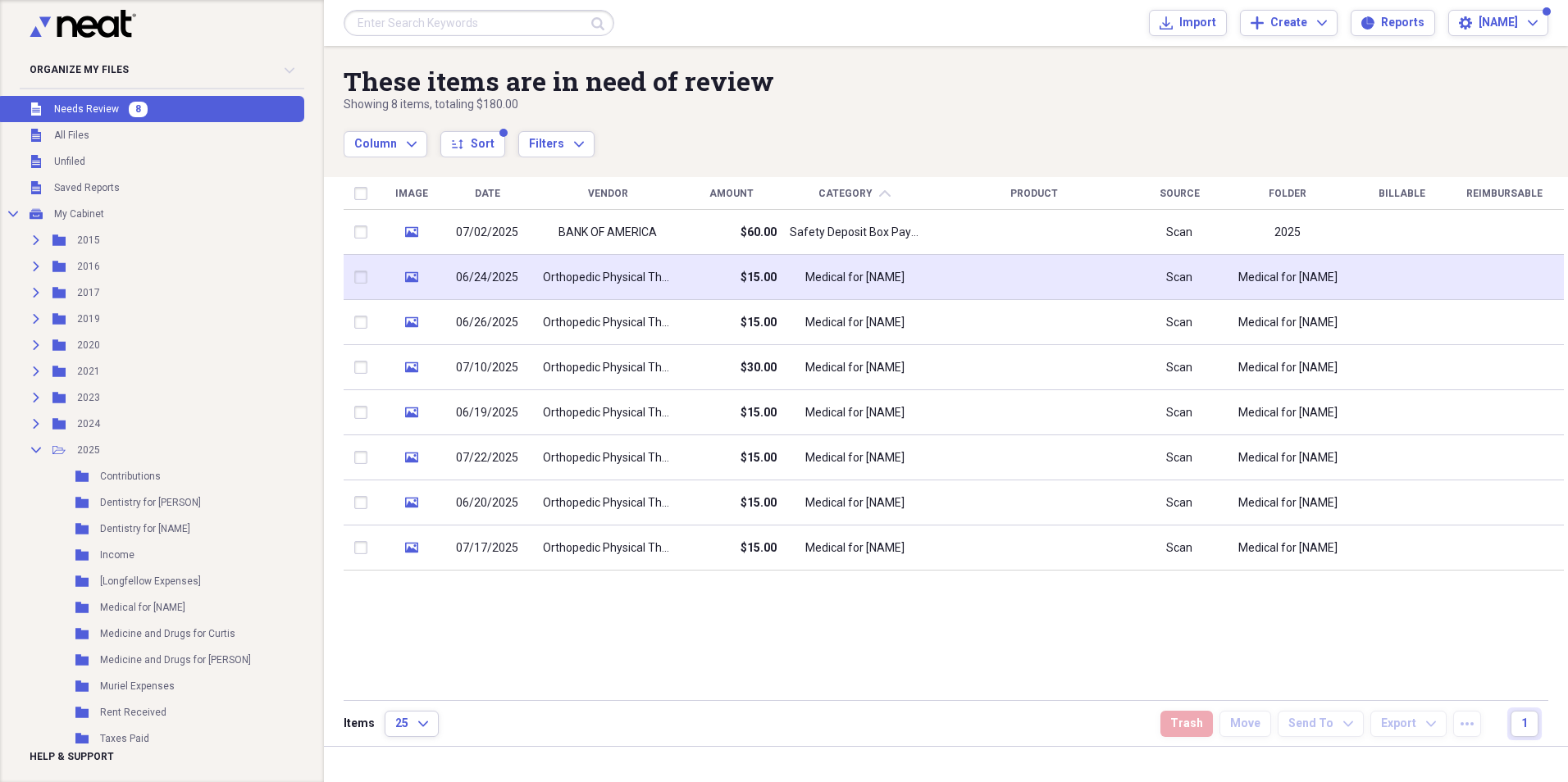 click at bounding box center [364, 277] 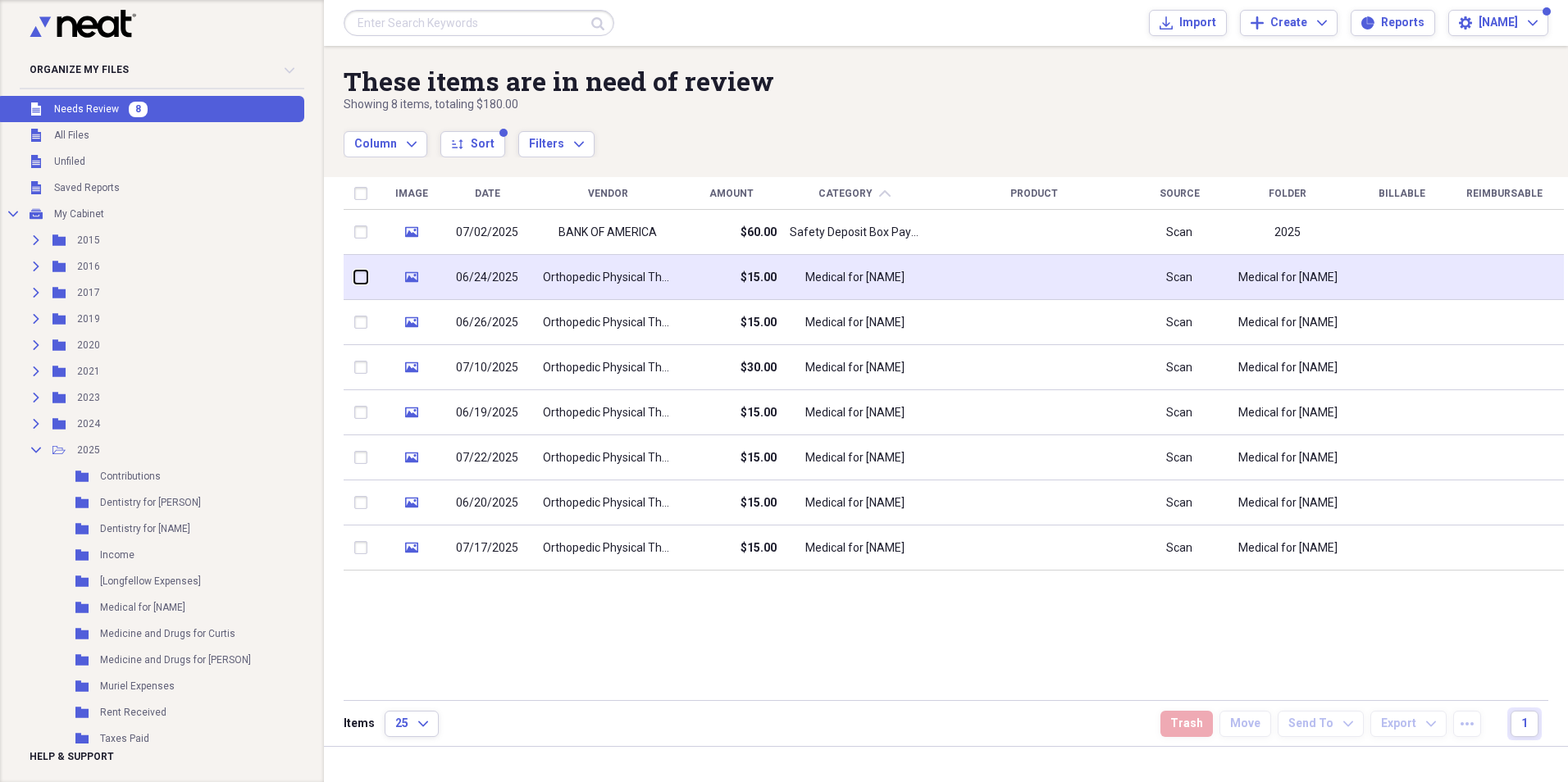 click at bounding box center [354, 277] 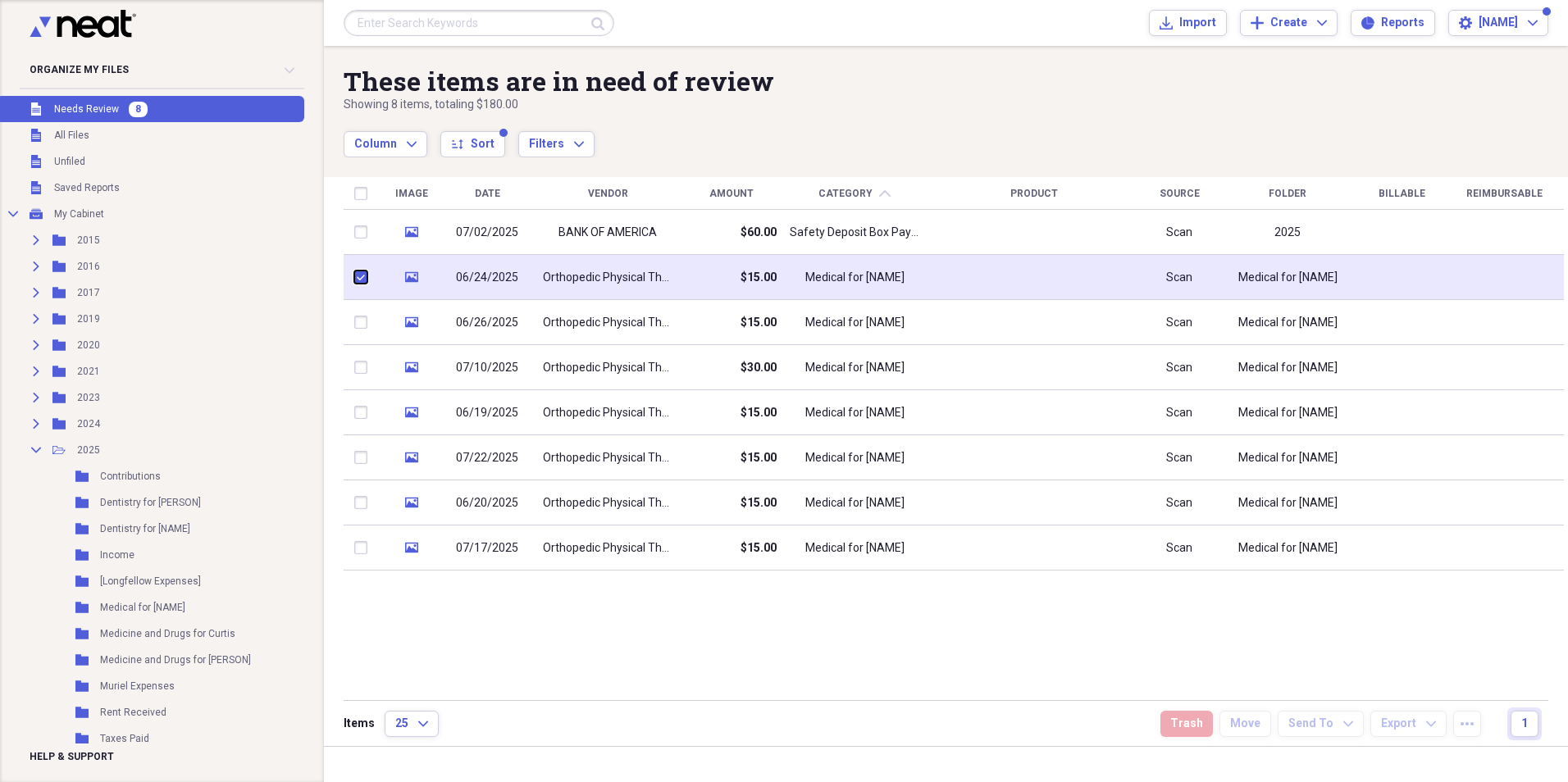 checkbox on "true" 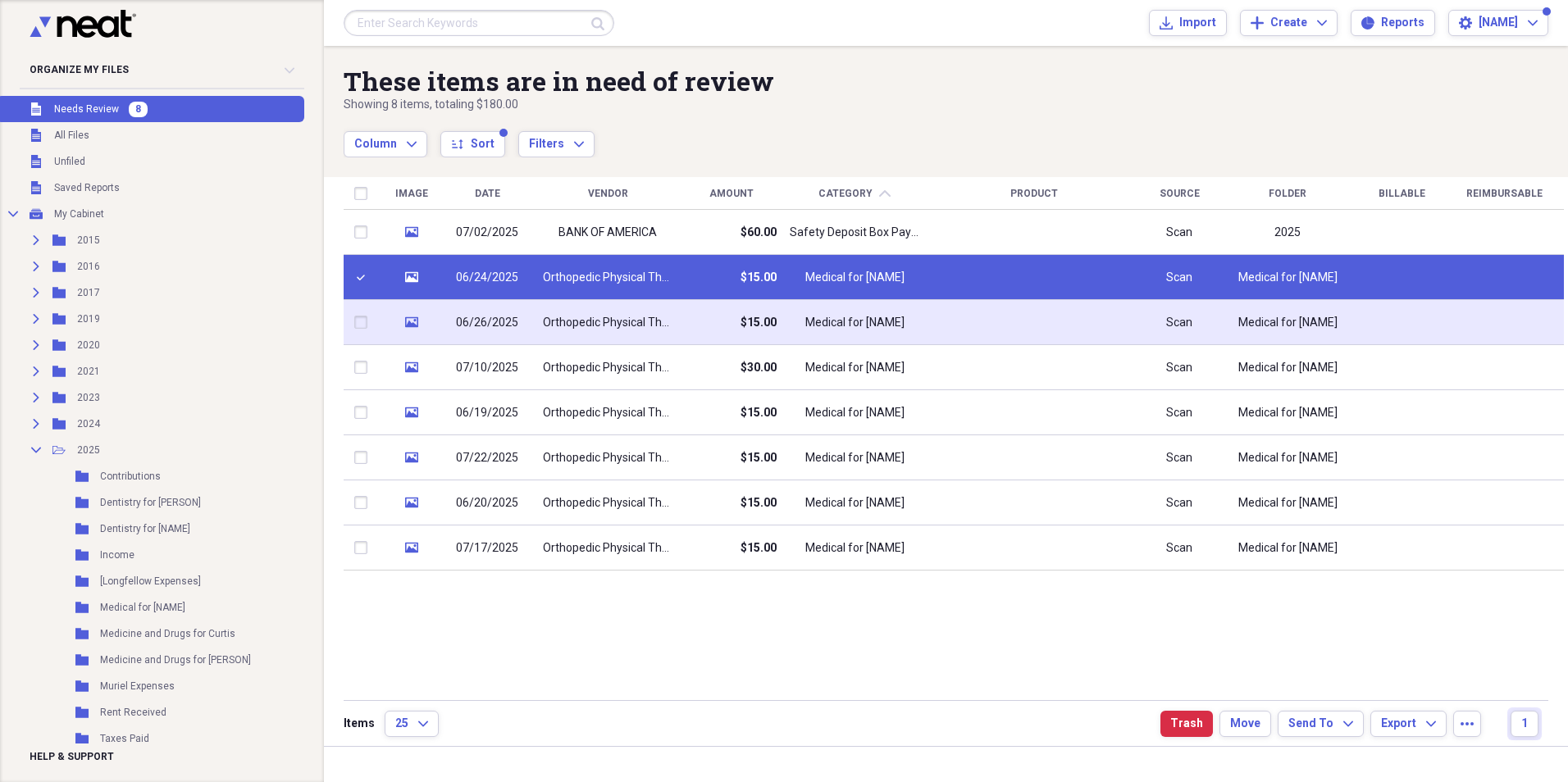 drag, startPoint x: 362, startPoint y: 314, endPoint x: 362, endPoint y: 330, distance: 16 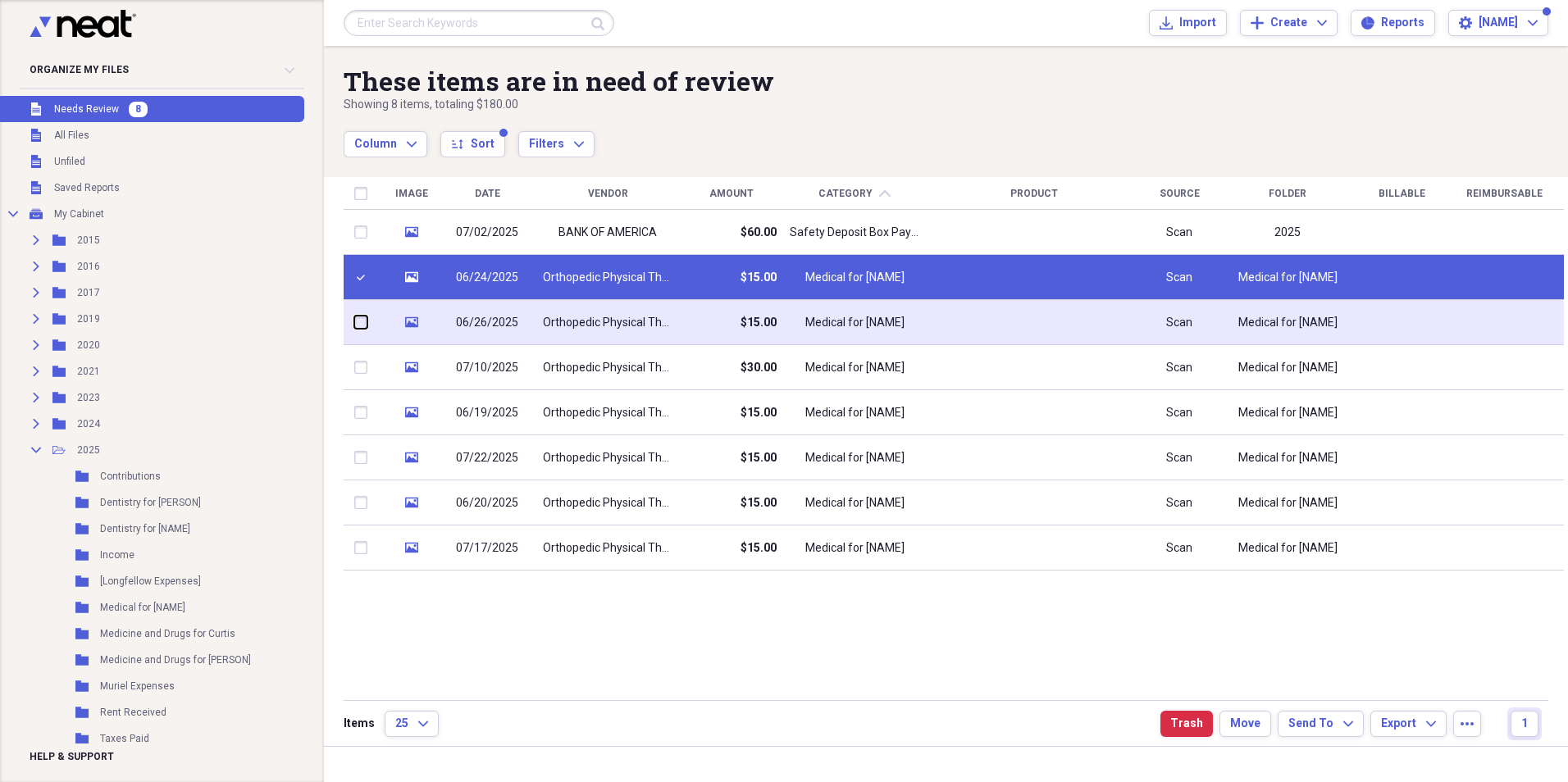click at bounding box center (354, 322) 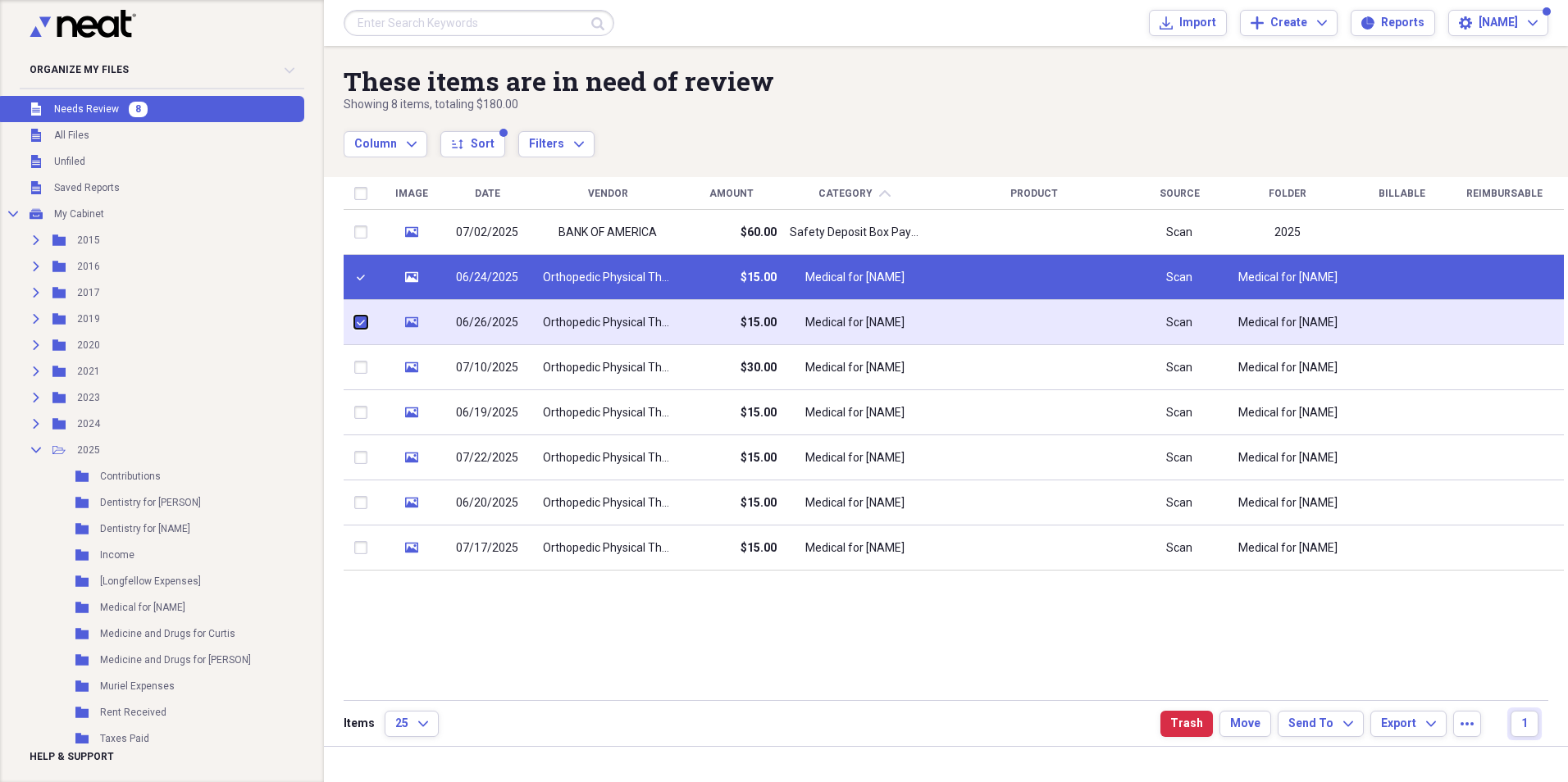 checkbox on "true" 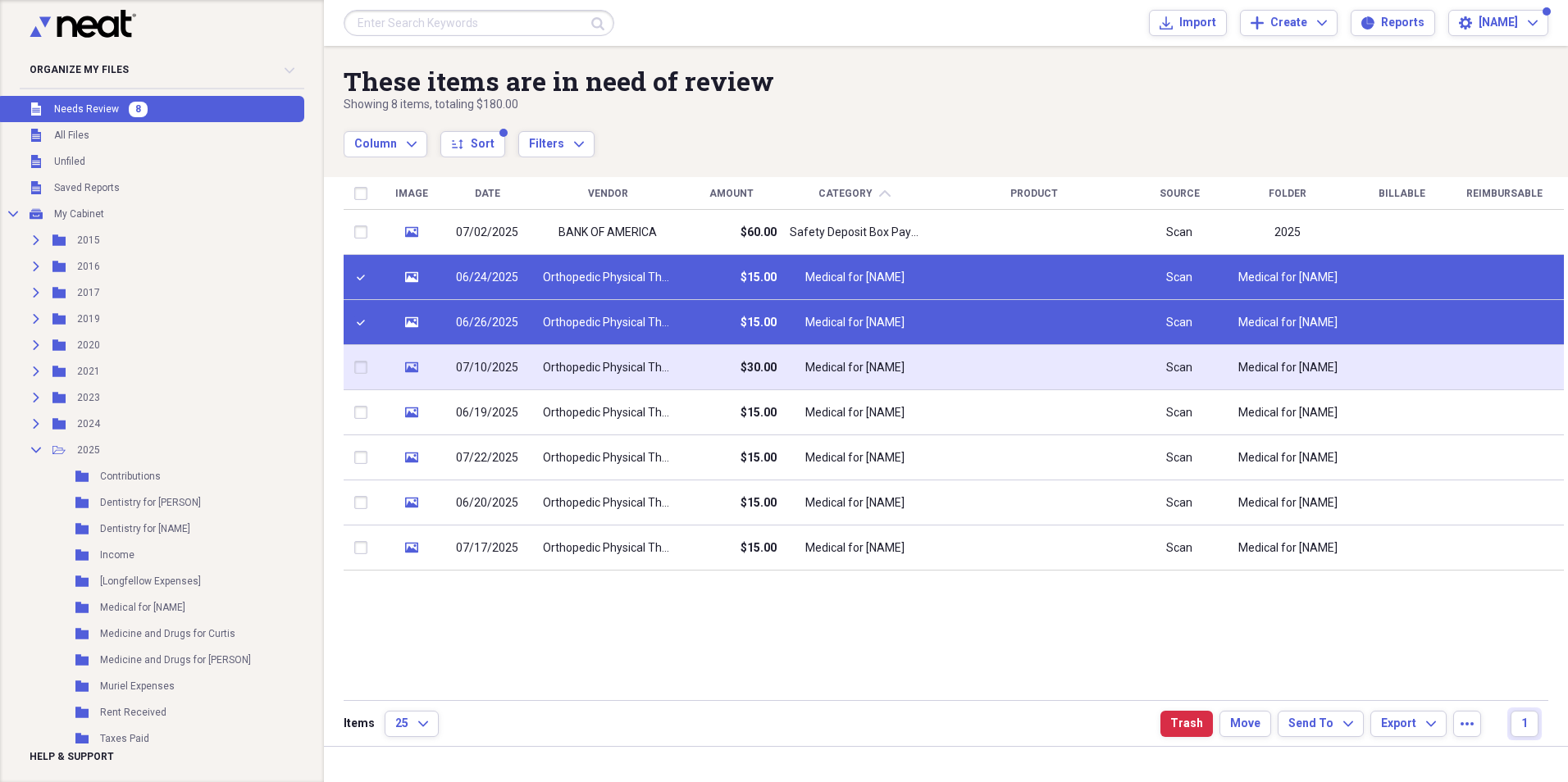 click at bounding box center (364, 367) 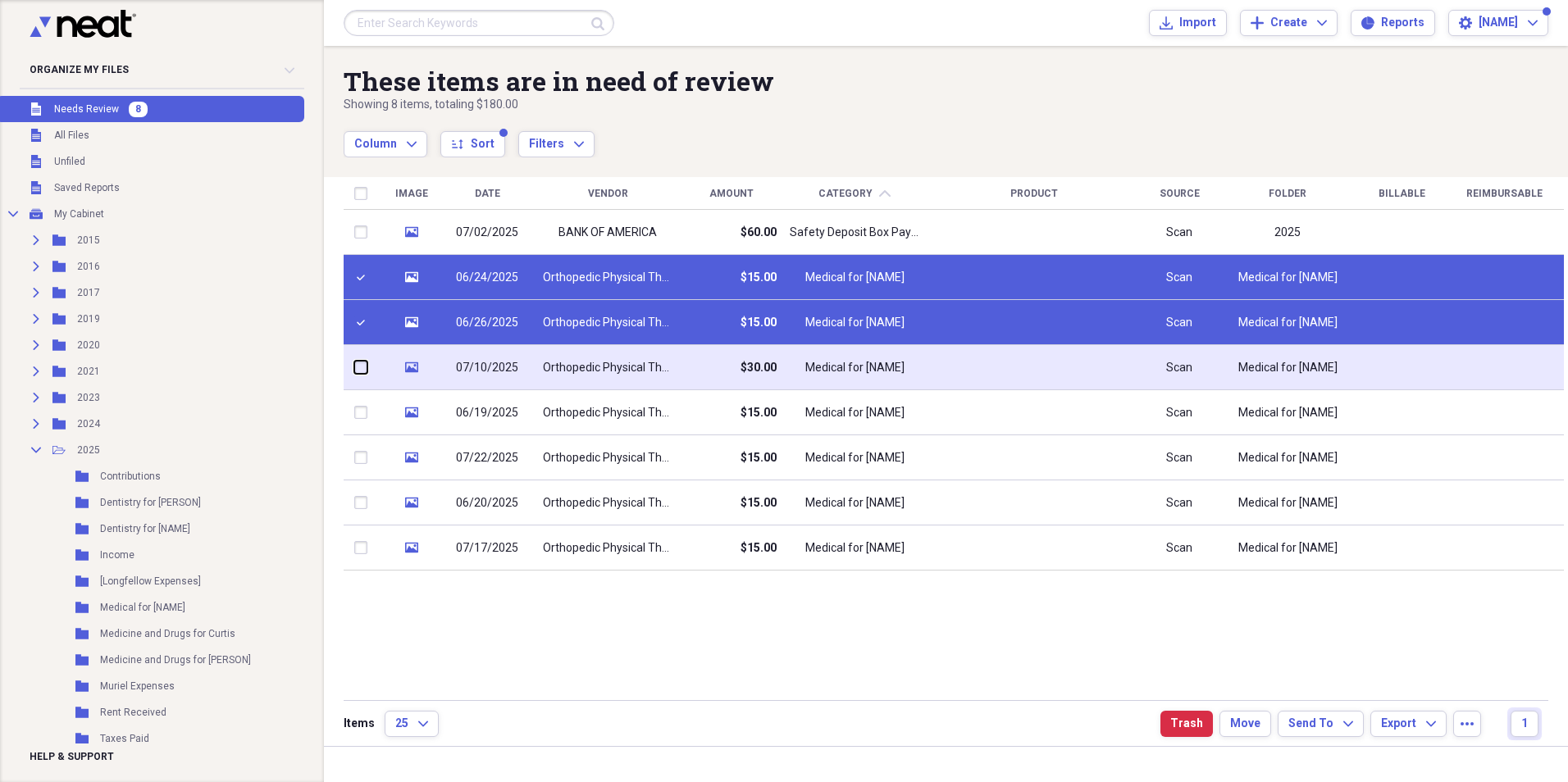 click at bounding box center (354, 367) 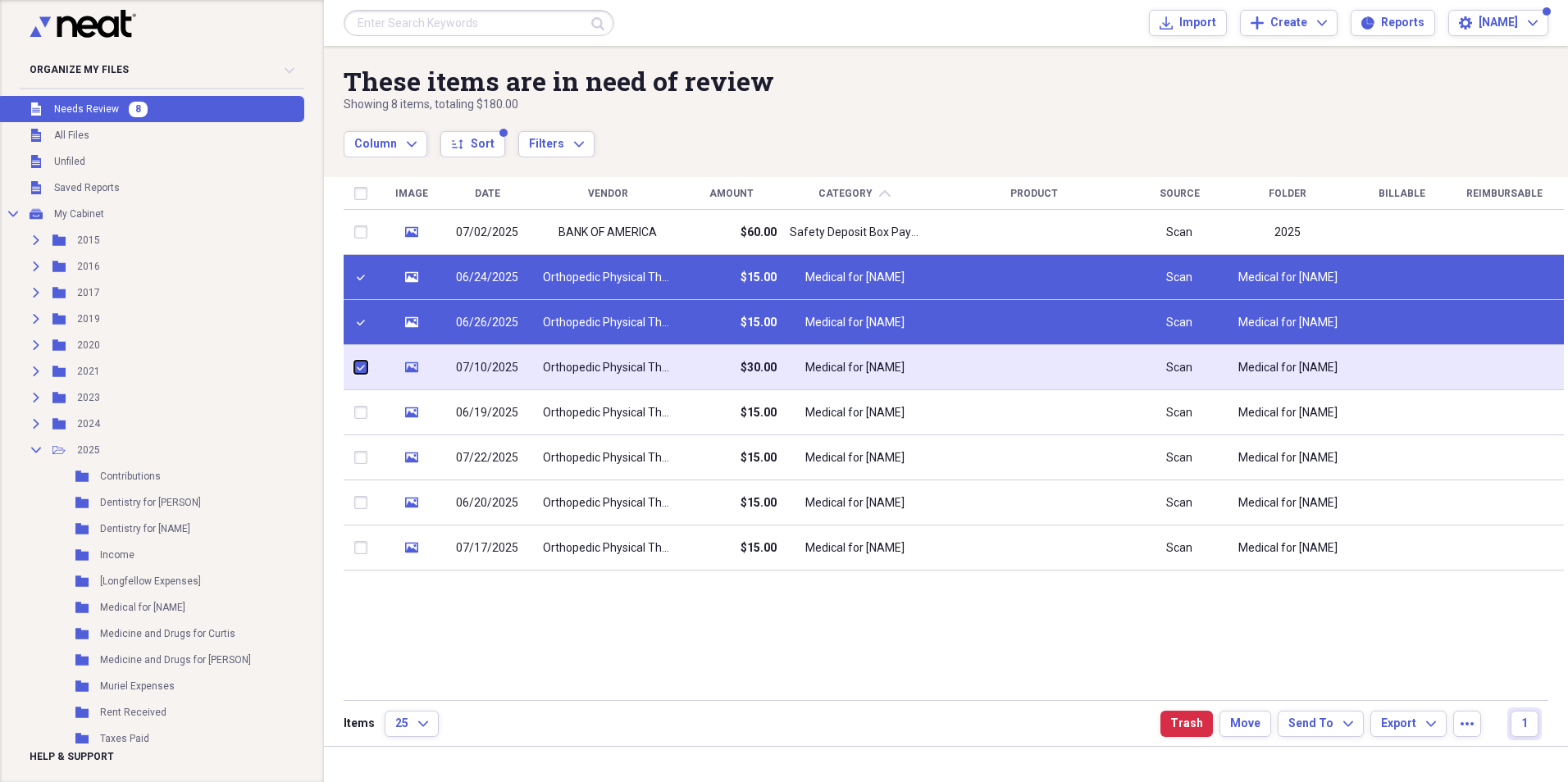 checkbox on "true" 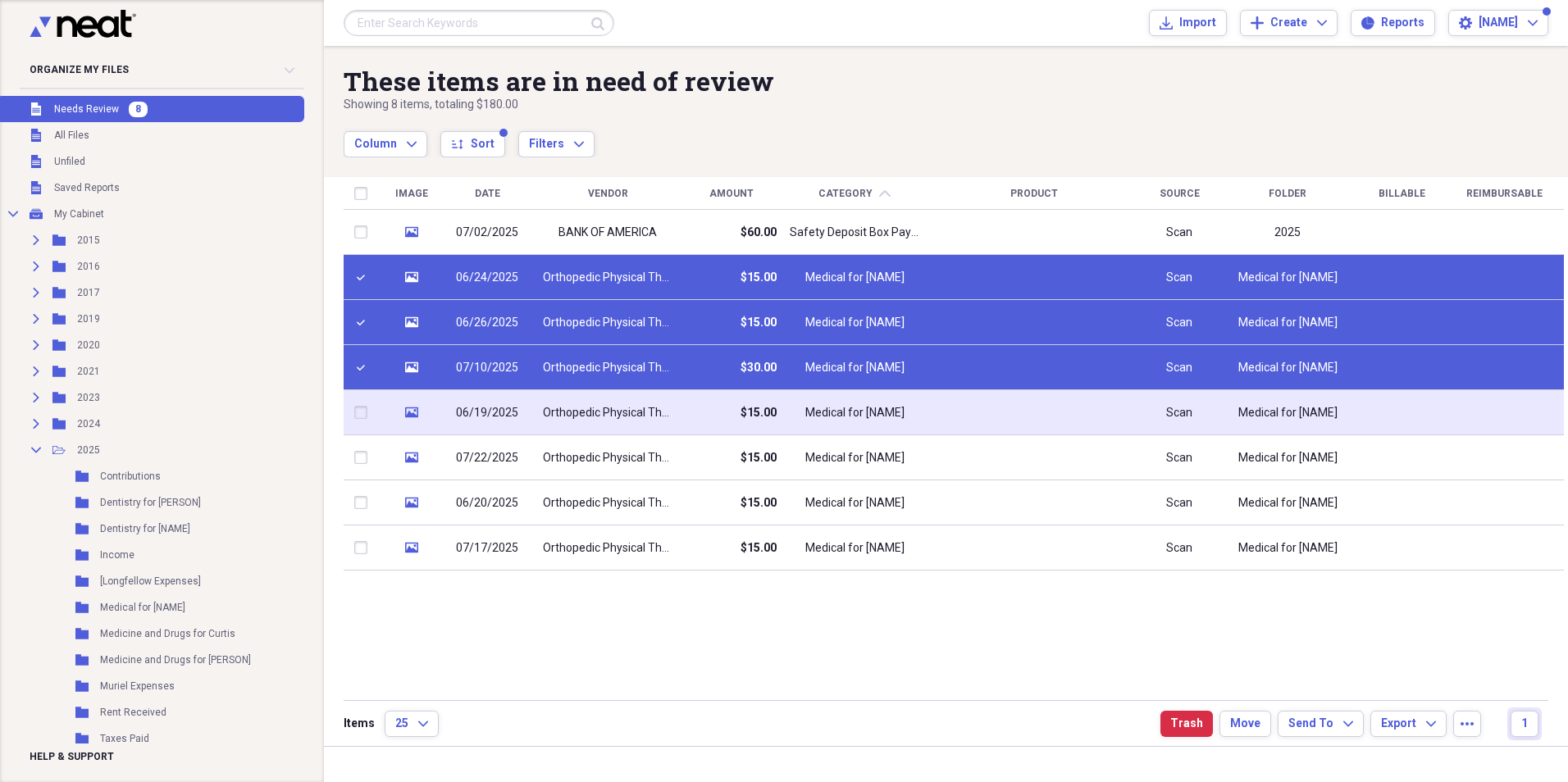 click at bounding box center (364, 412) 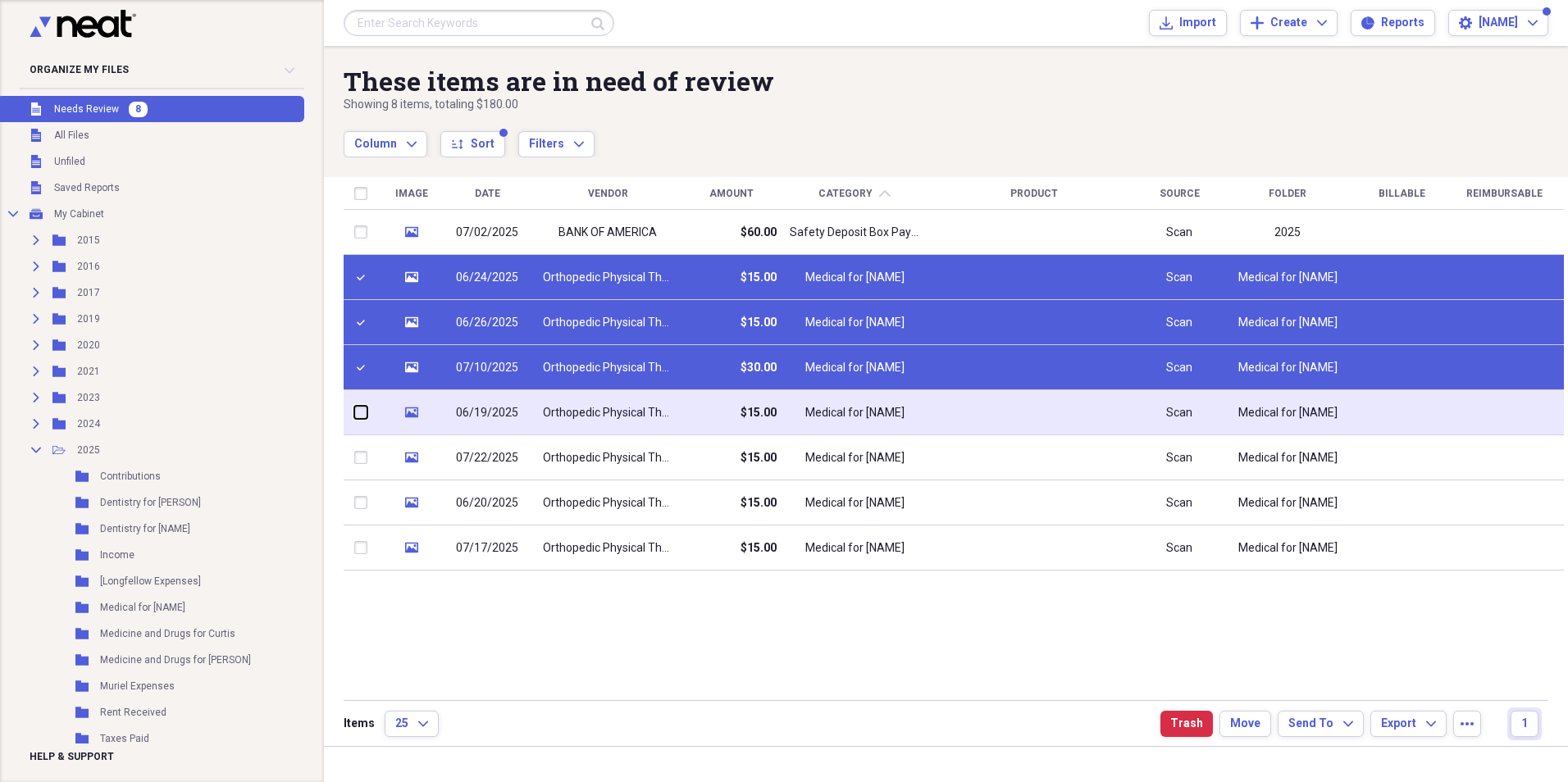 click at bounding box center [354, 412] 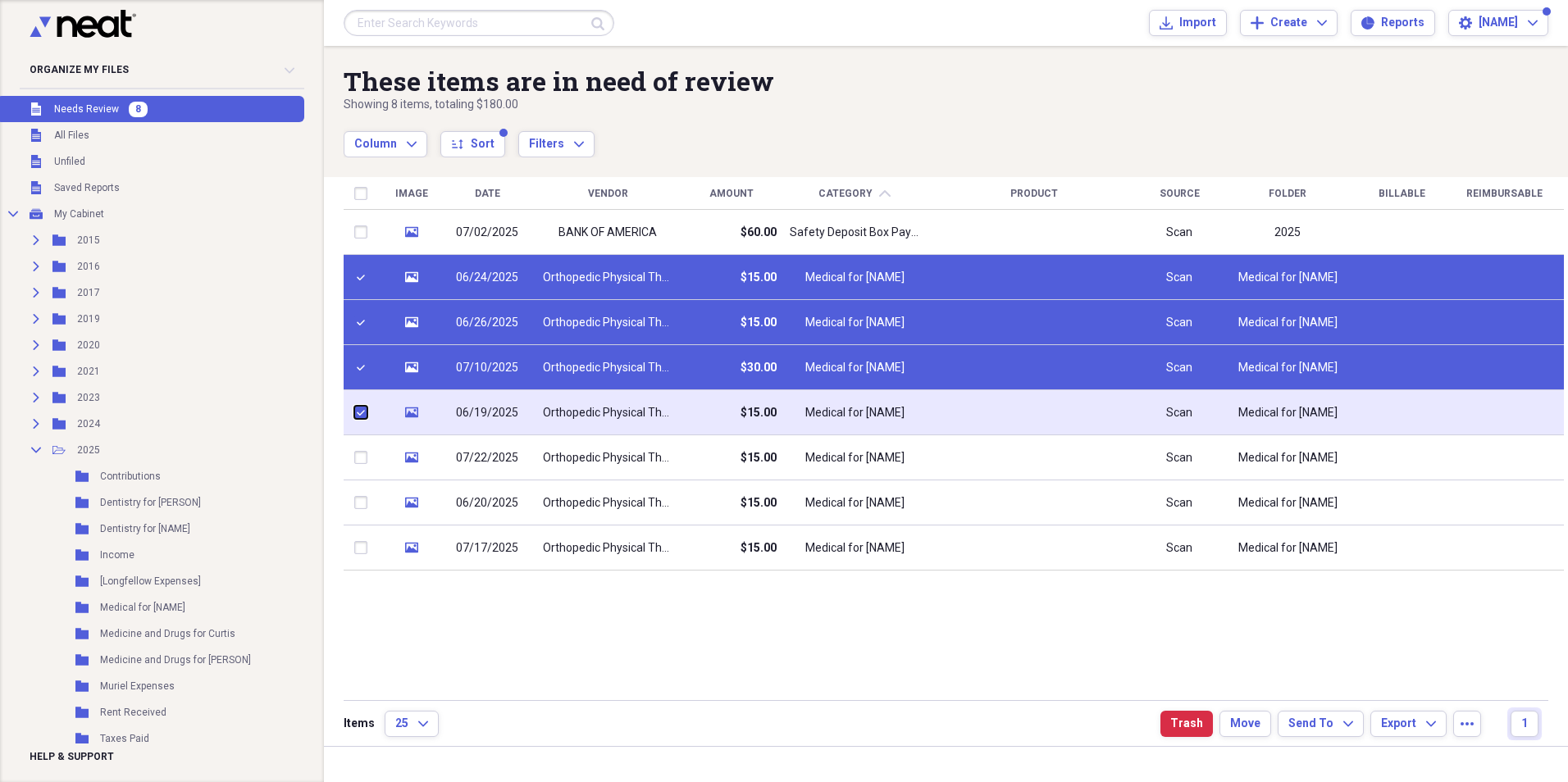 checkbox on "true" 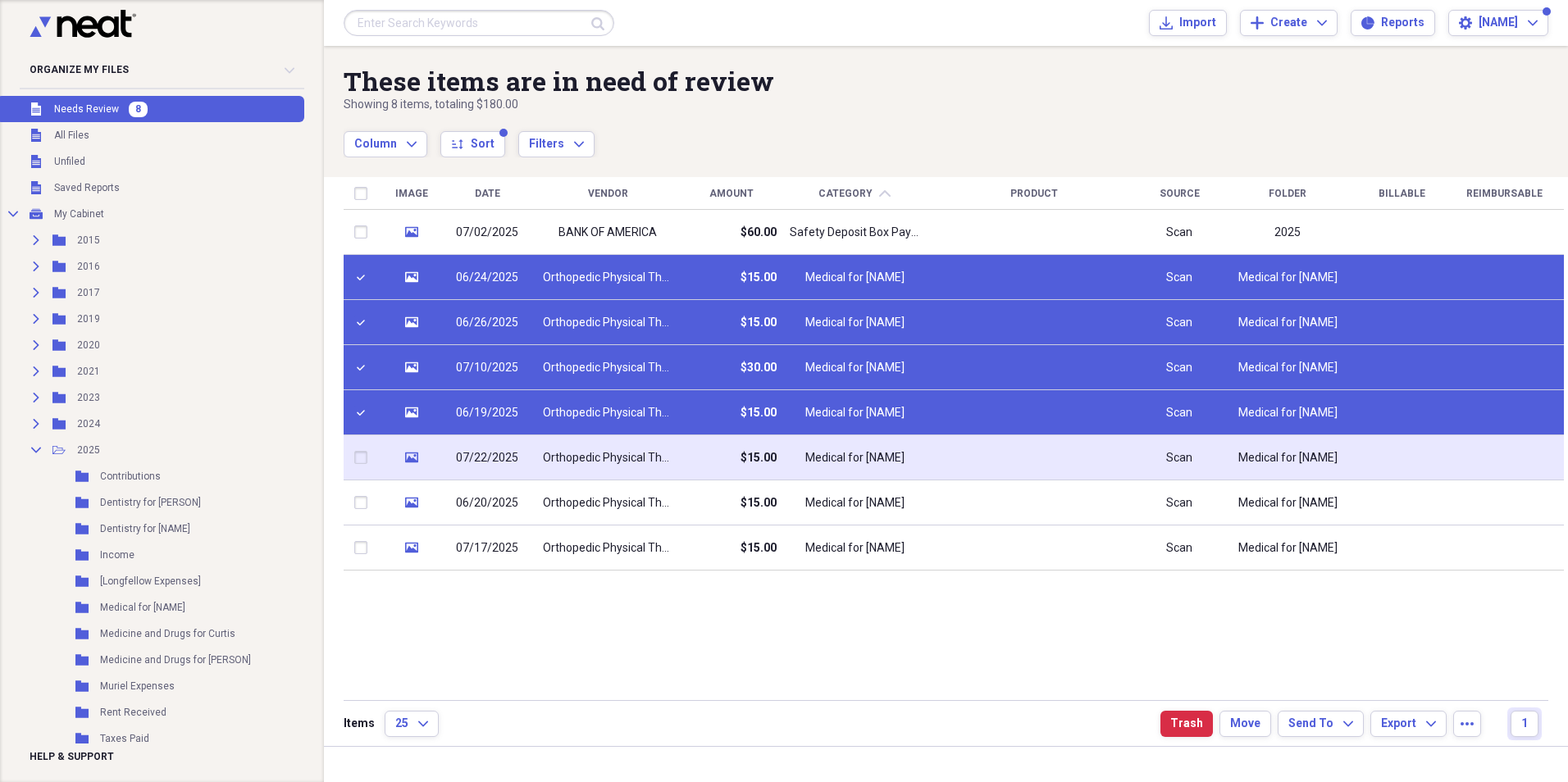 drag, startPoint x: 358, startPoint y: 456, endPoint x: 362, endPoint y: 481, distance: 25.317978 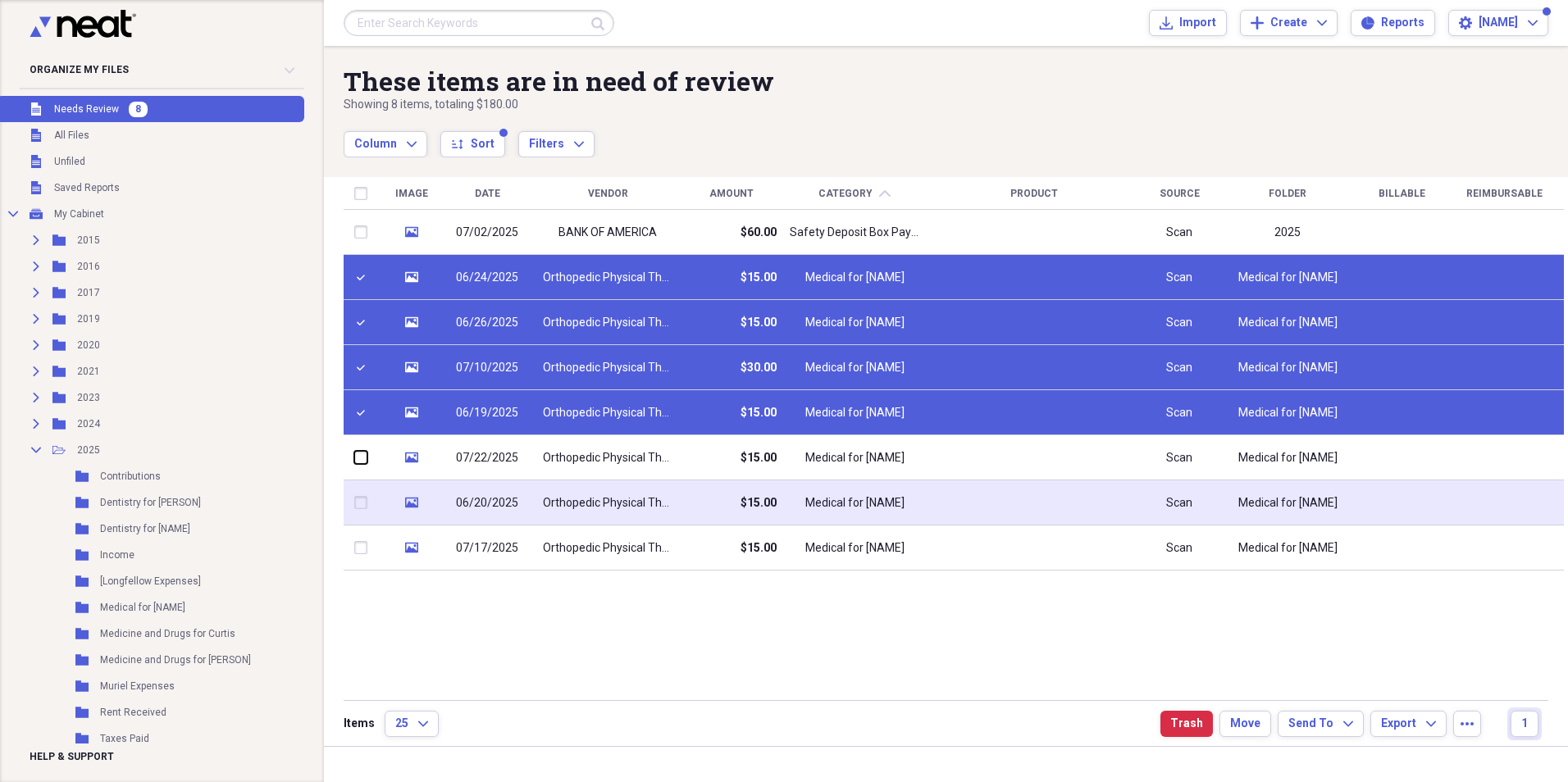 click at bounding box center [354, 457] 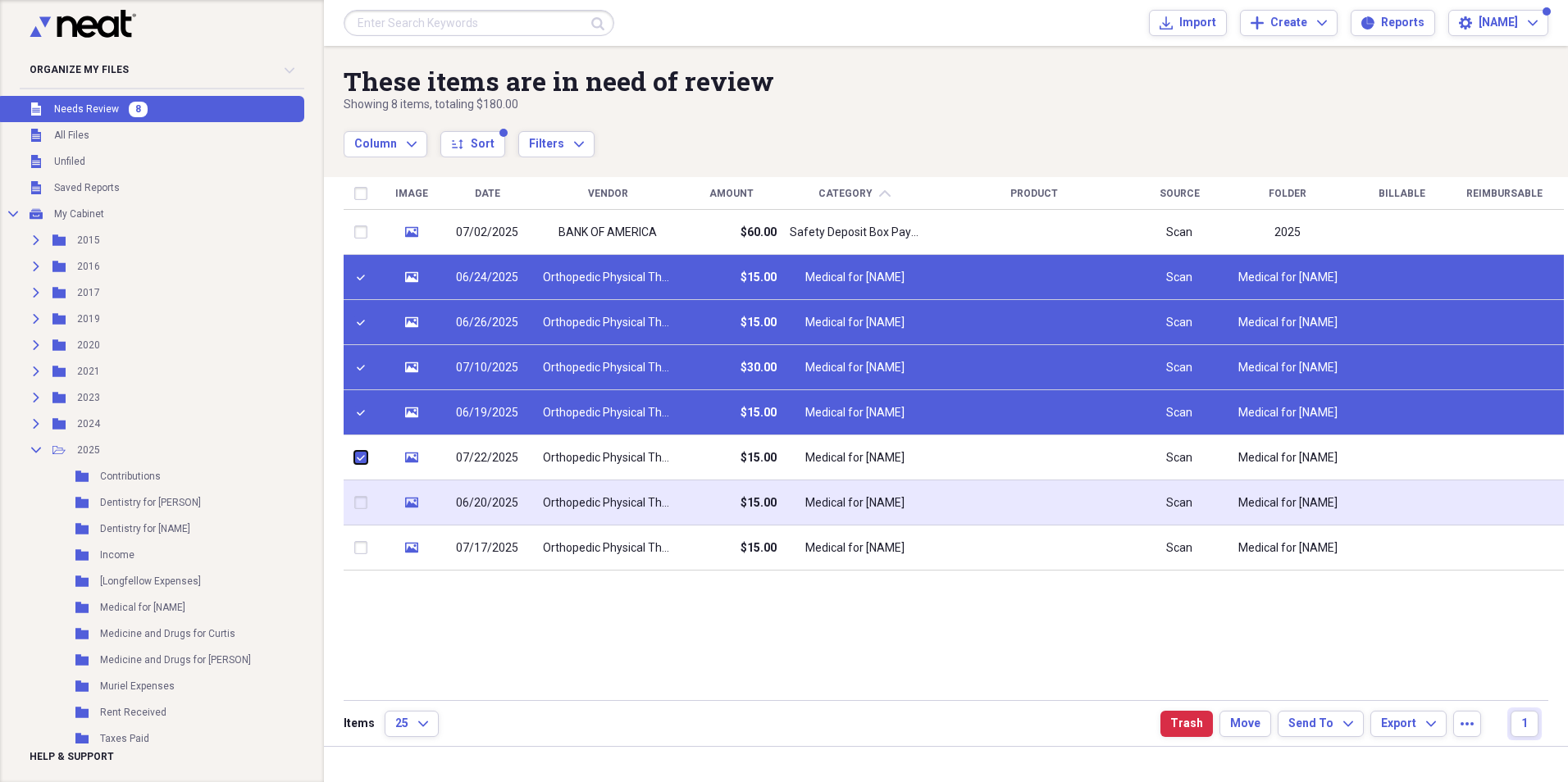 checkbox on "true" 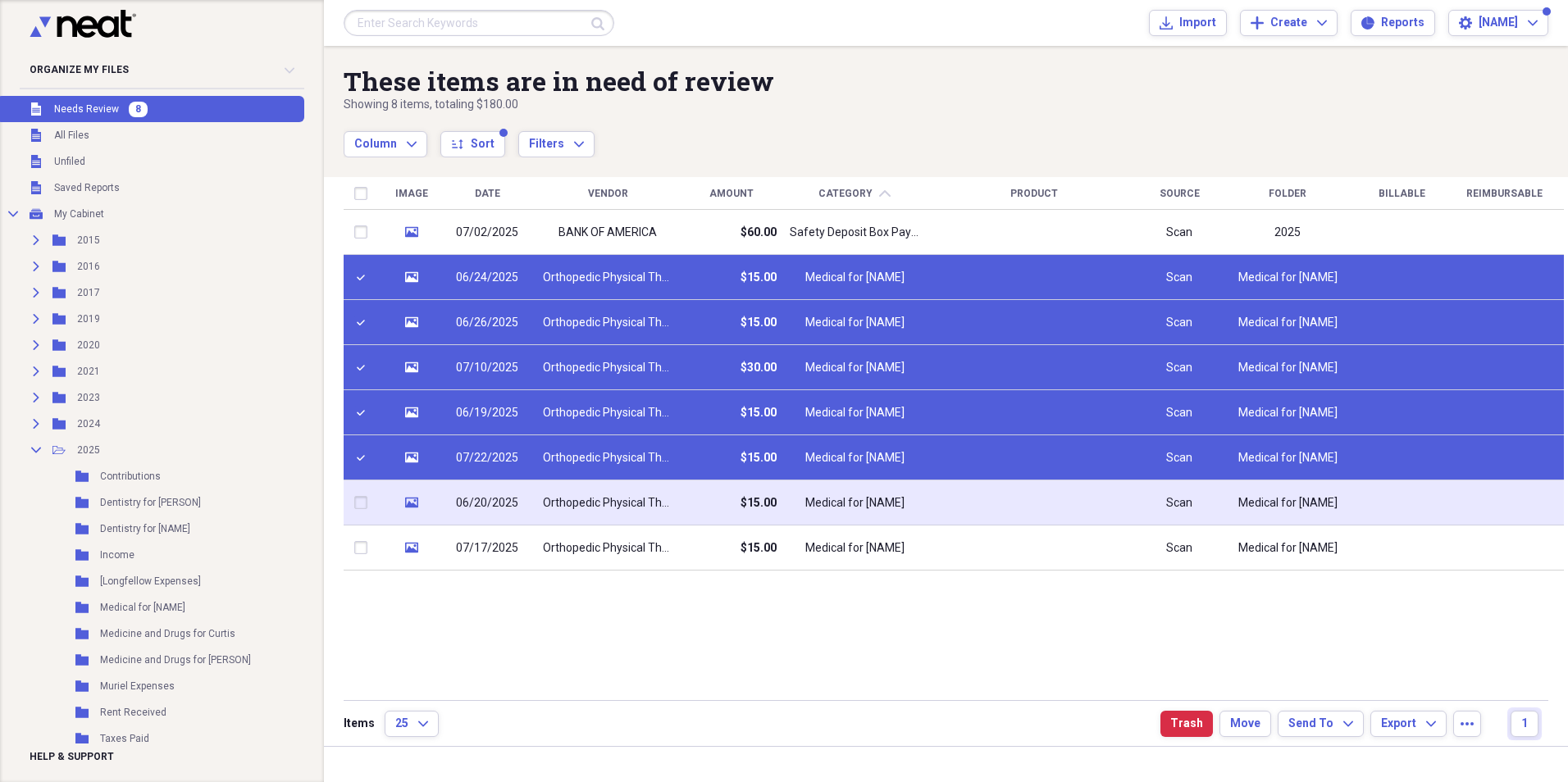 click at bounding box center [364, 502] 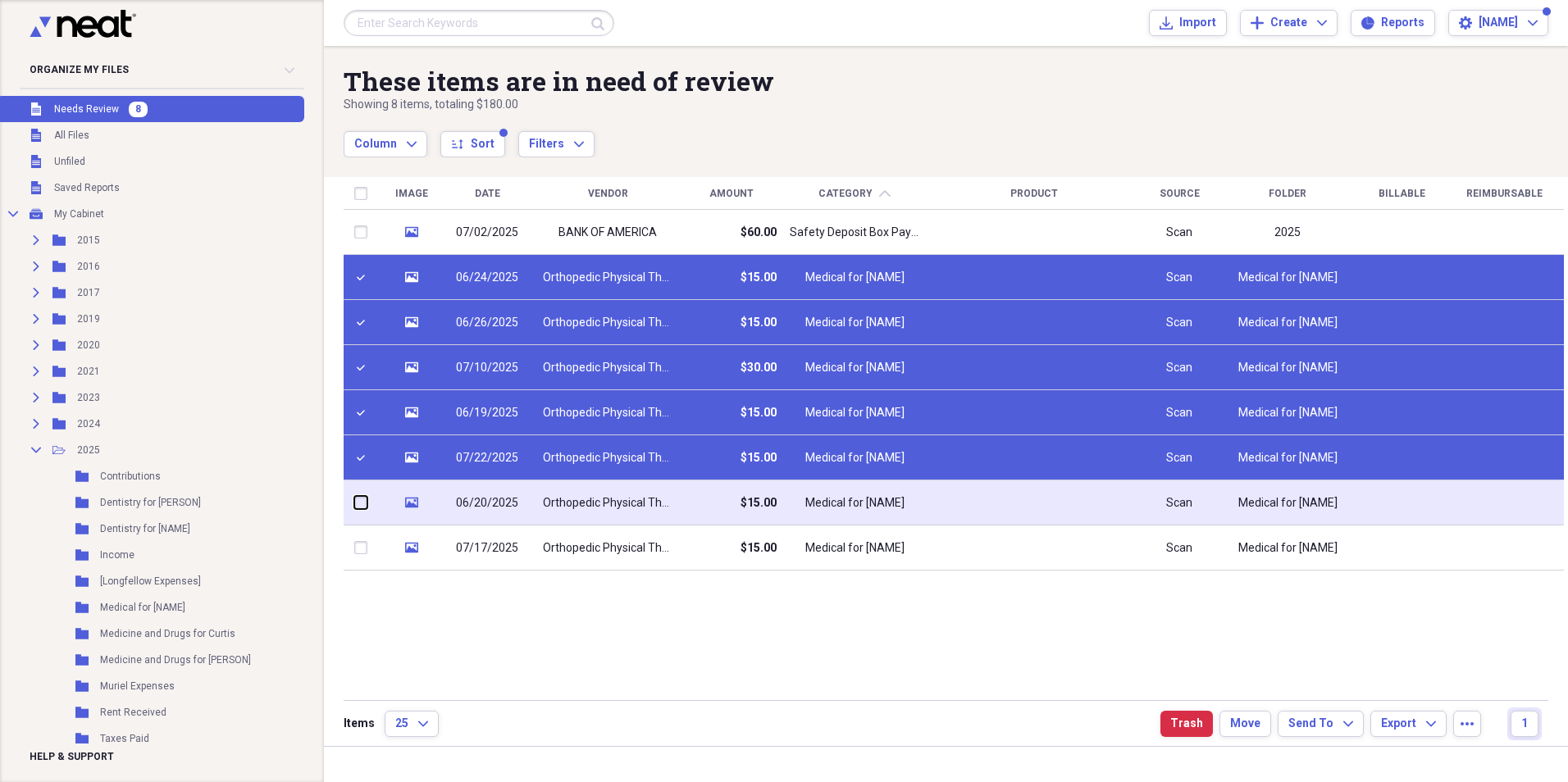 click at bounding box center (354, 502) 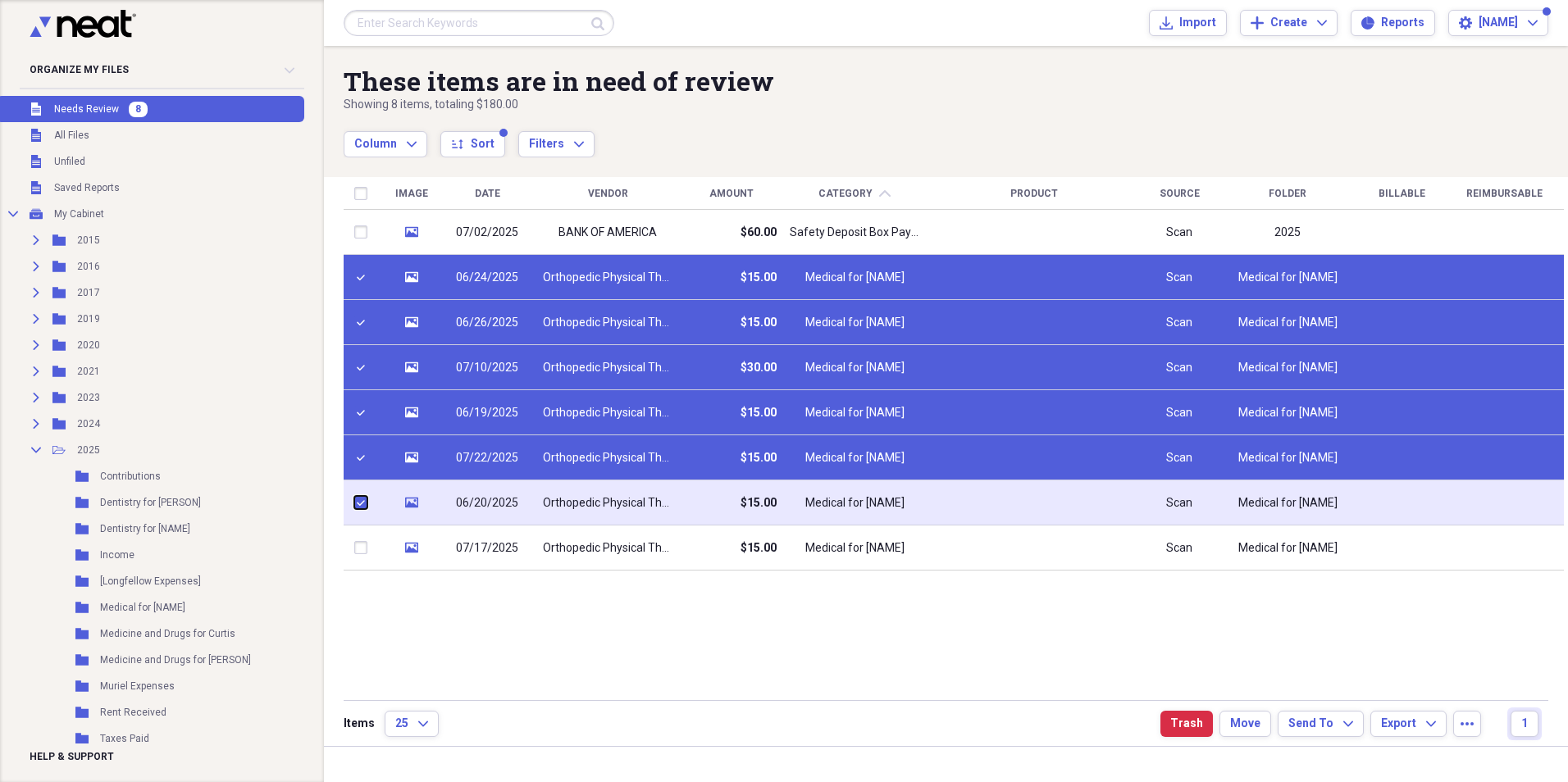 checkbox on "true" 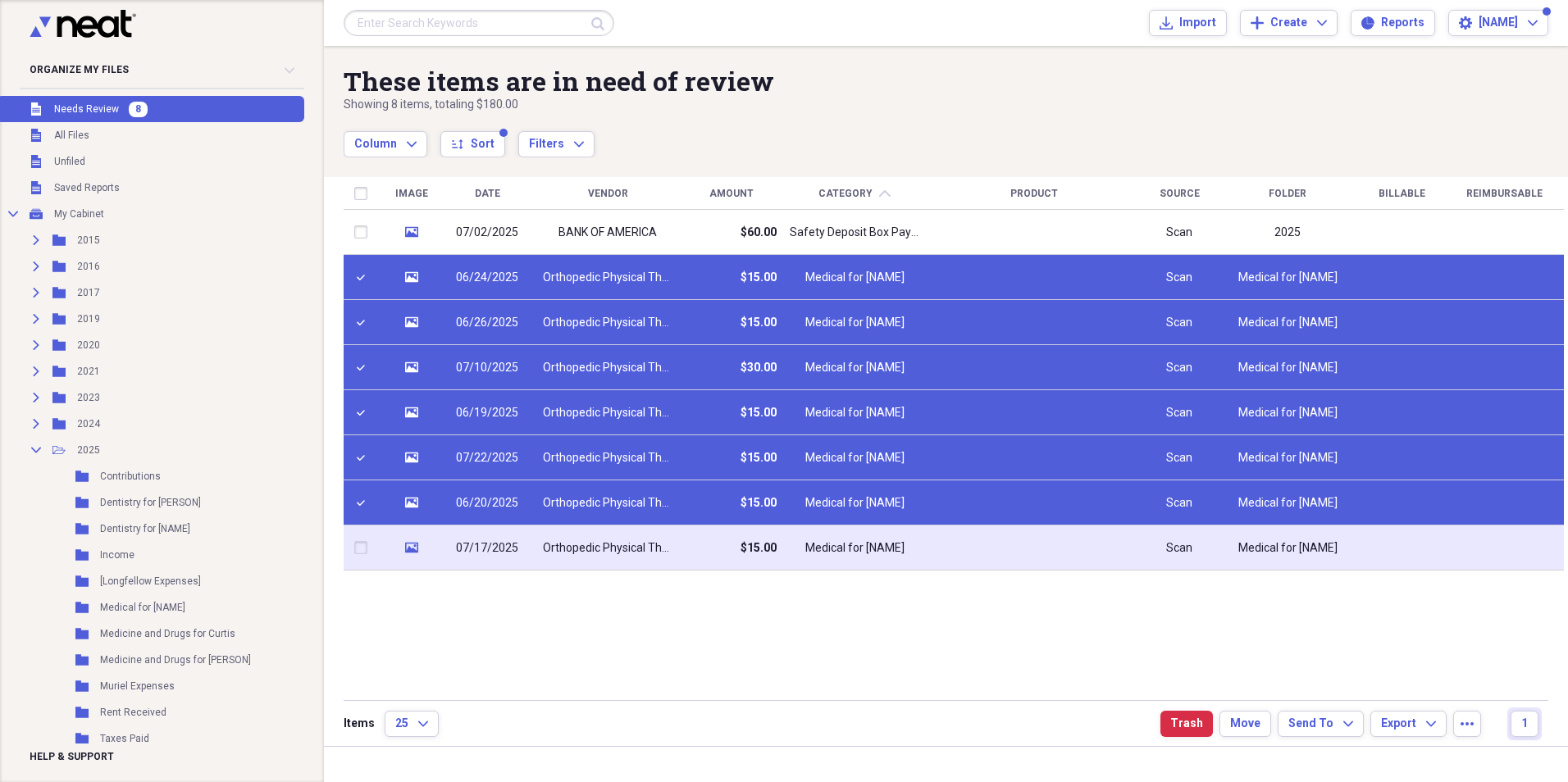 click at bounding box center [364, 548] 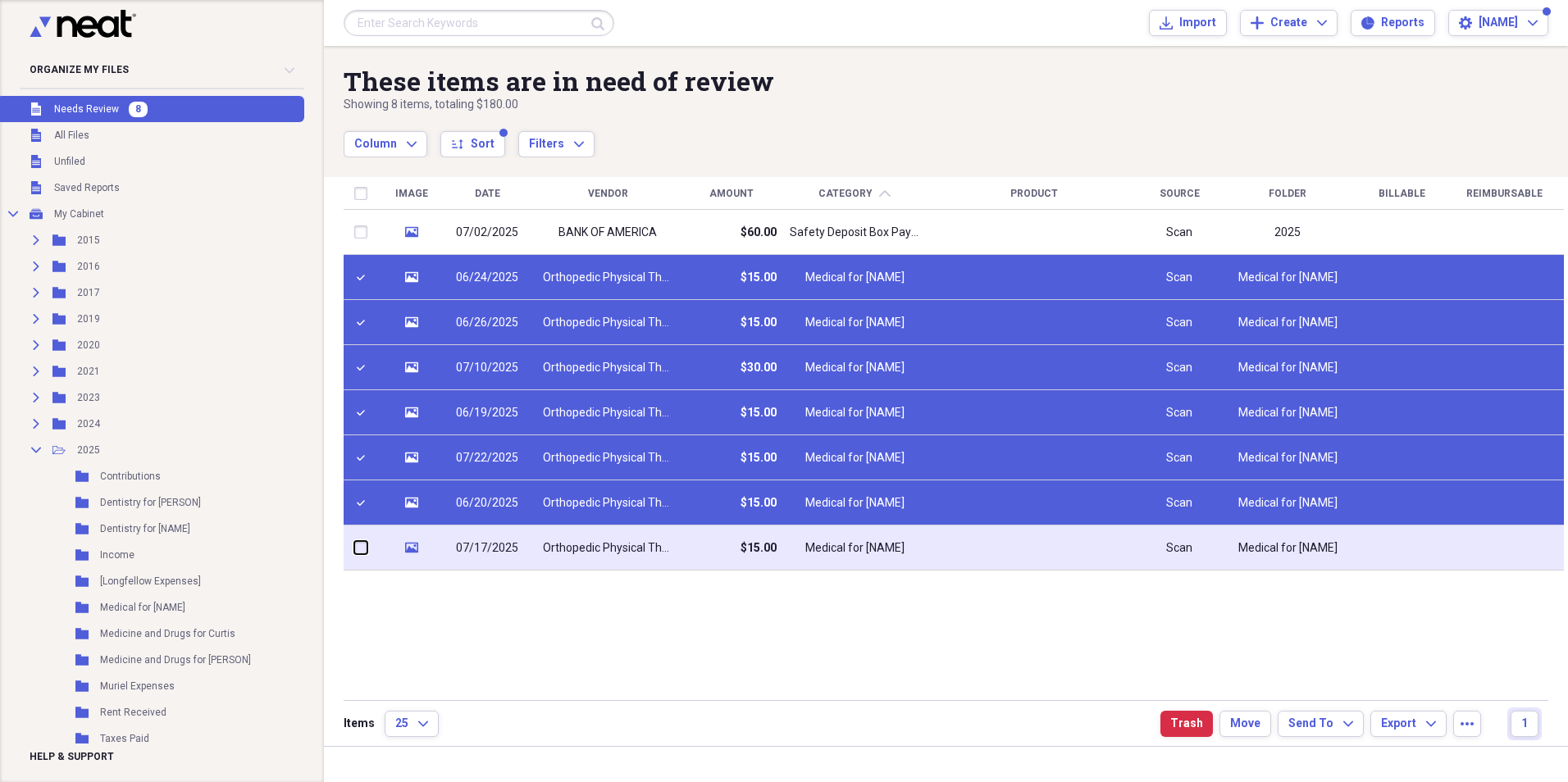 click at bounding box center [354, 548] 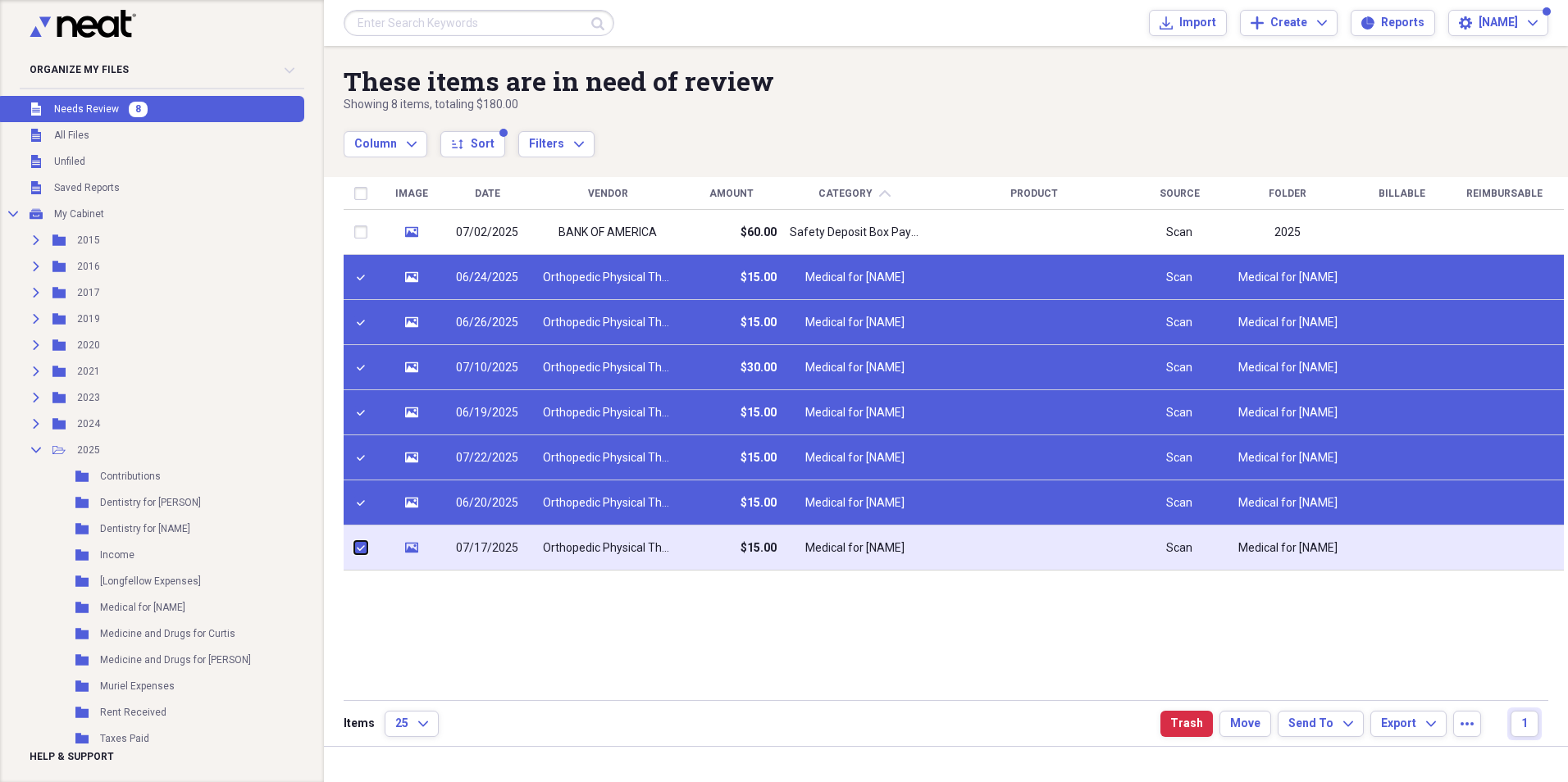 checkbox on "true" 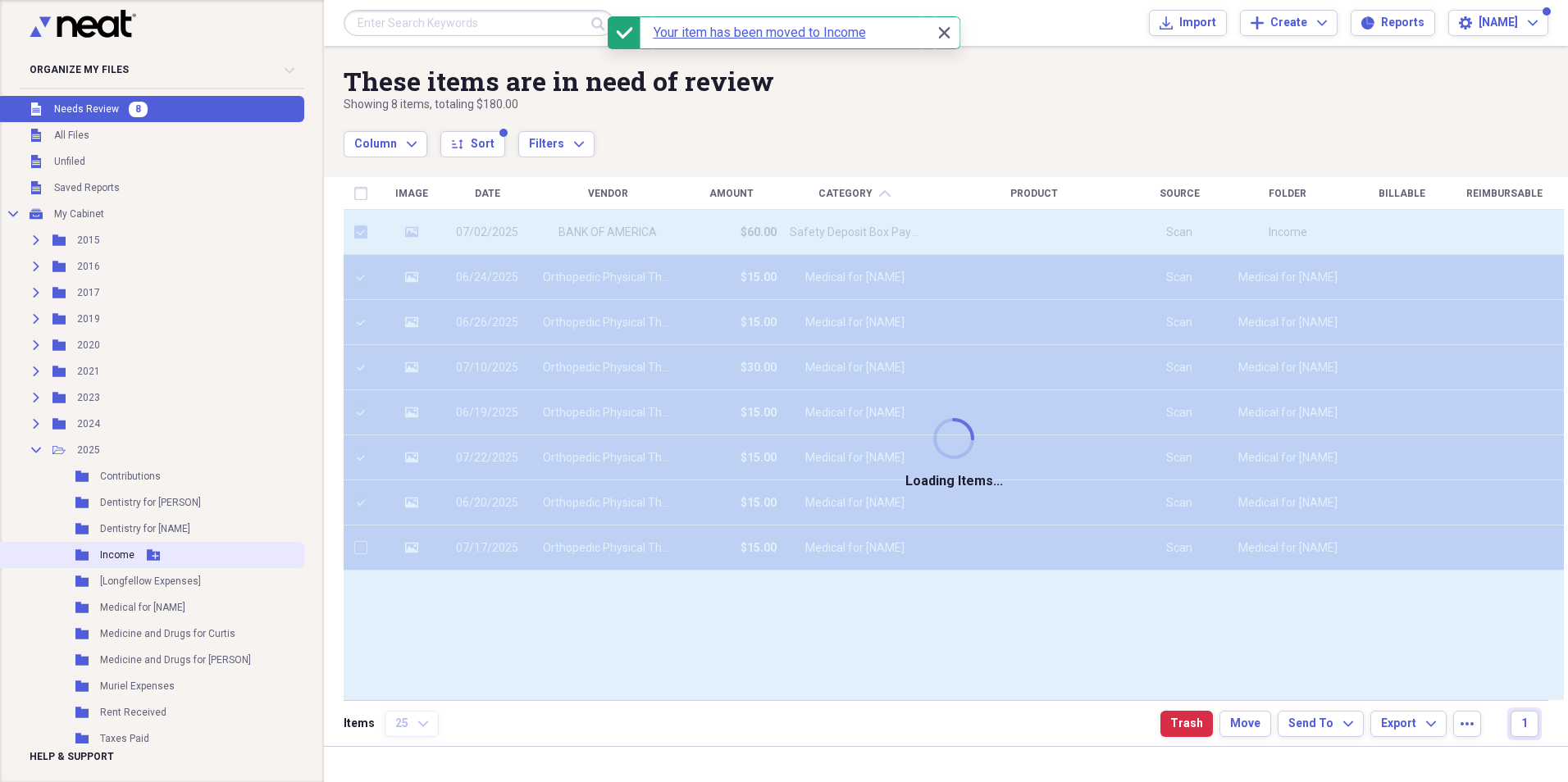 checkbox on "true" 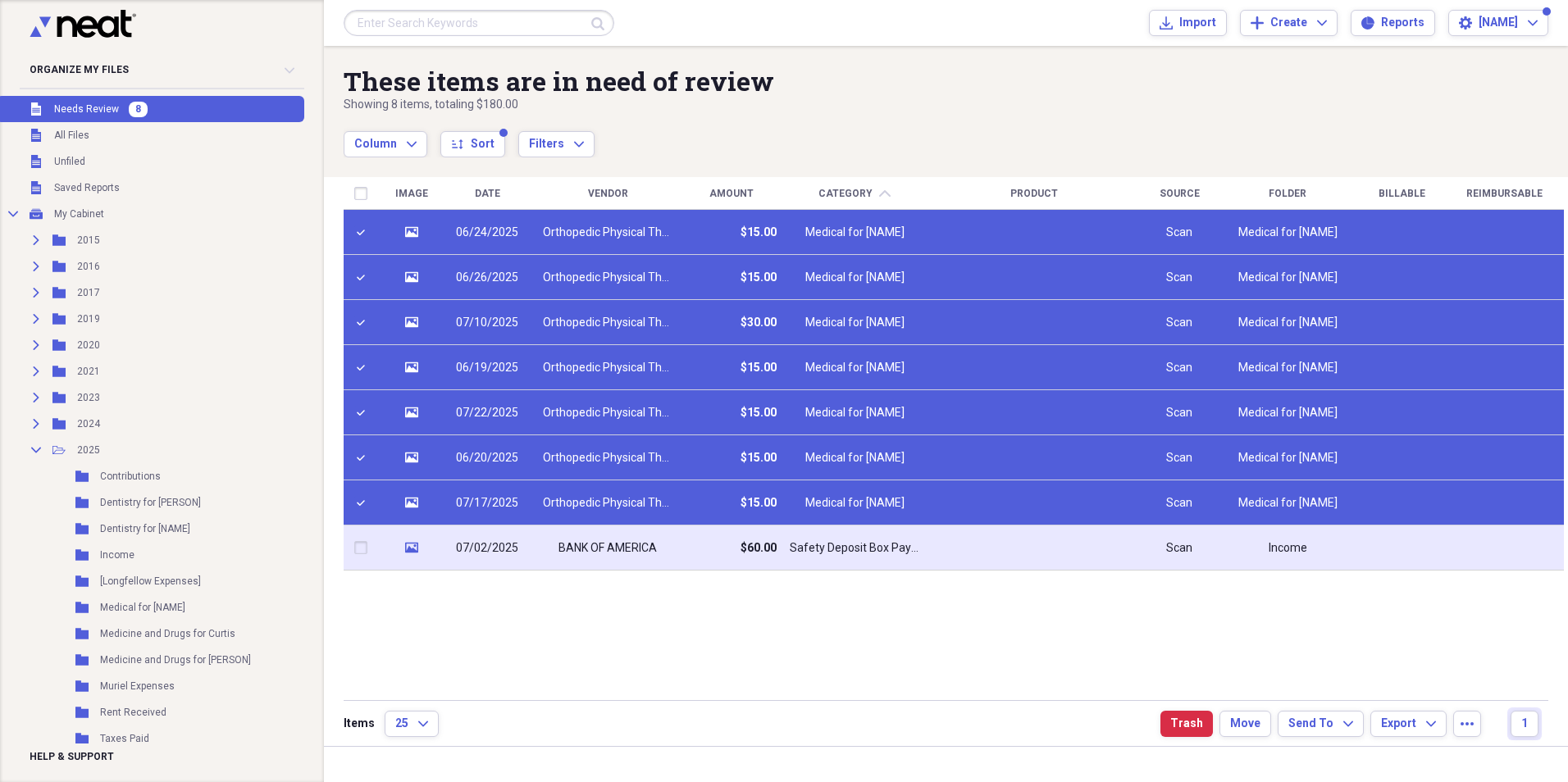 click at bounding box center (364, 548) 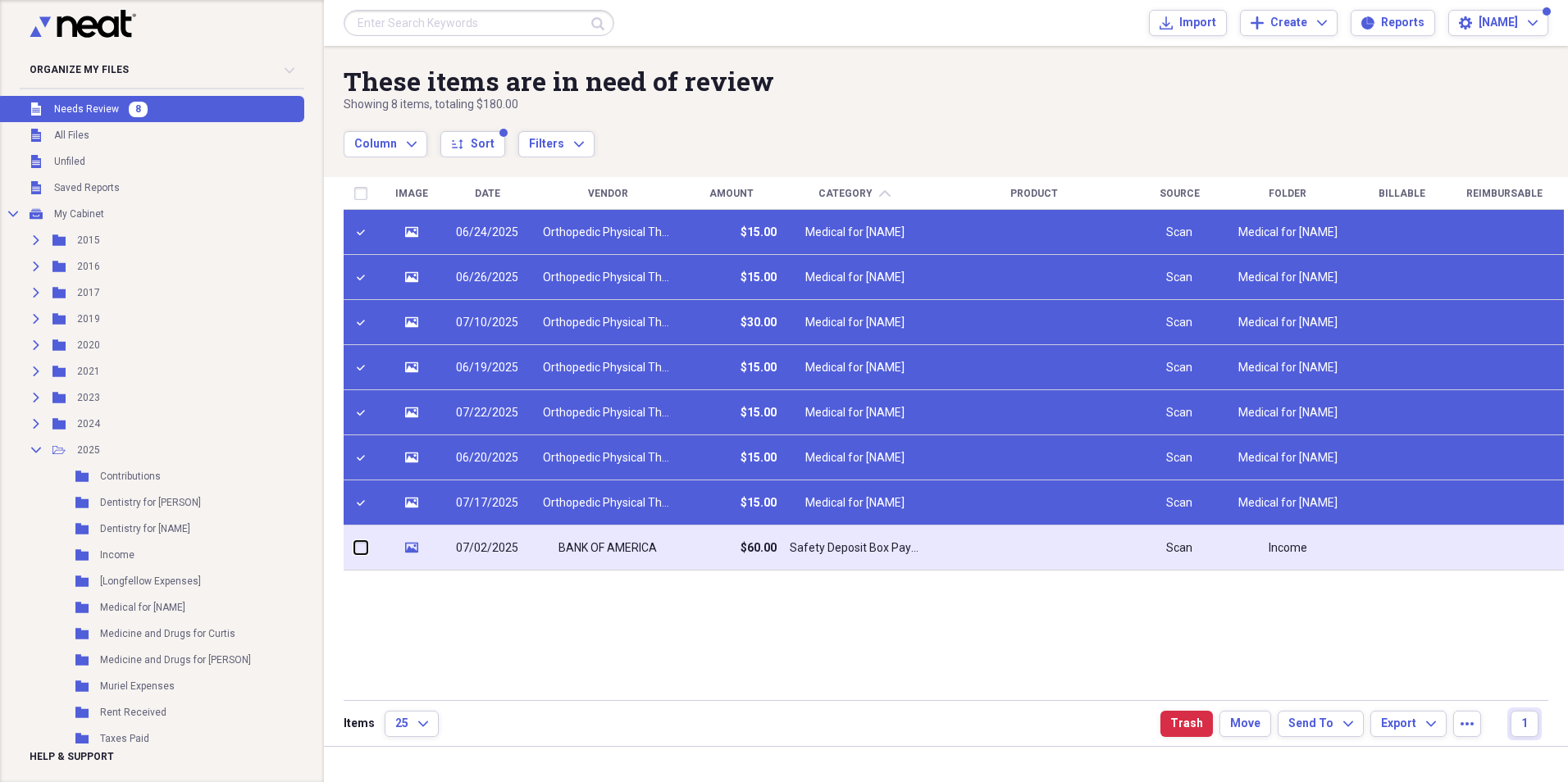 click at bounding box center [354, 548] 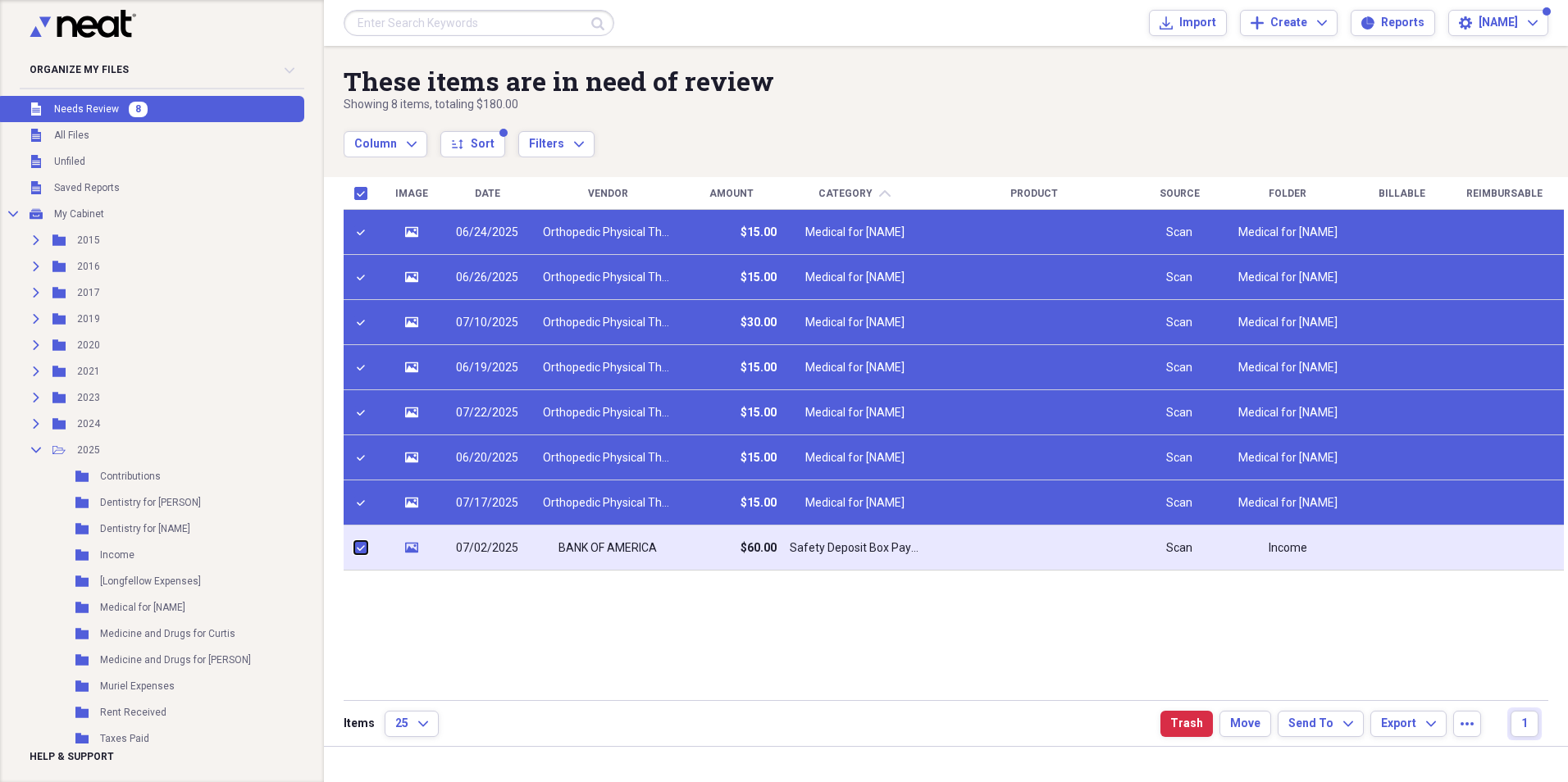 checkbox on "true" 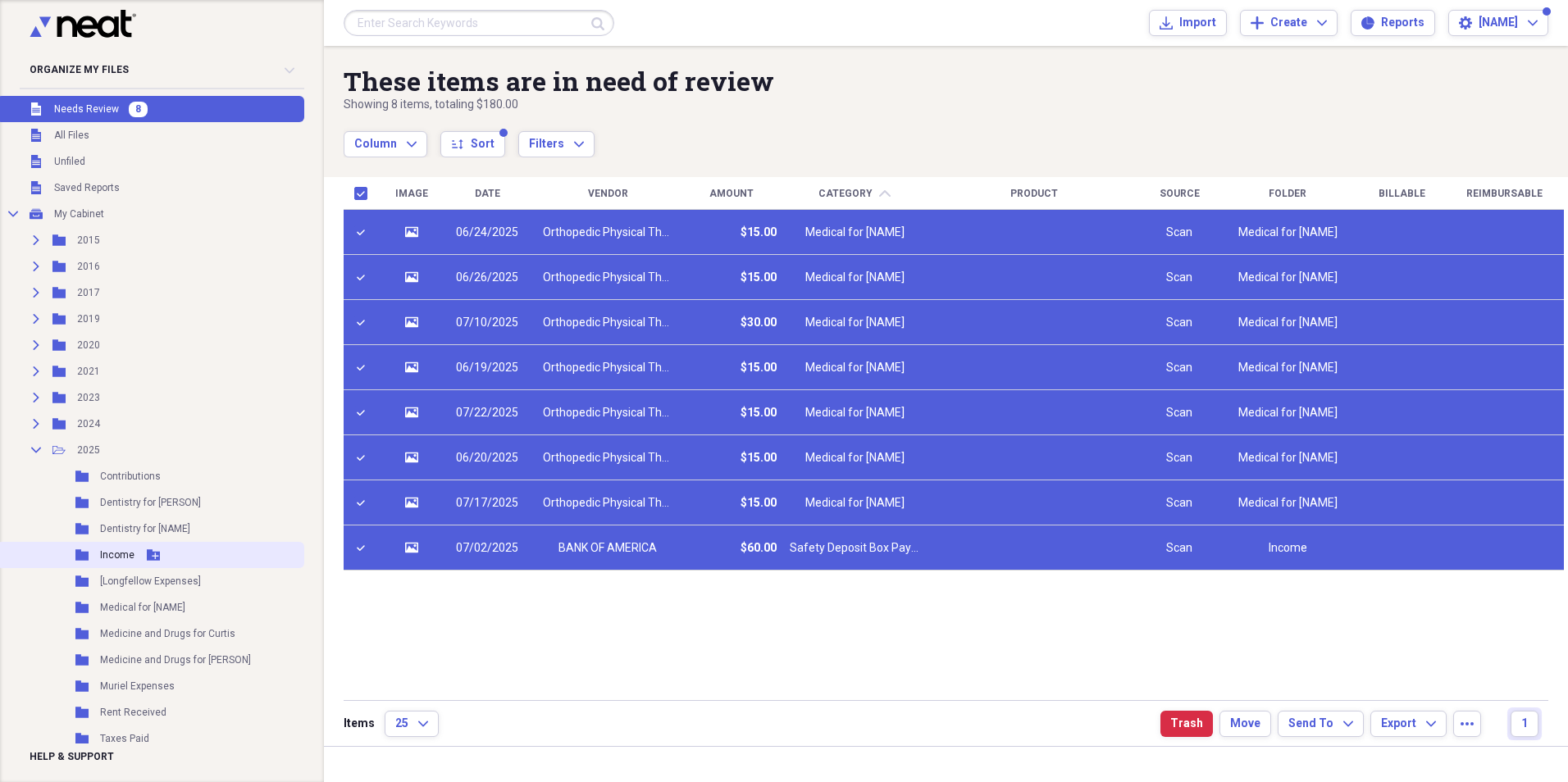 click 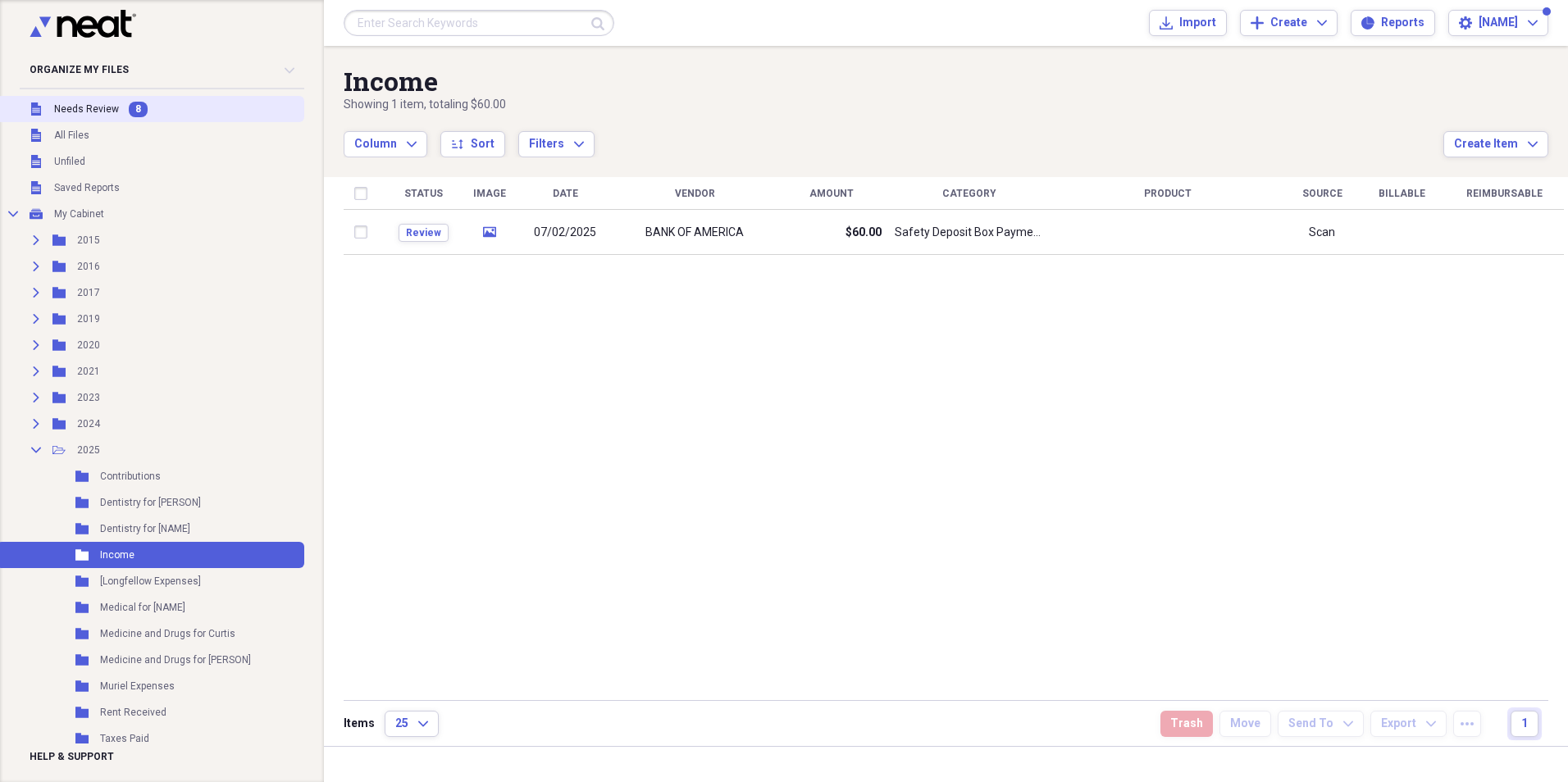 click on "Unfiled Needs Review 8" at bounding box center [150, 109] 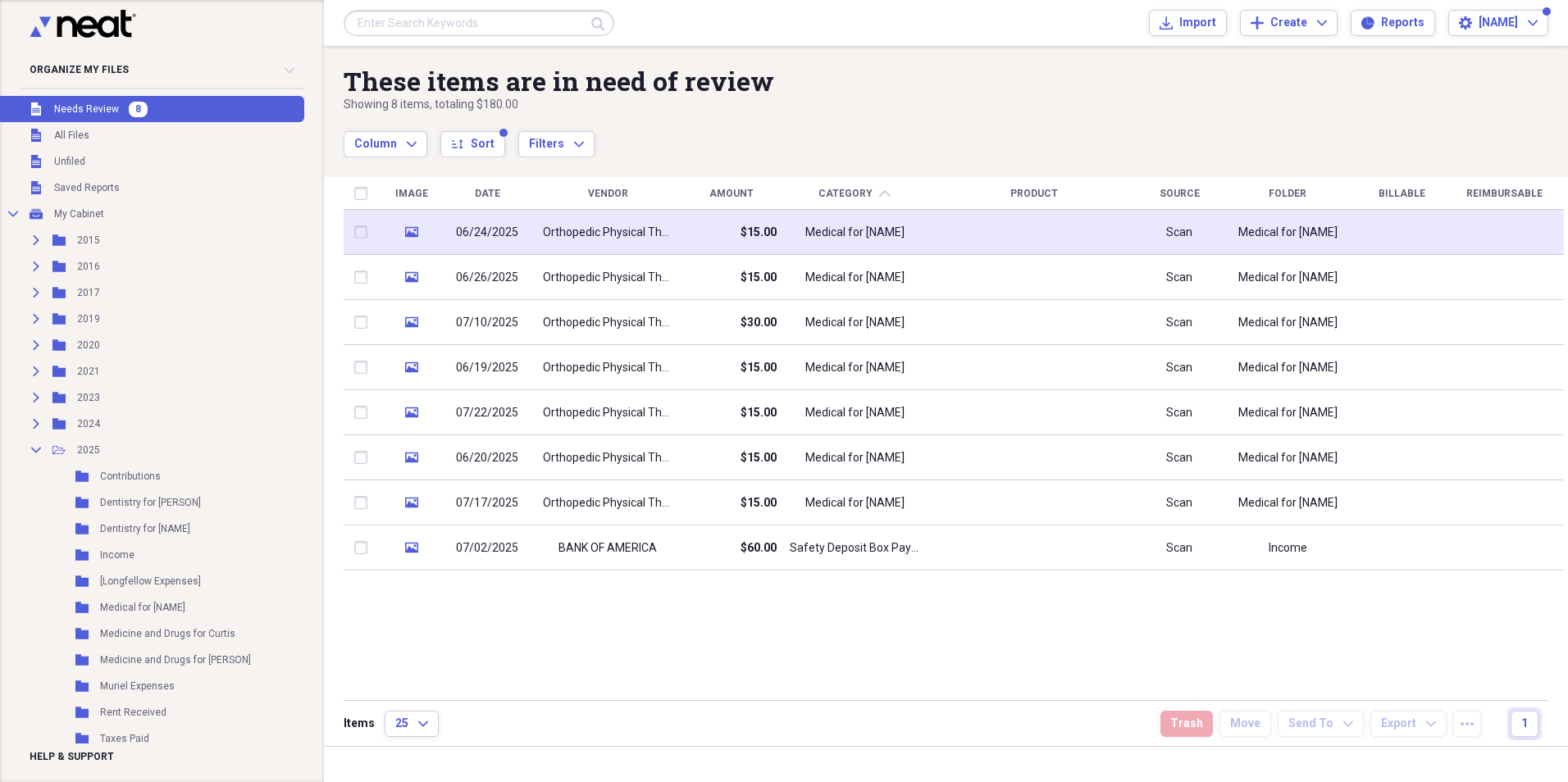 click at bounding box center (364, 232) 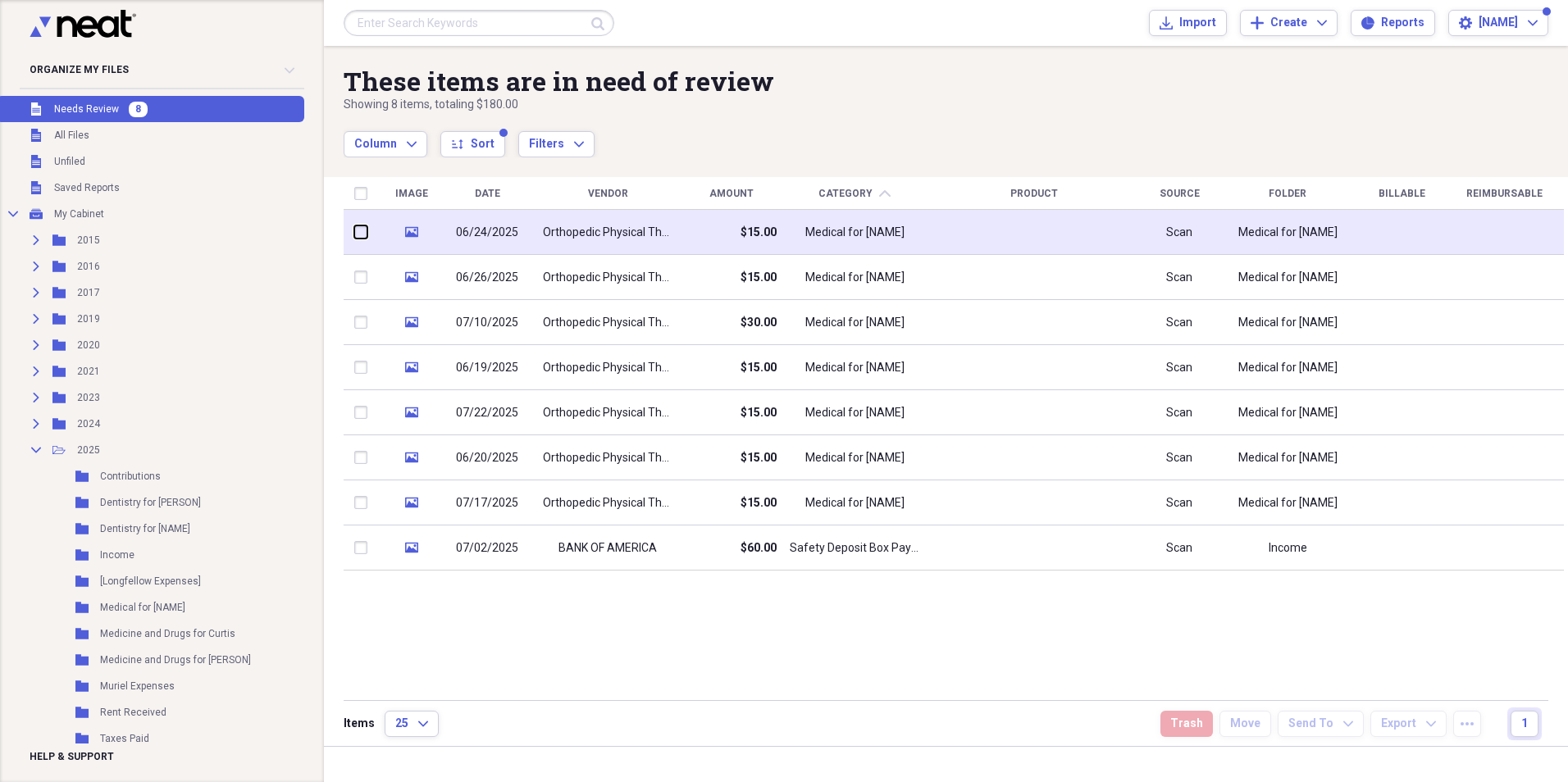 click at bounding box center (354, 232) 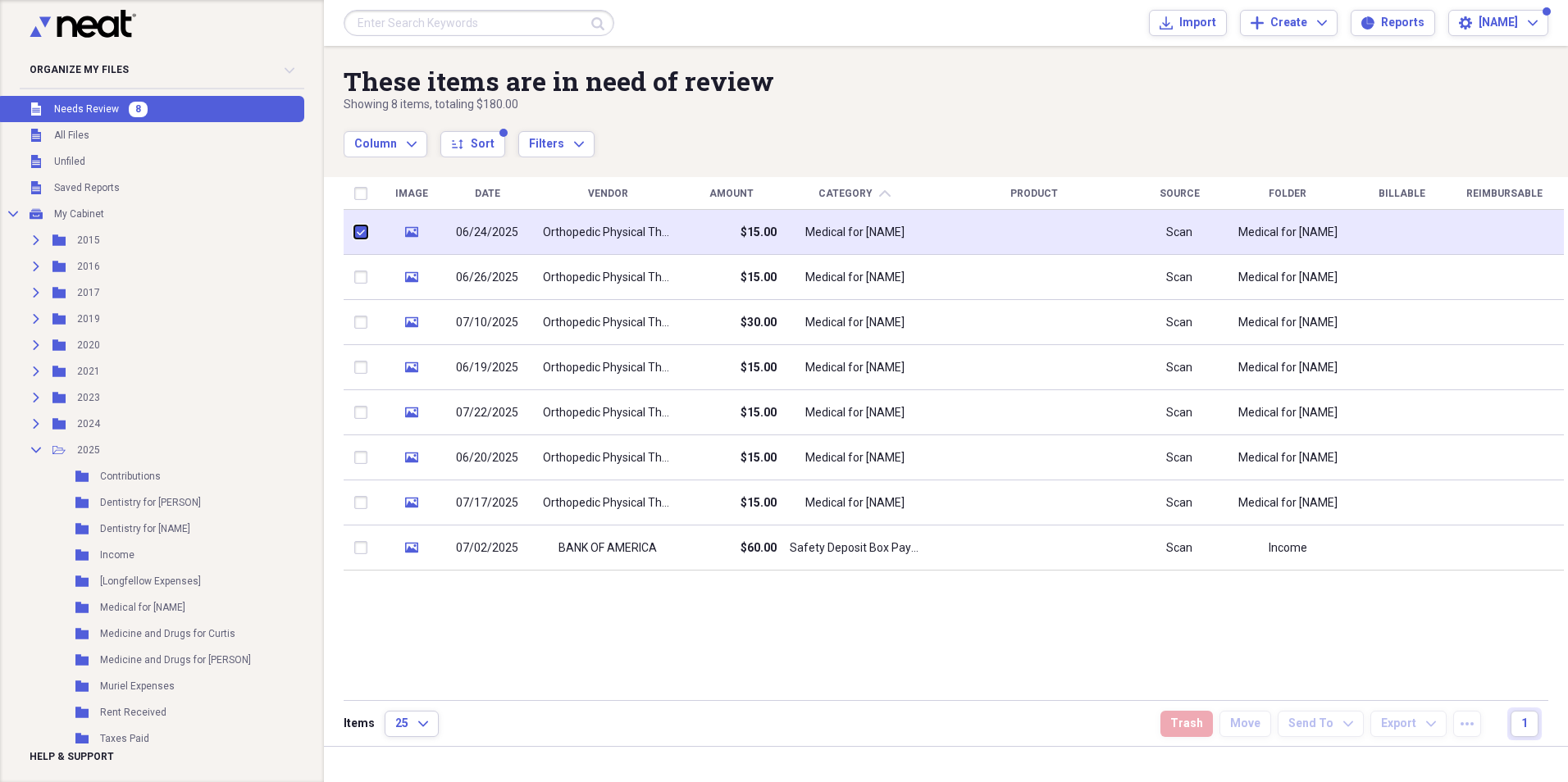 checkbox on "true" 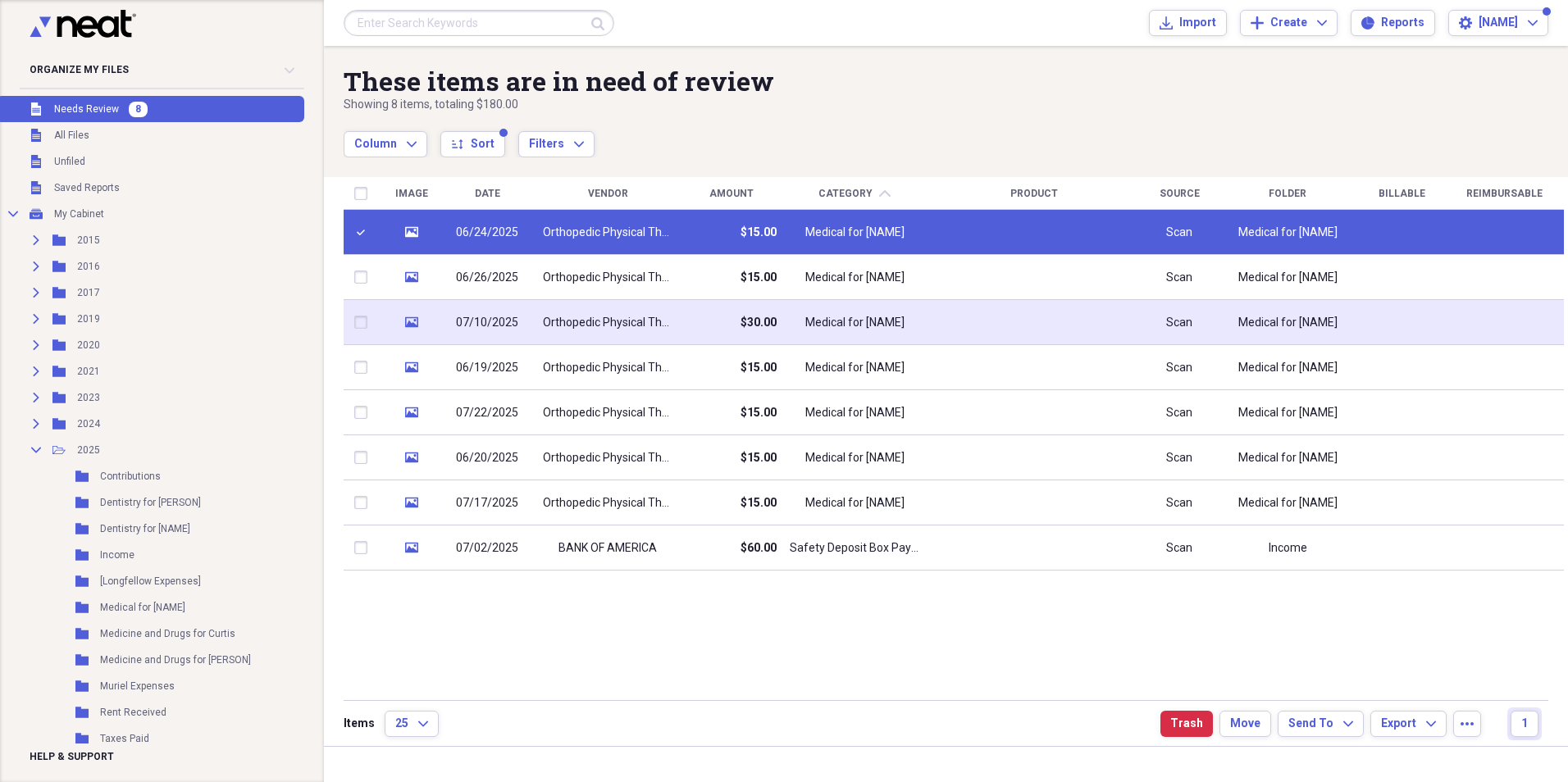 drag, startPoint x: 369, startPoint y: 269, endPoint x: 365, endPoint y: 318, distance: 49.162994 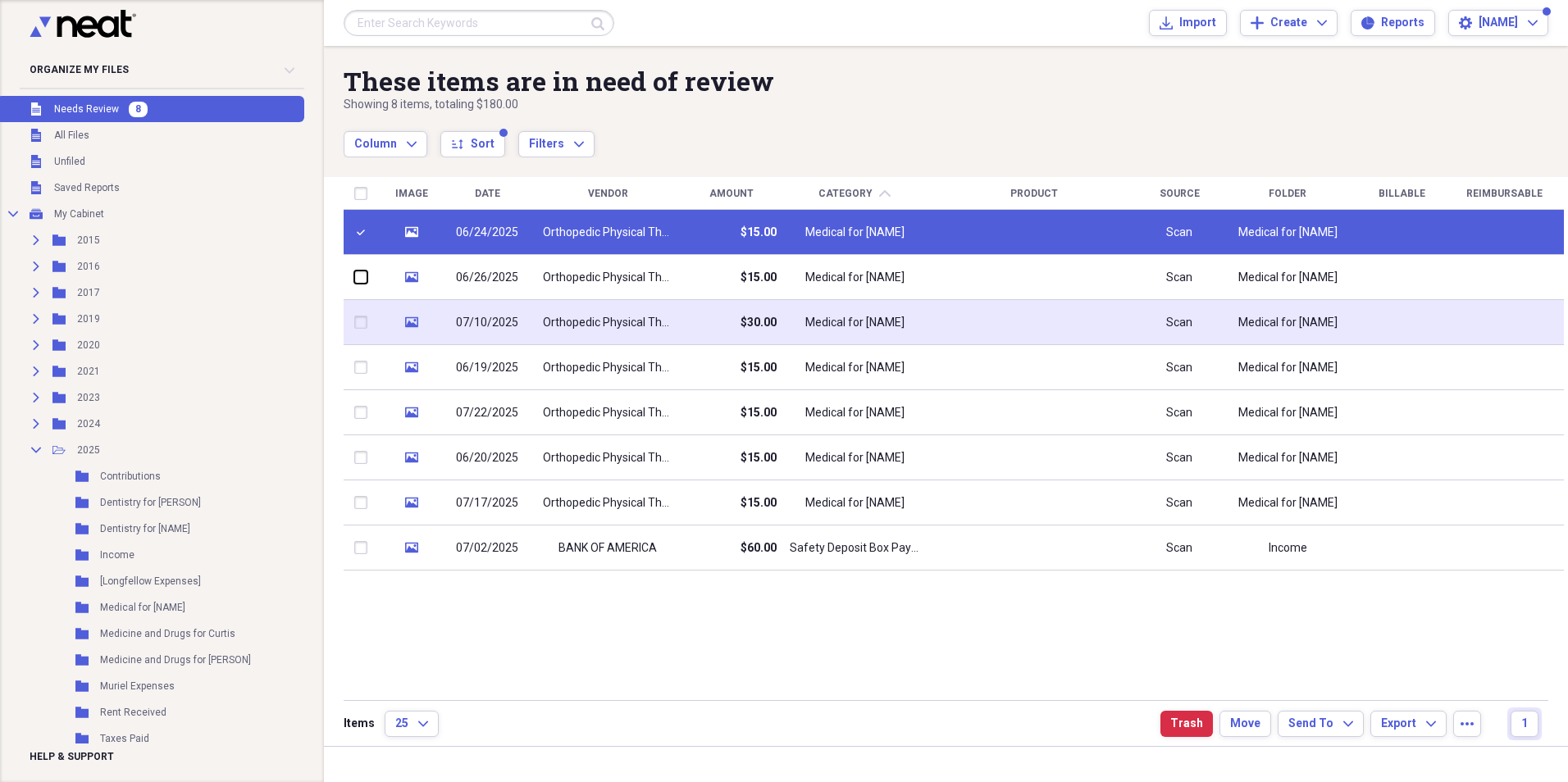 click at bounding box center [354, 277] 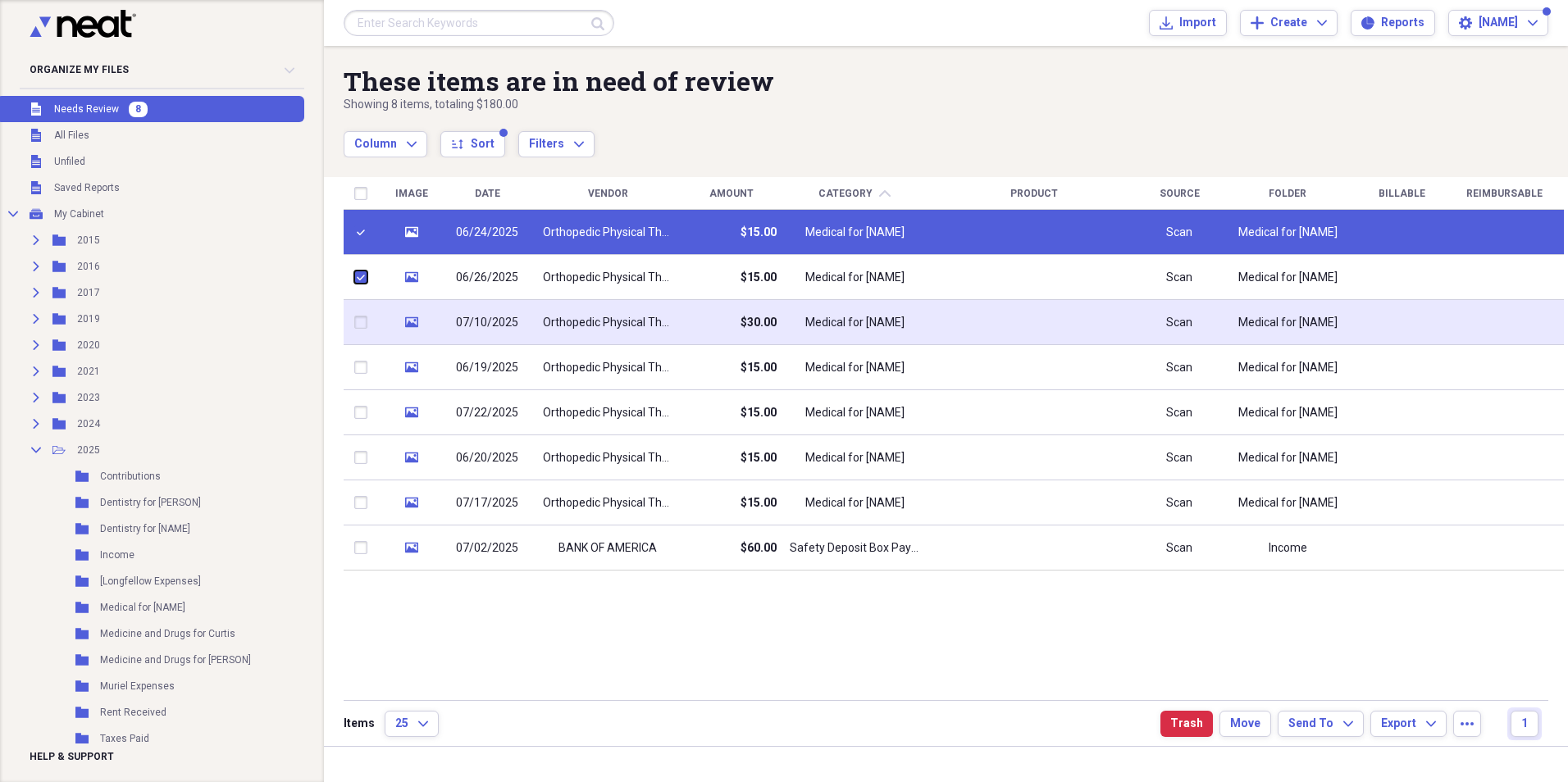 checkbox on "true" 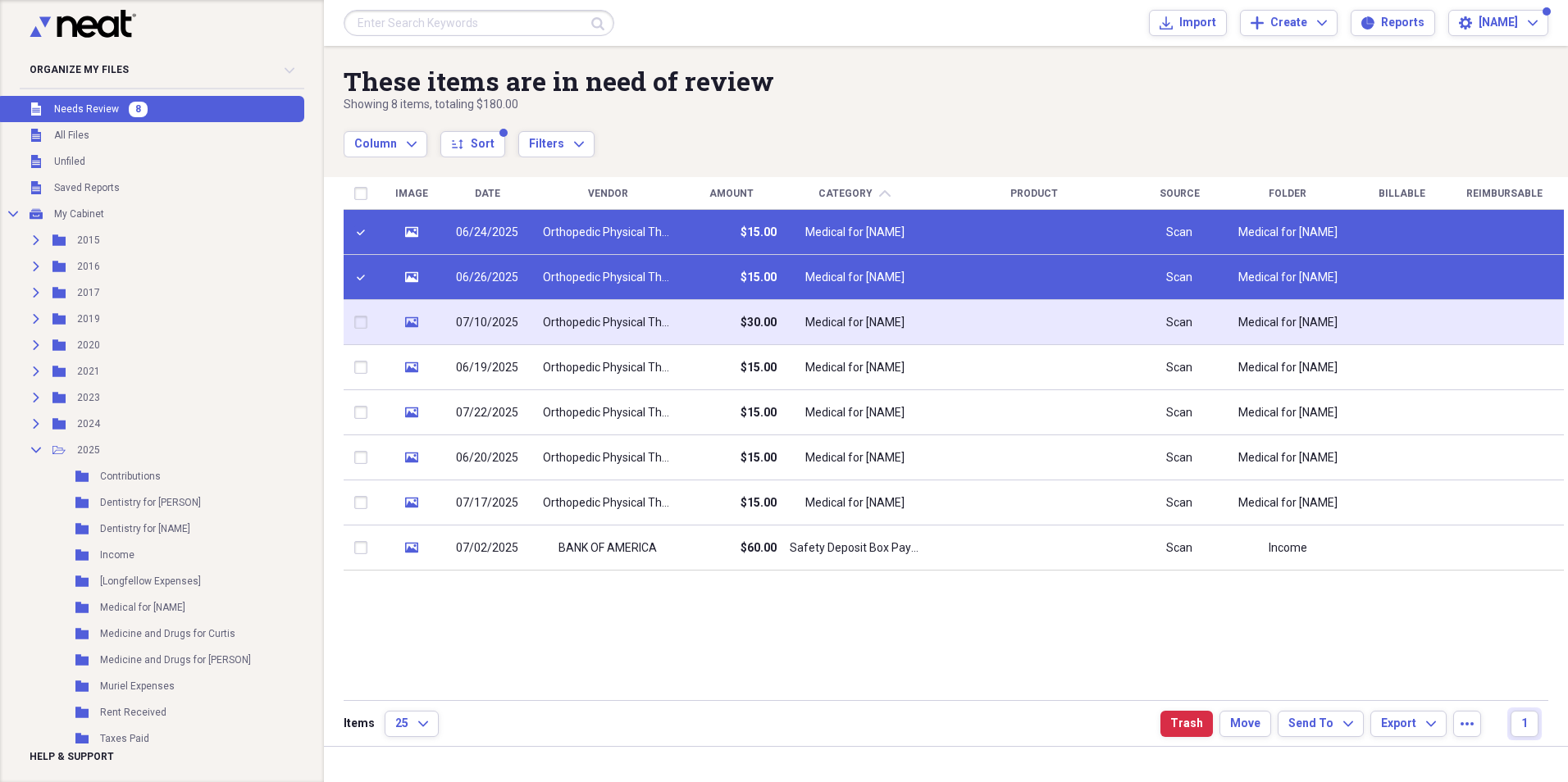 click at bounding box center (364, 322) 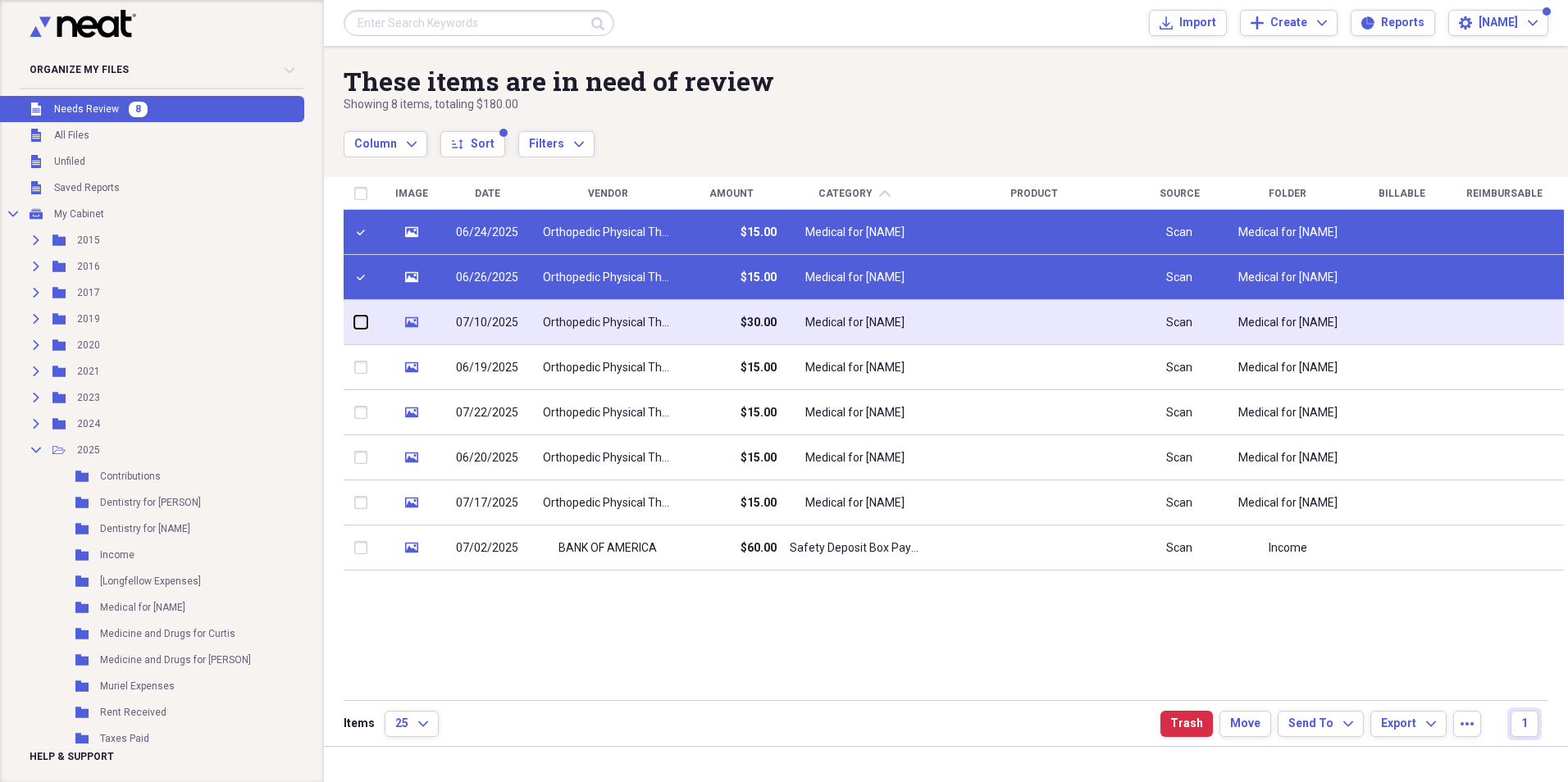 click at bounding box center (354, 322) 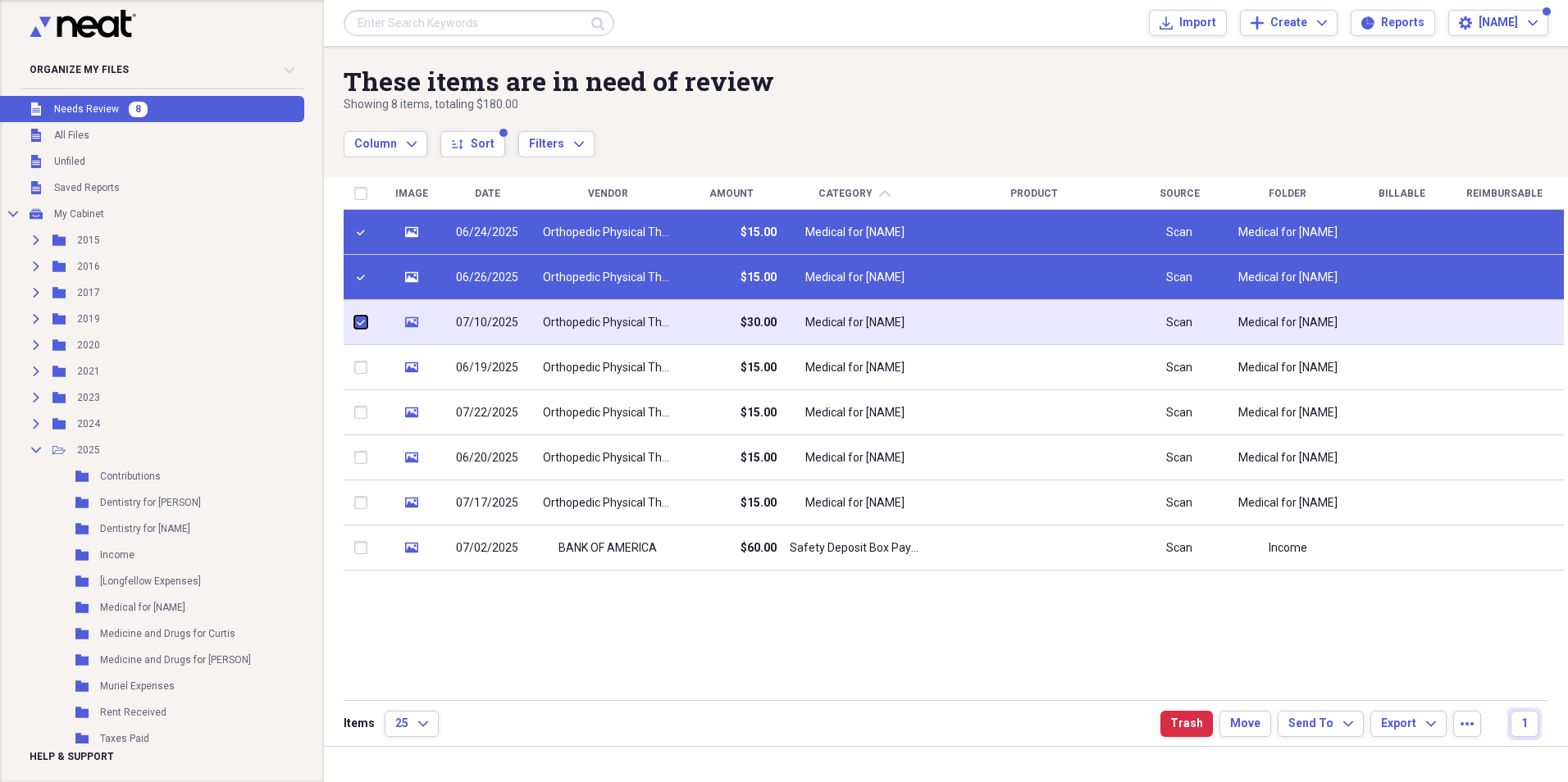 checkbox on "true" 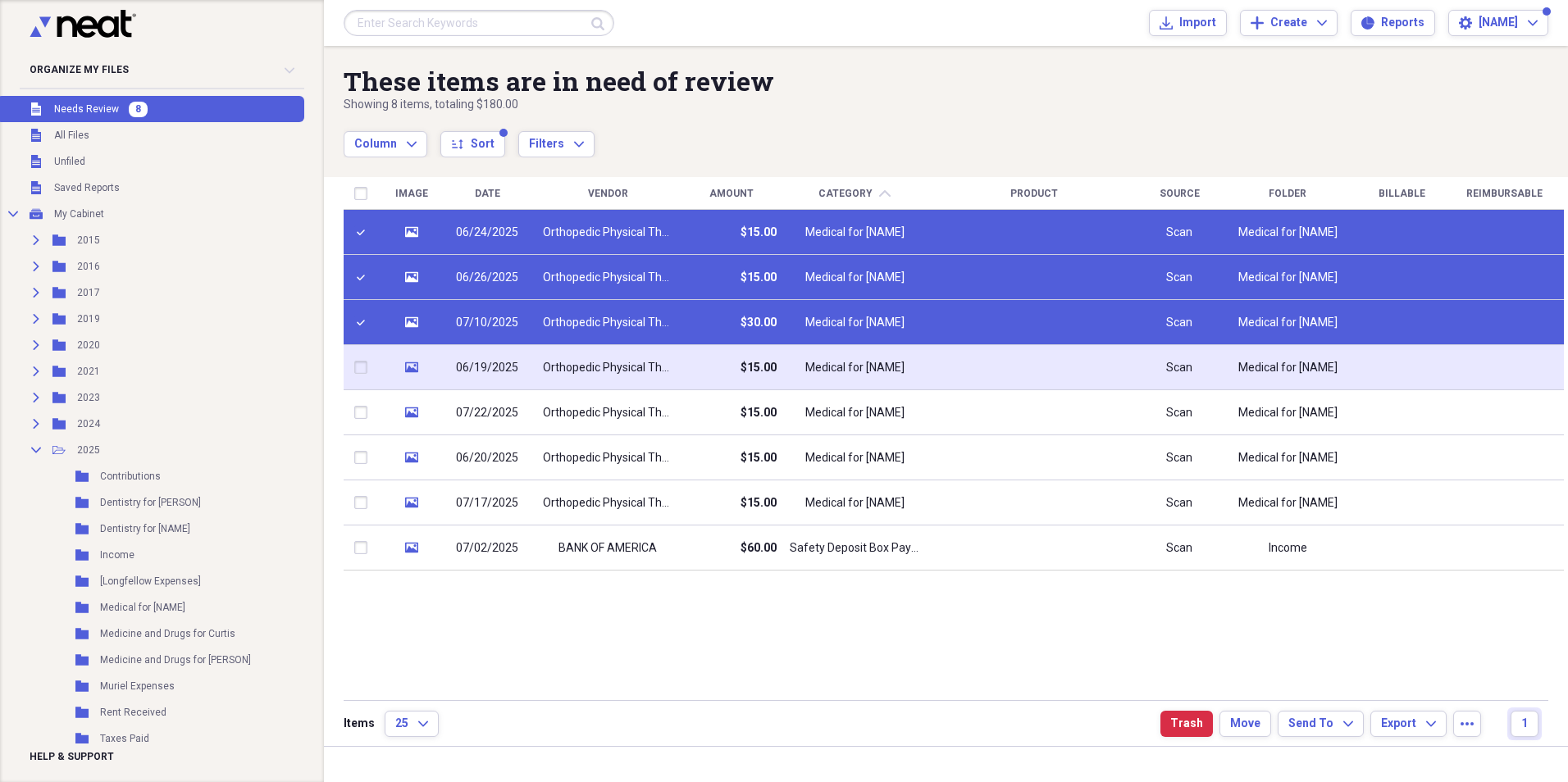 click at bounding box center [364, 367] 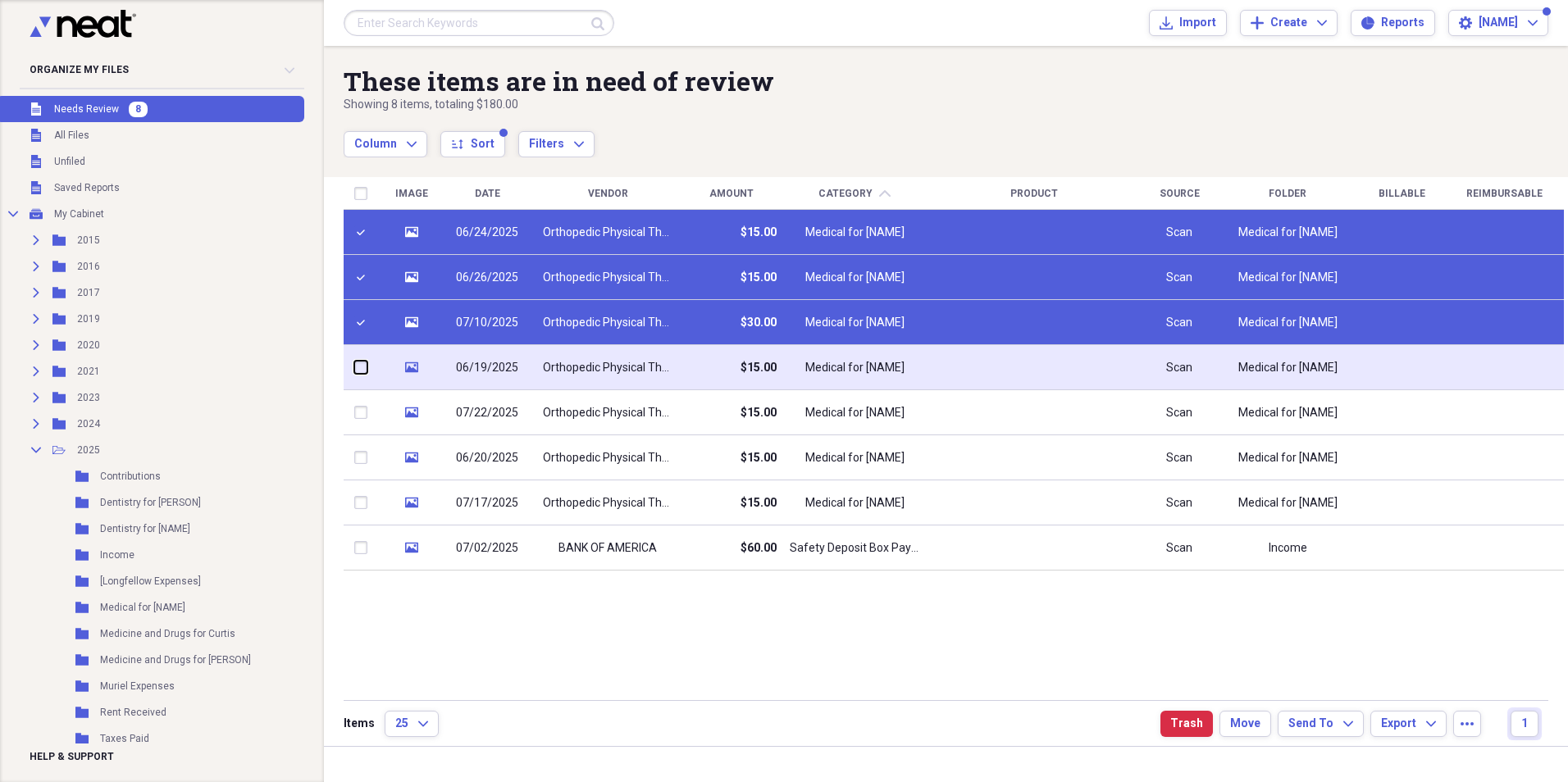 click at bounding box center (354, 367) 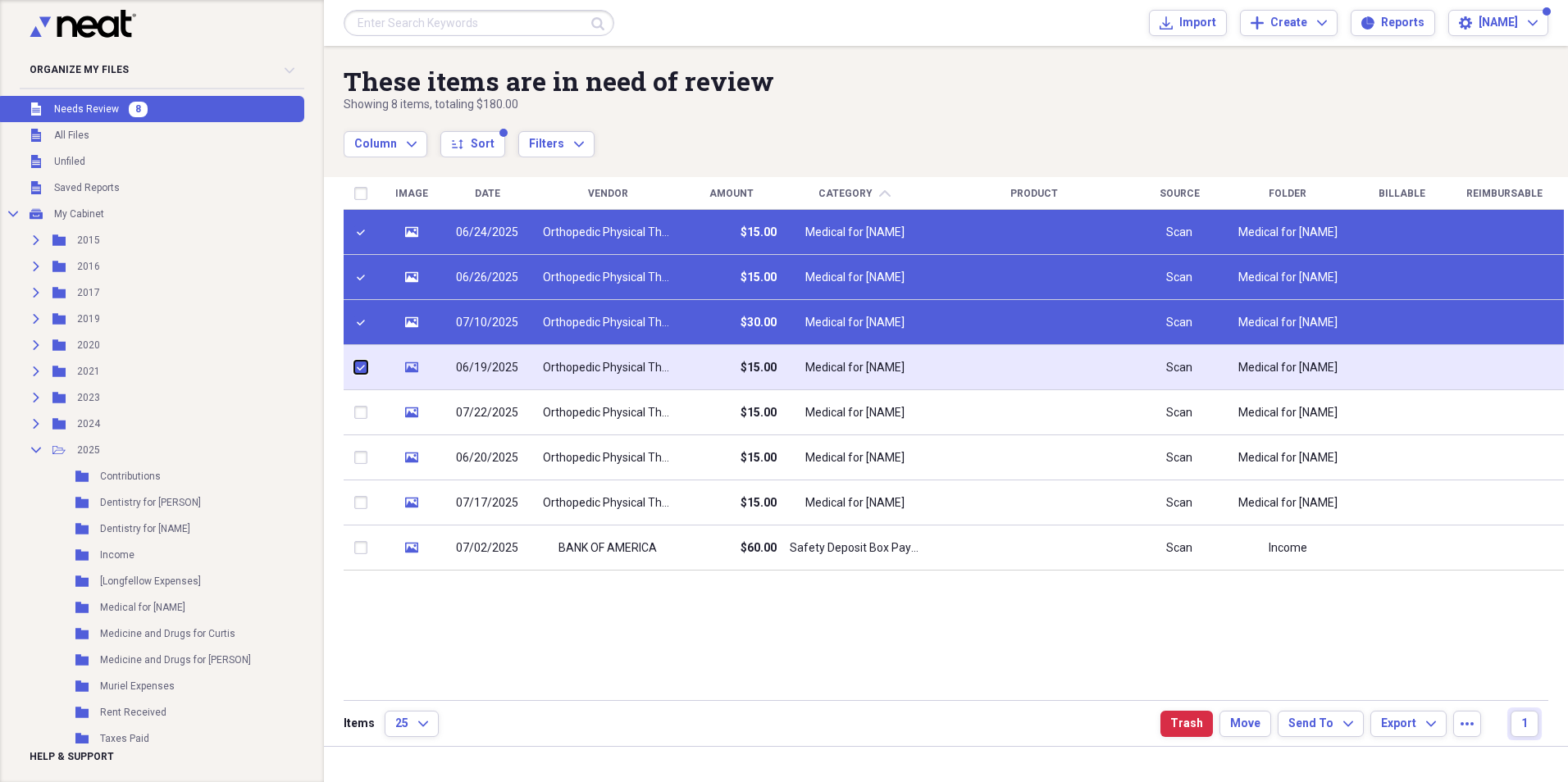 checkbox on "true" 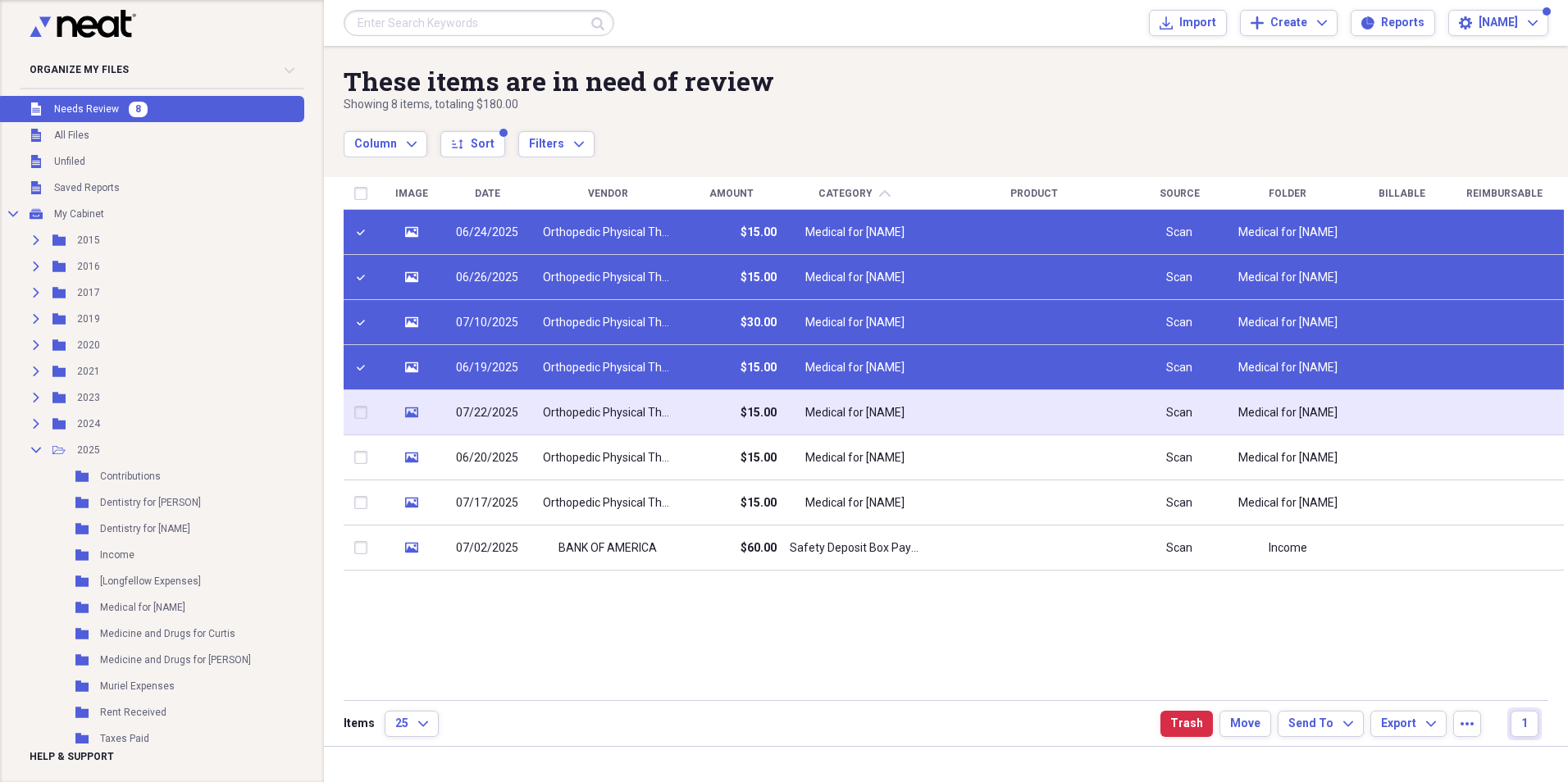 click at bounding box center [364, 412] 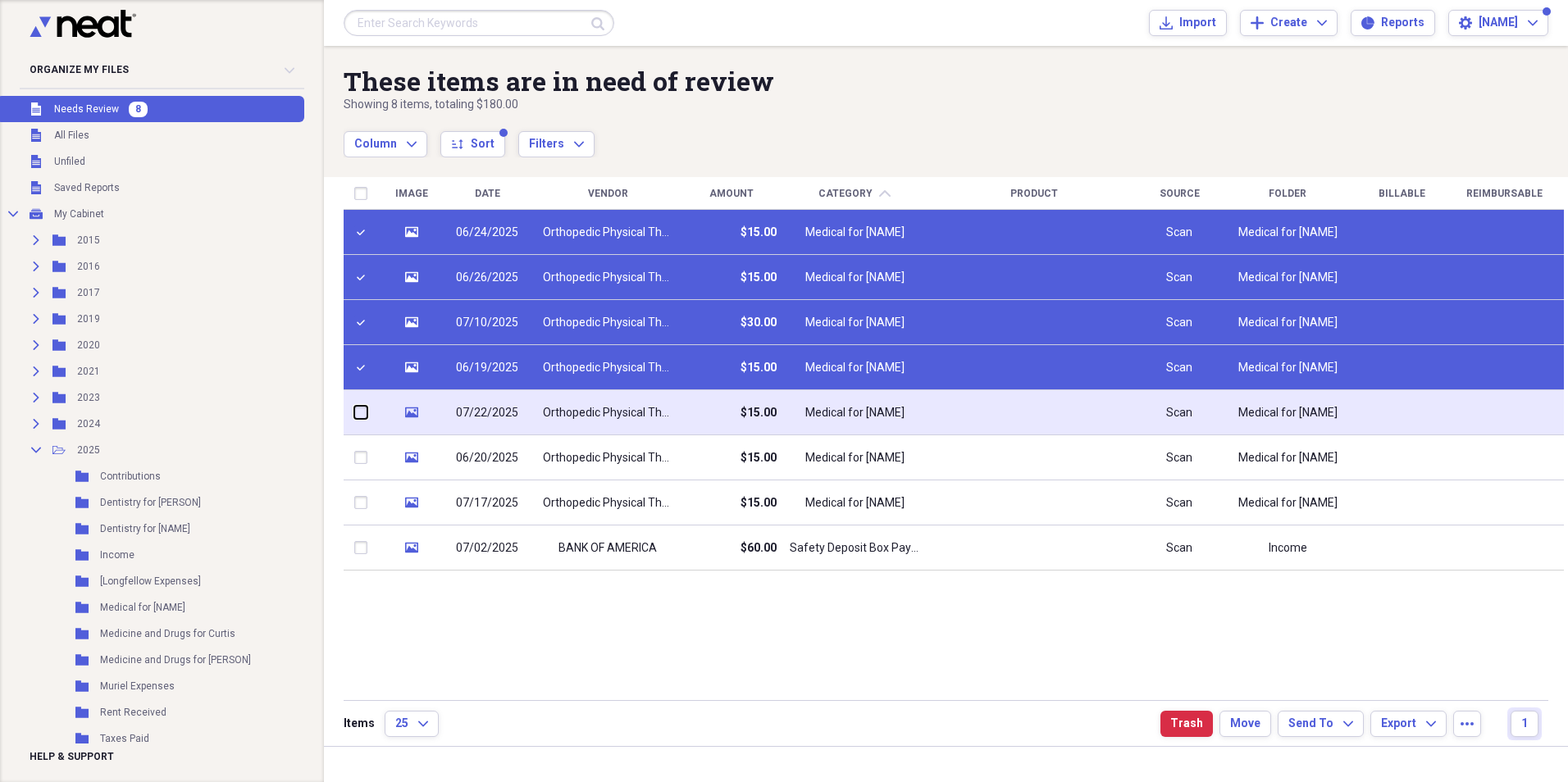 click at bounding box center (354, 412) 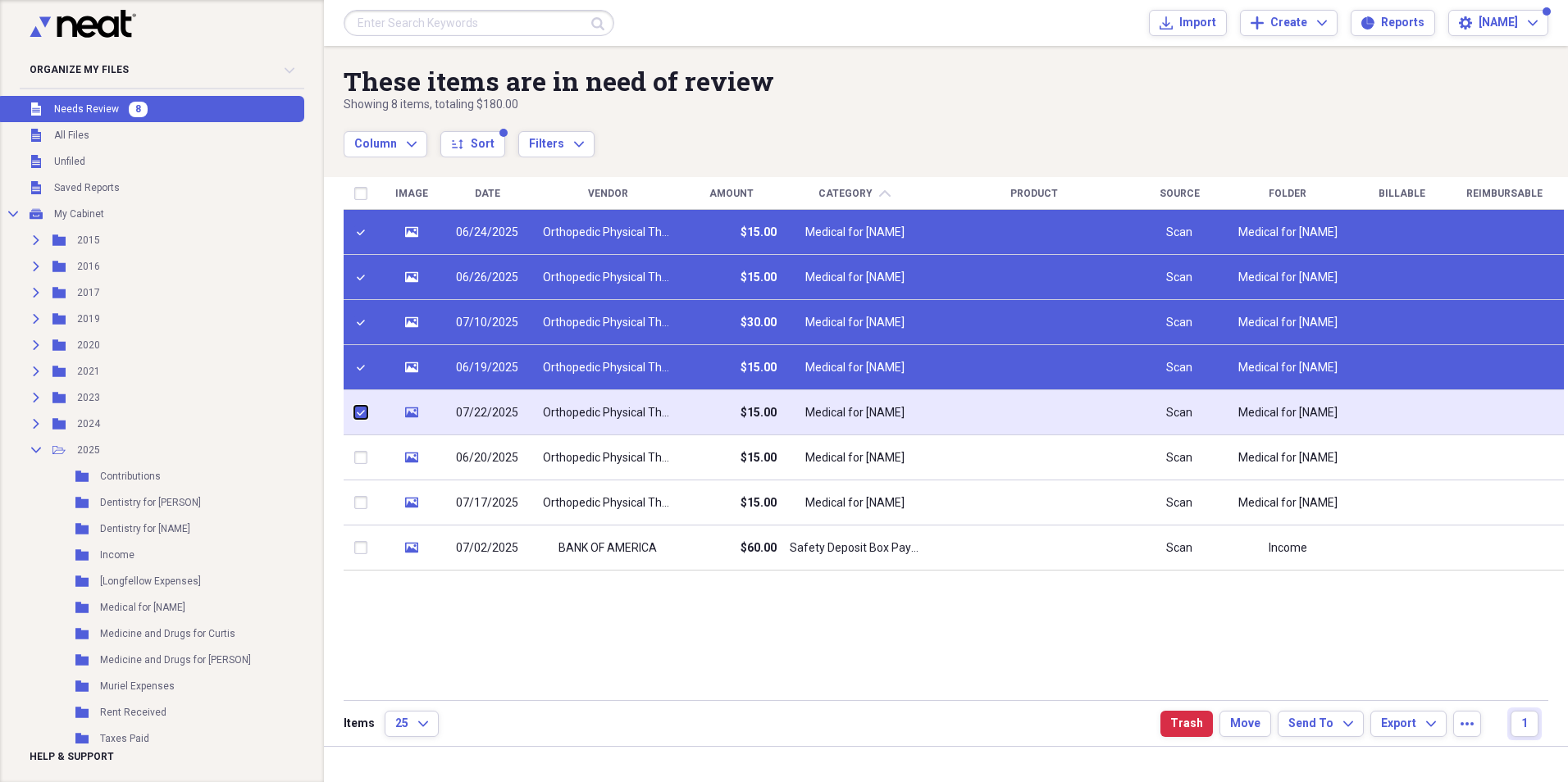 checkbox on "true" 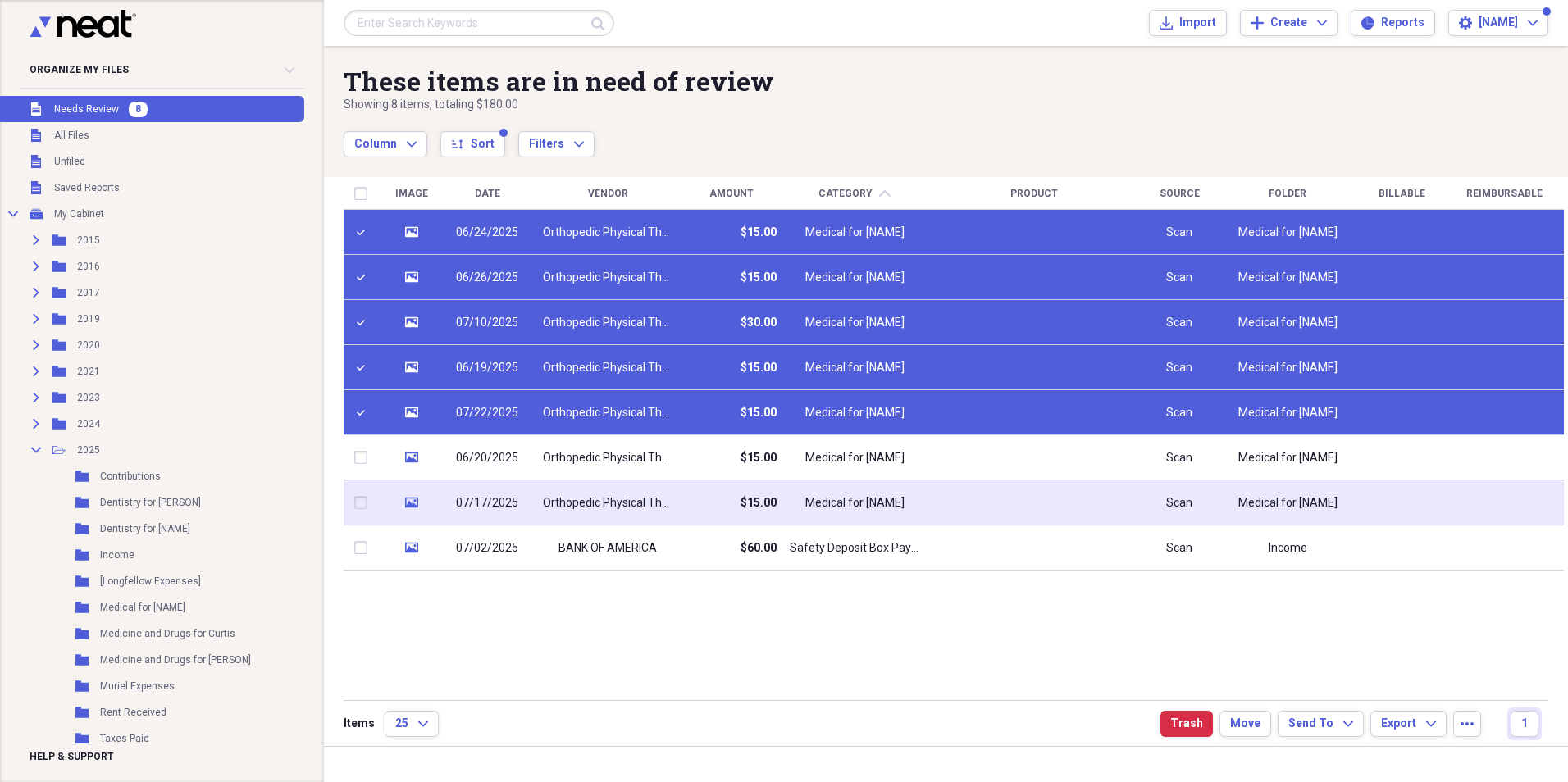 click at bounding box center [364, 502] 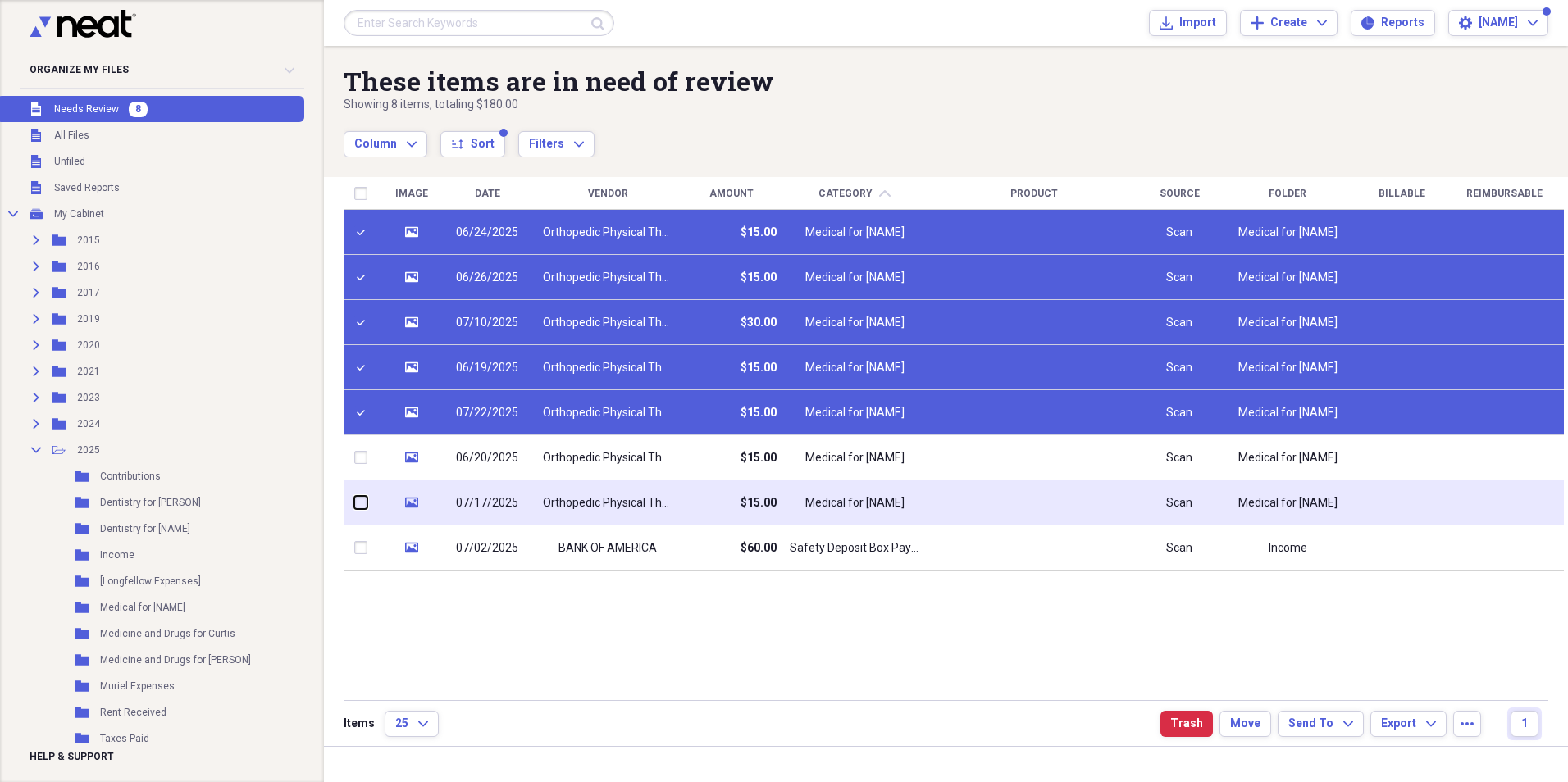 click at bounding box center [354, 502] 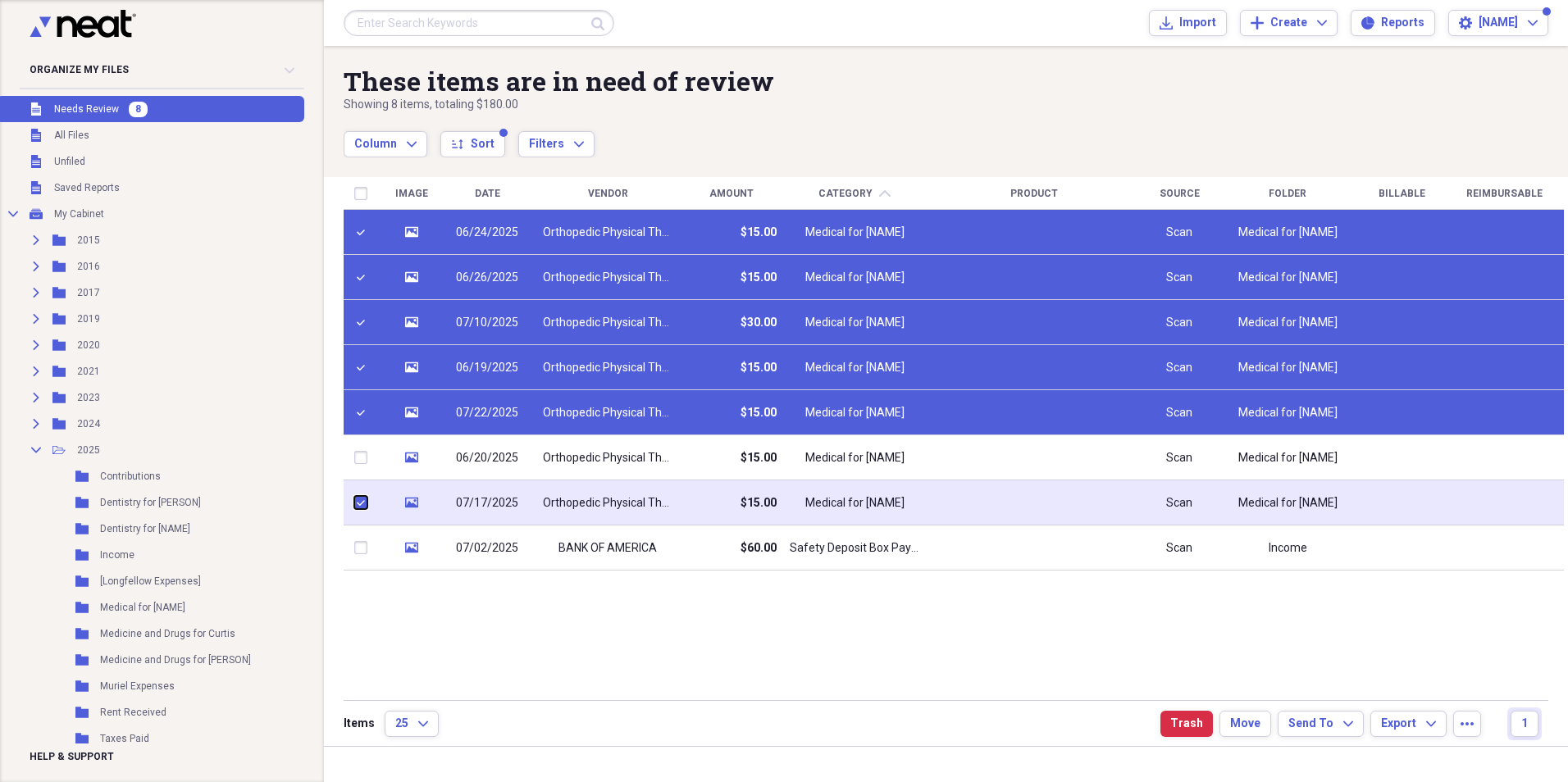 checkbox on "true" 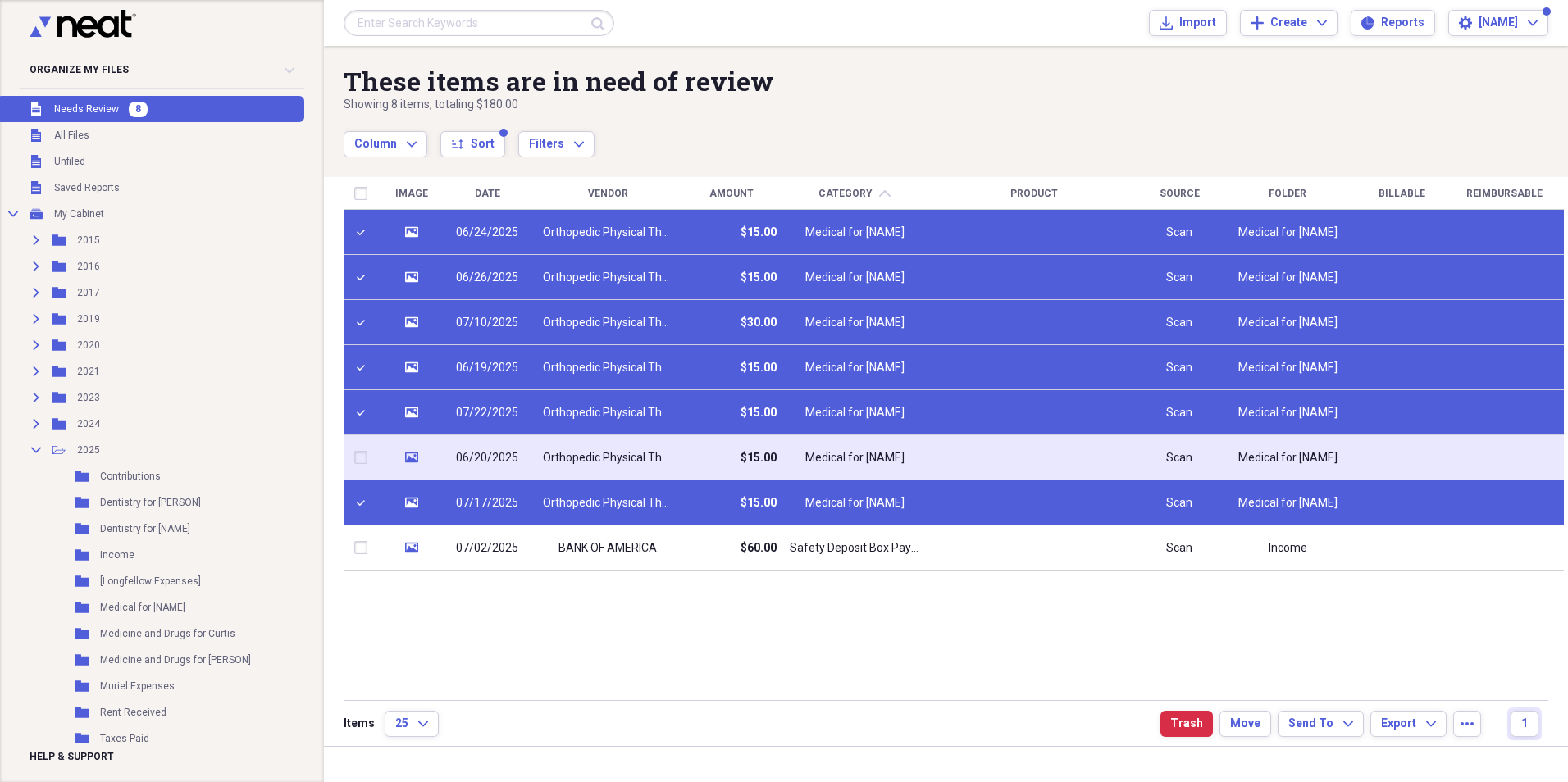 drag, startPoint x: 360, startPoint y: 457, endPoint x: 361, endPoint y: 471, distance: 14.035669 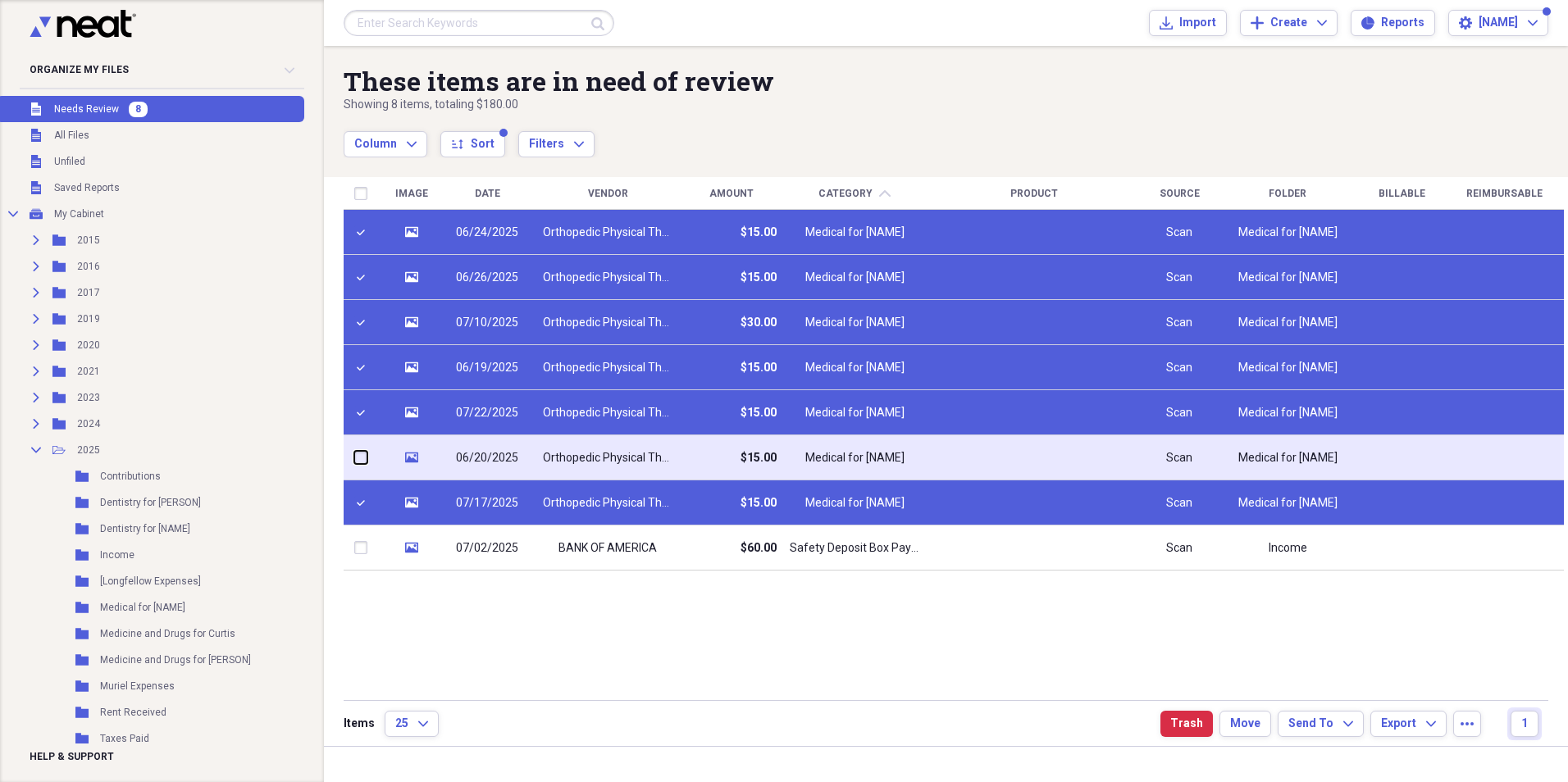 click at bounding box center (354, 457) 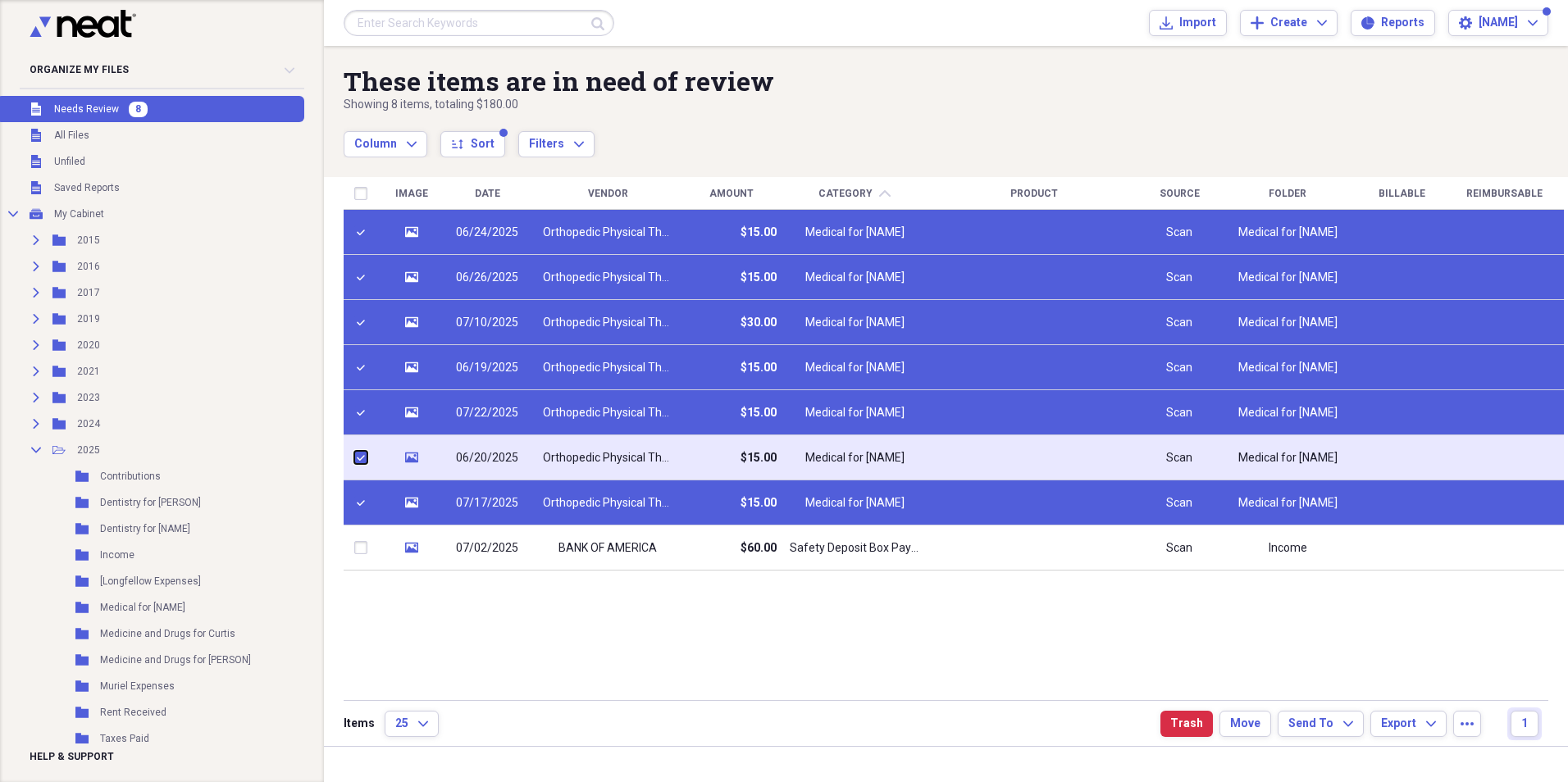 checkbox on "true" 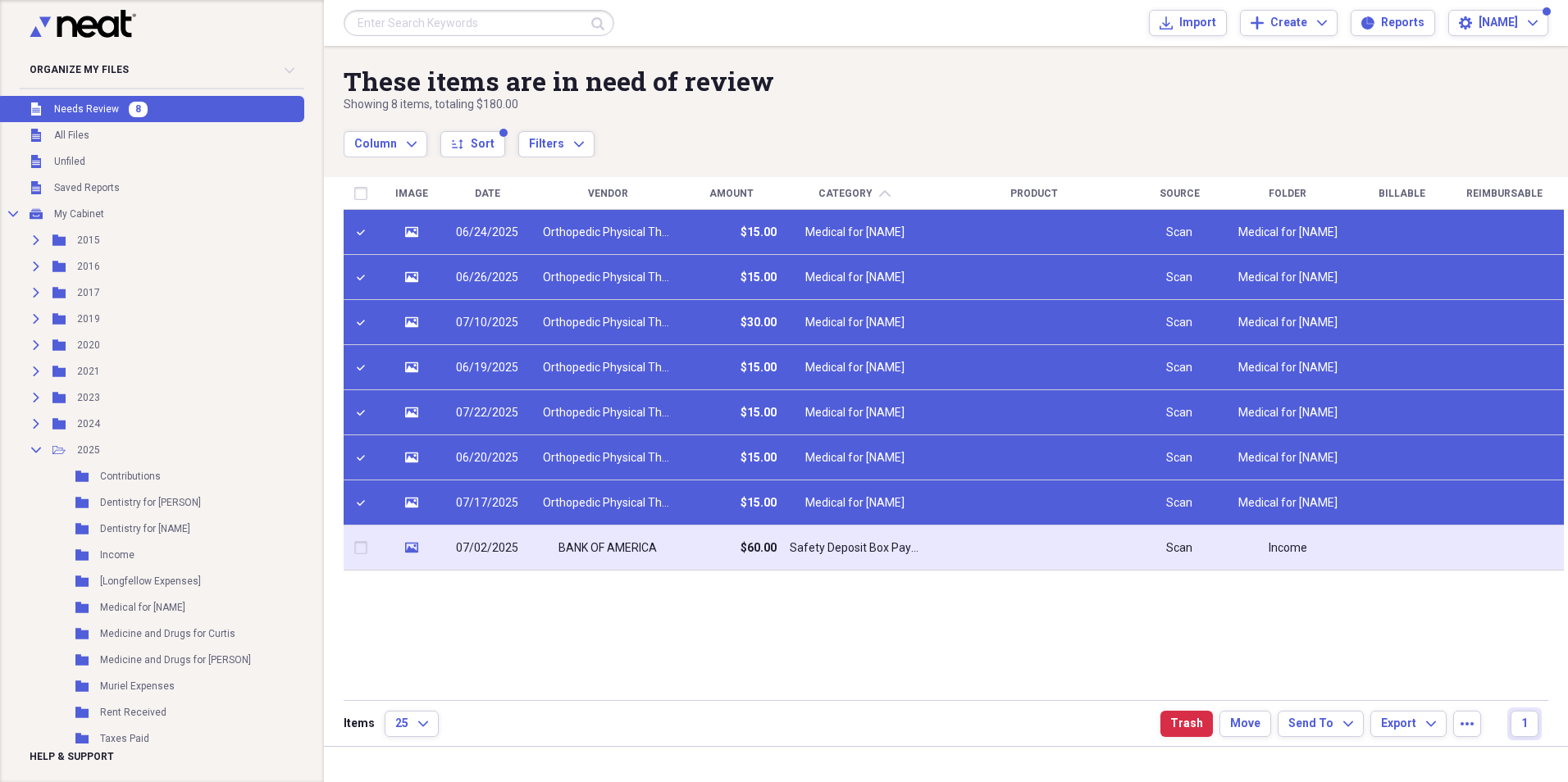 click at bounding box center (364, 548) 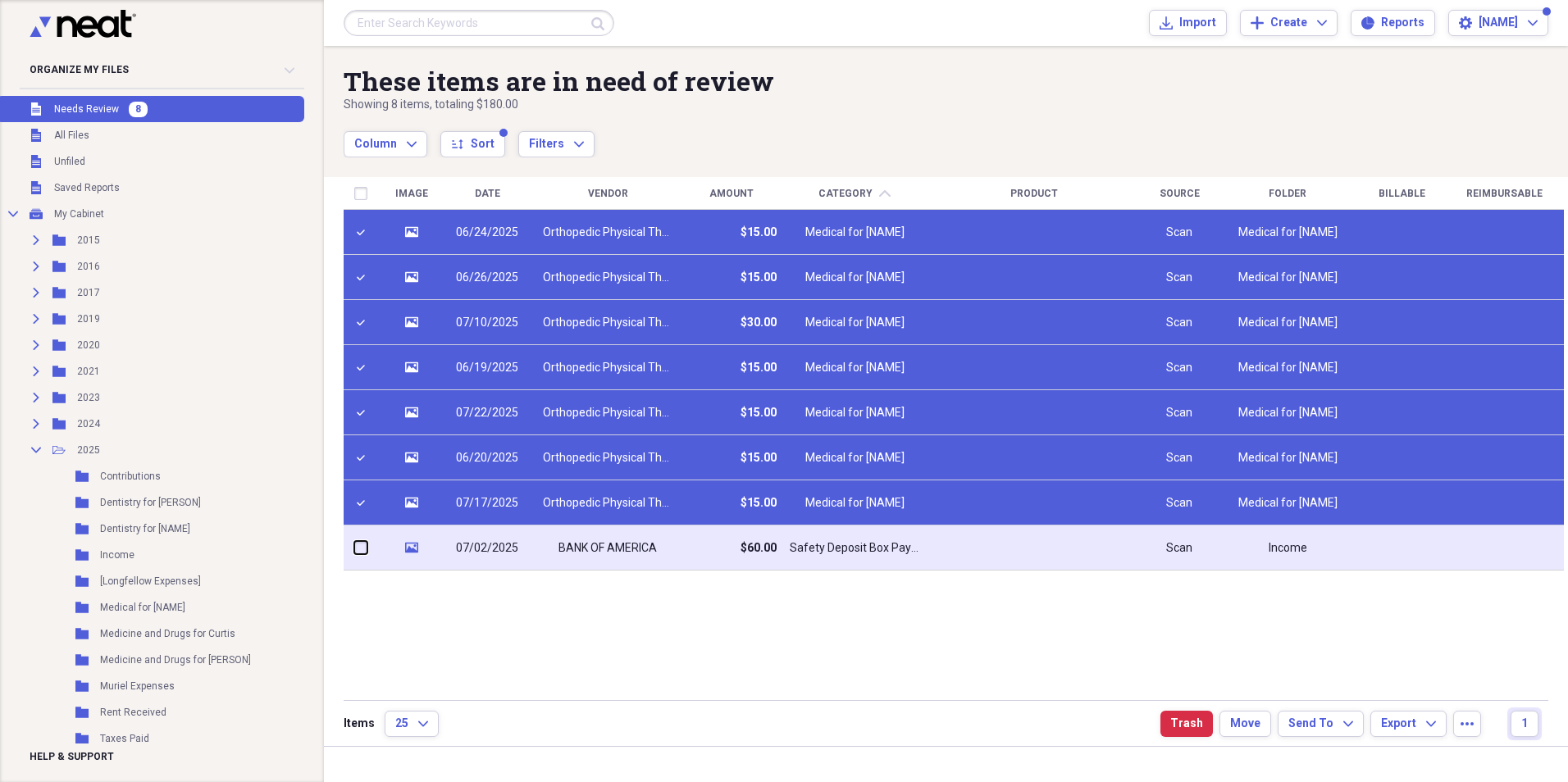 click at bounding box center [354, 548] 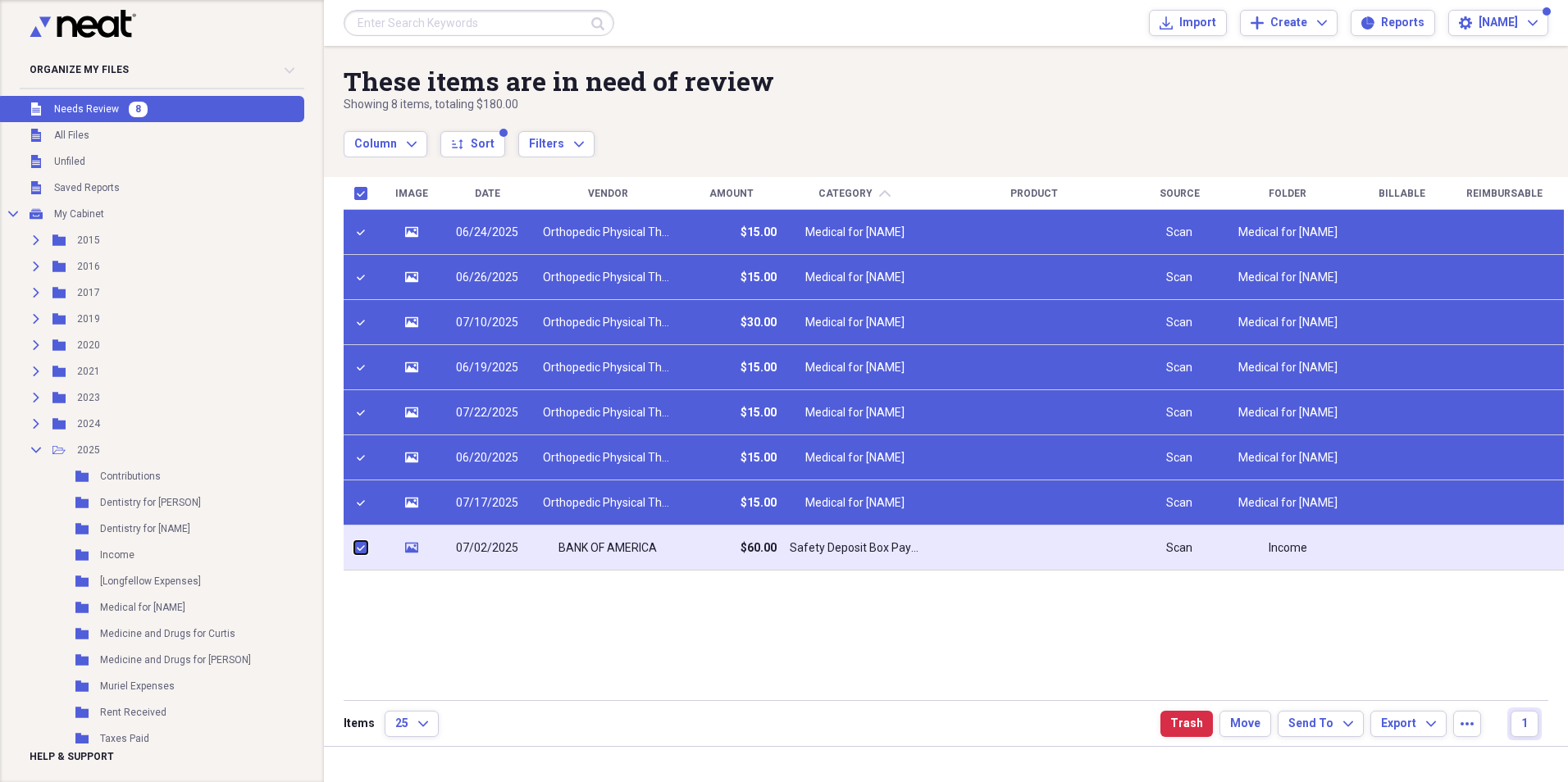 checkbox on "true" 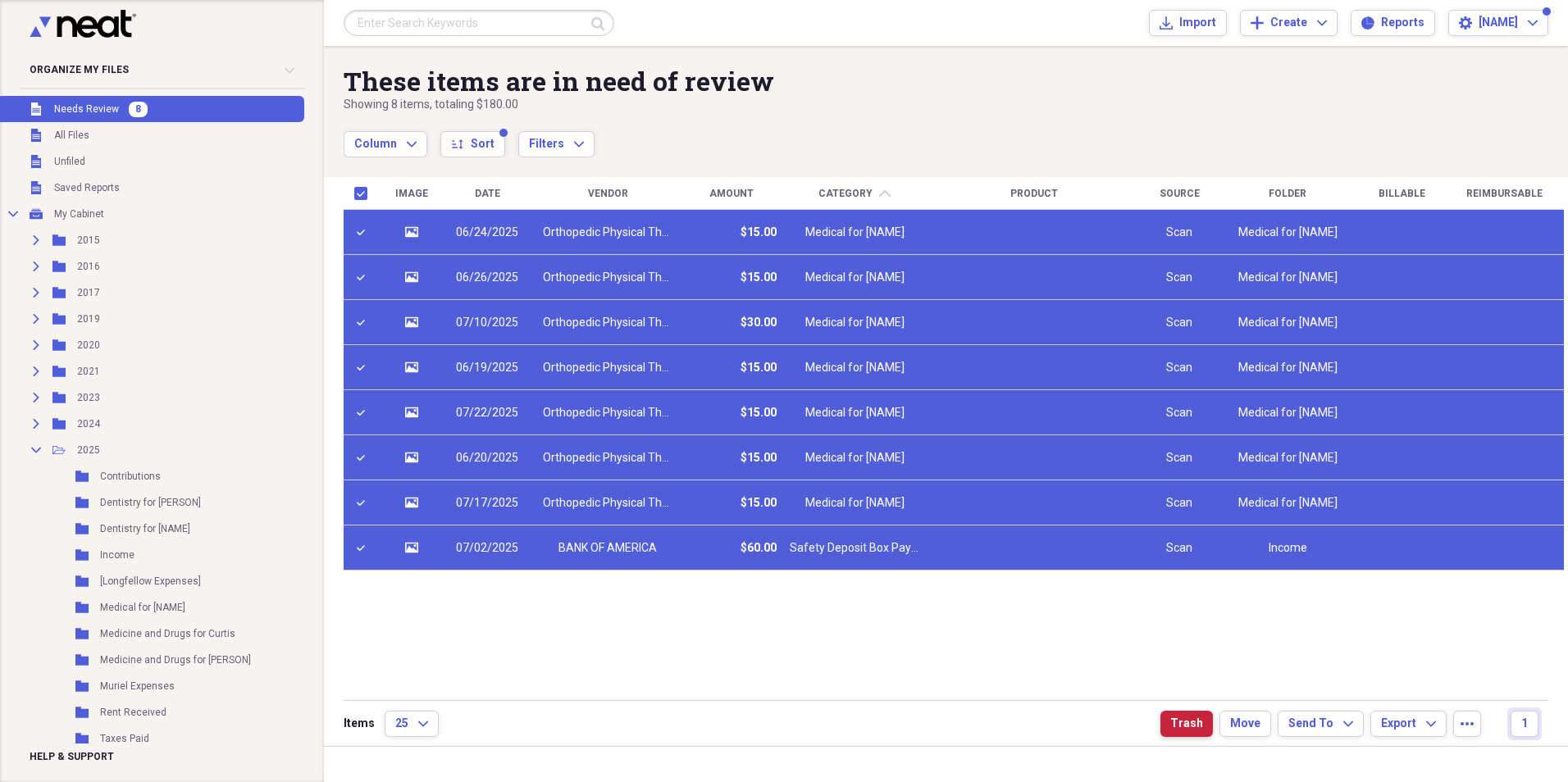 click on "Trash" at bounding box center (1187, 724) 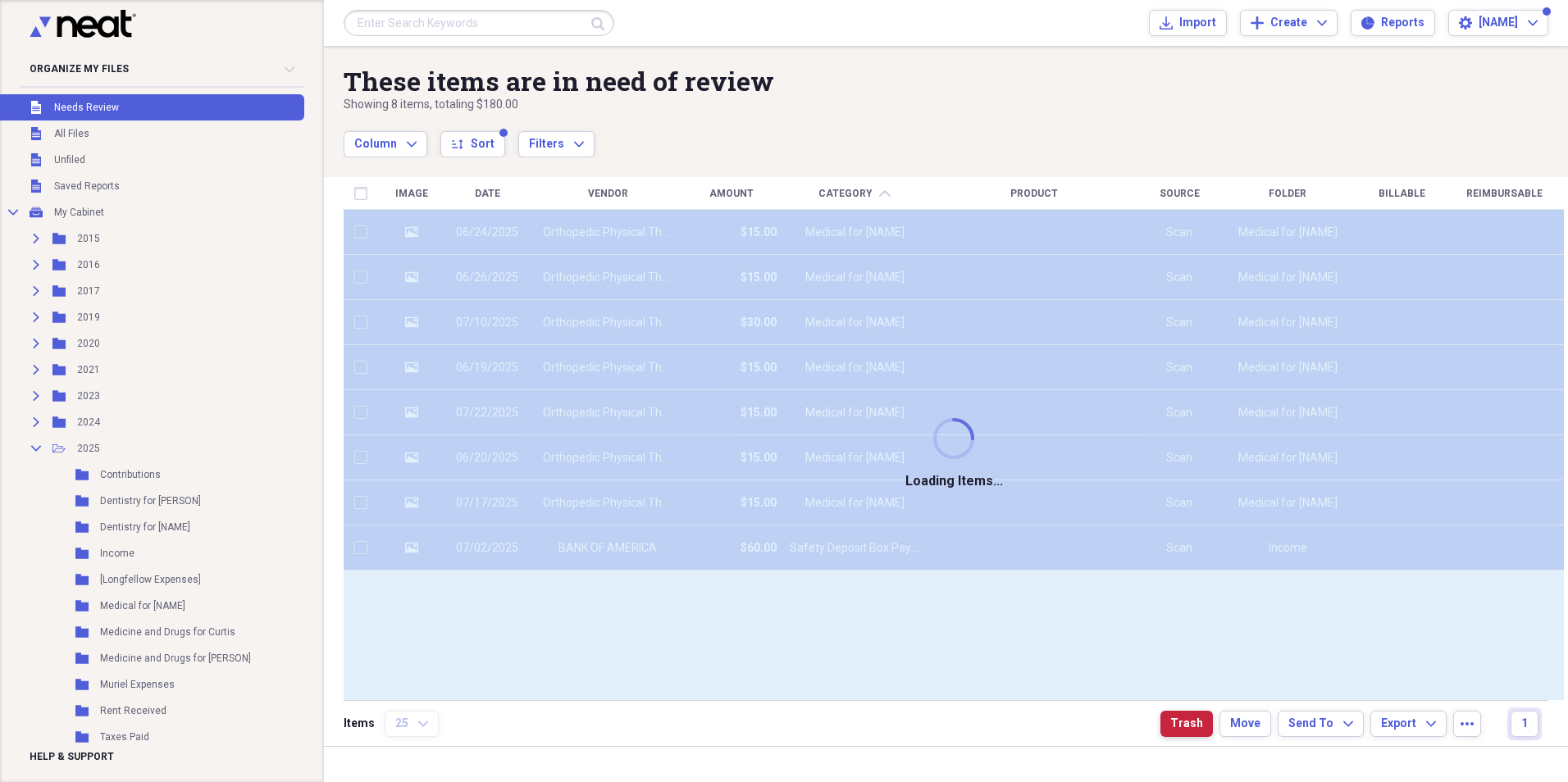 checkbox on "false" 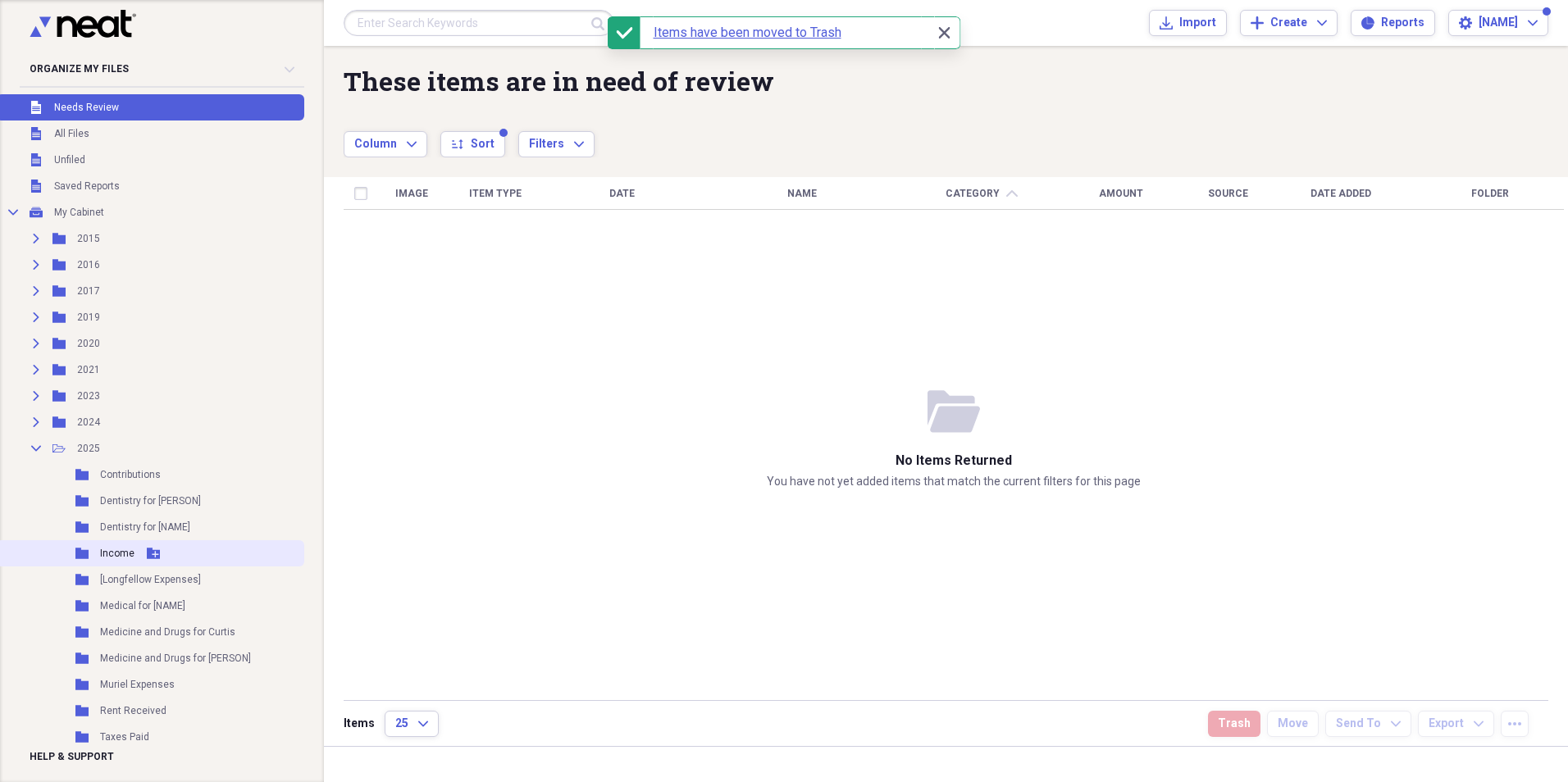 click 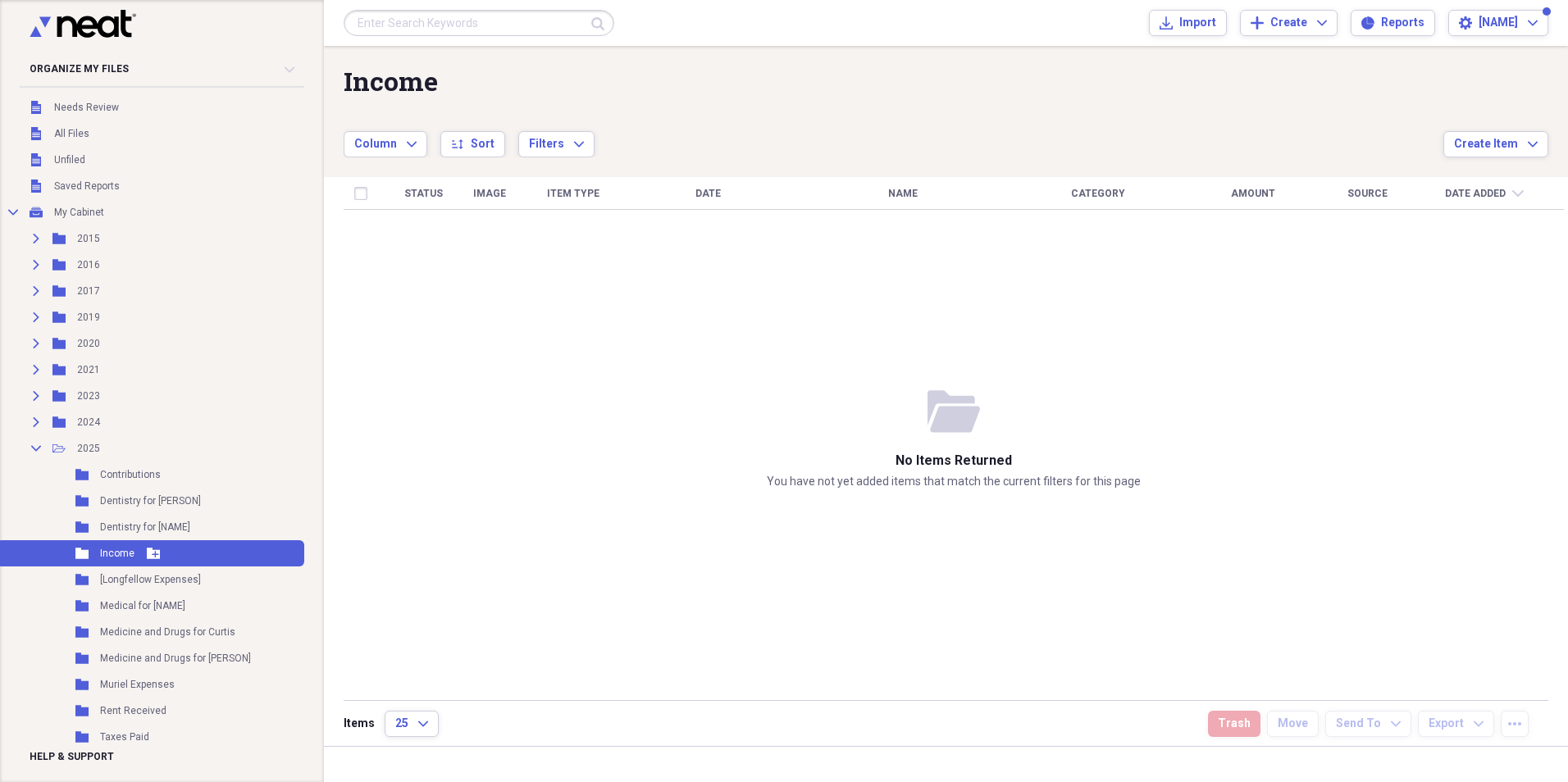 click 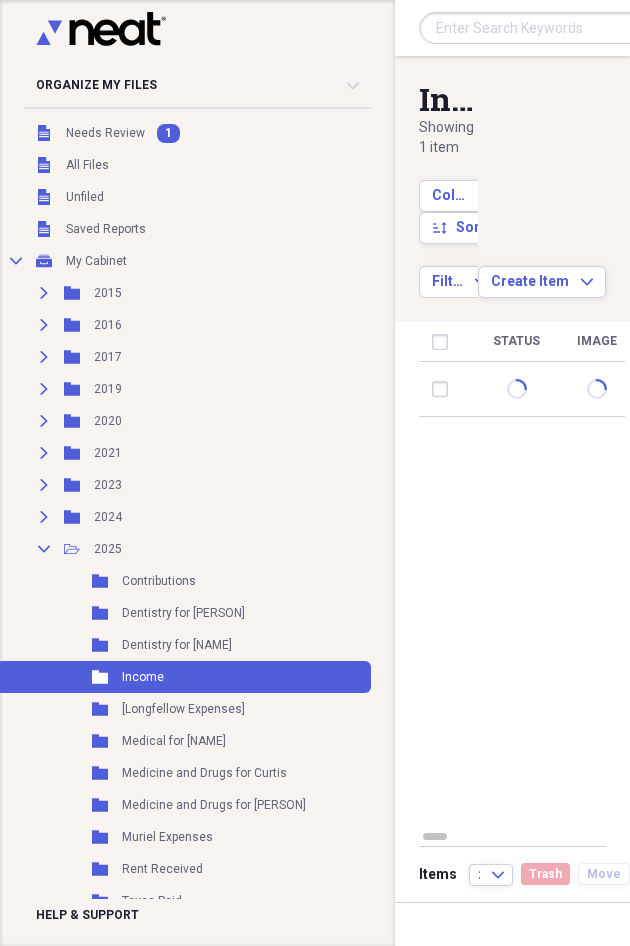 click on "Status Image Date Vendor Amount Category Product Source Billable Reimbursable" at bounding box center (522, 575) 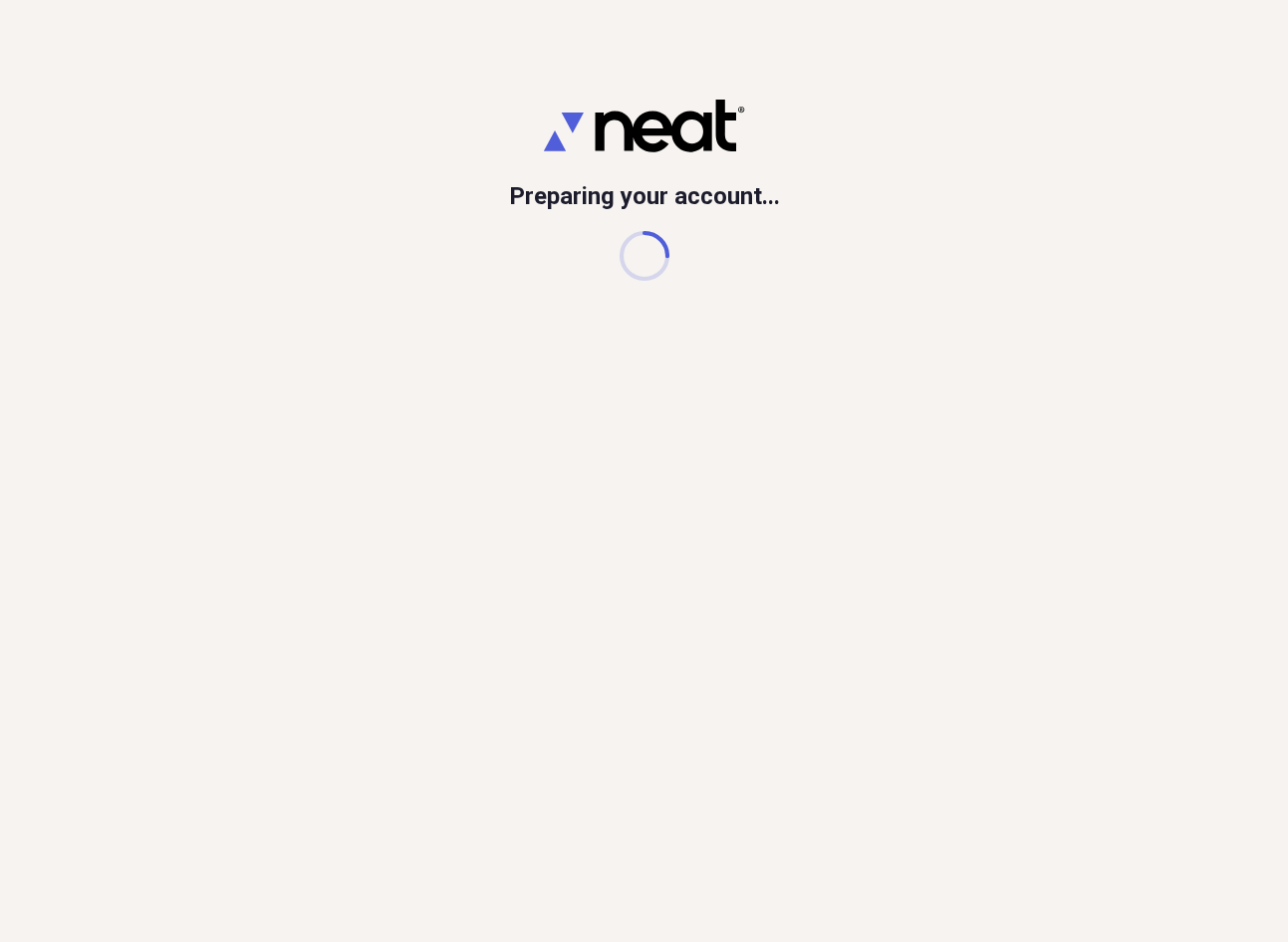 scroll, scrollTop: 0, scrollLeft: 0, axis: both 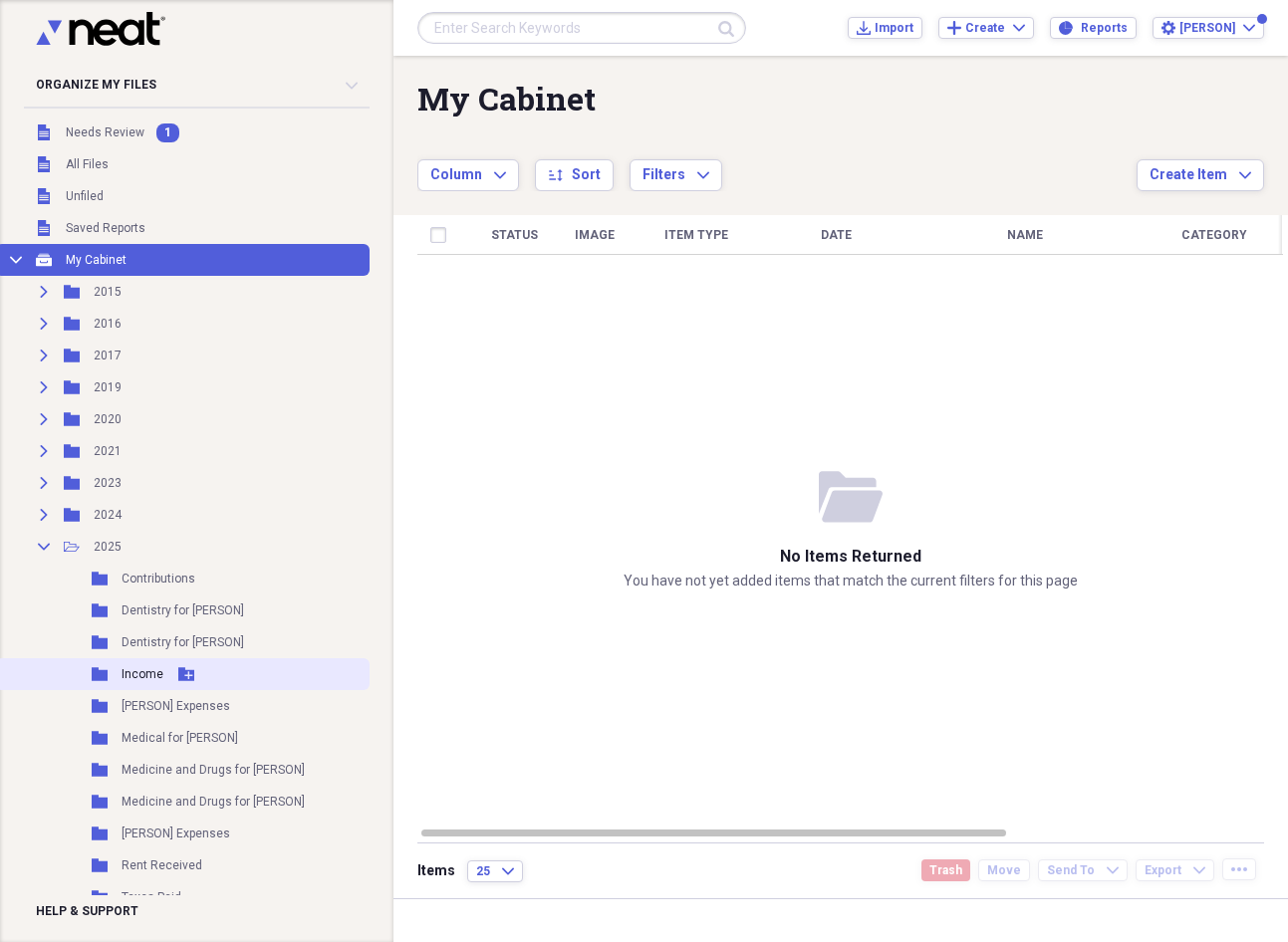 click 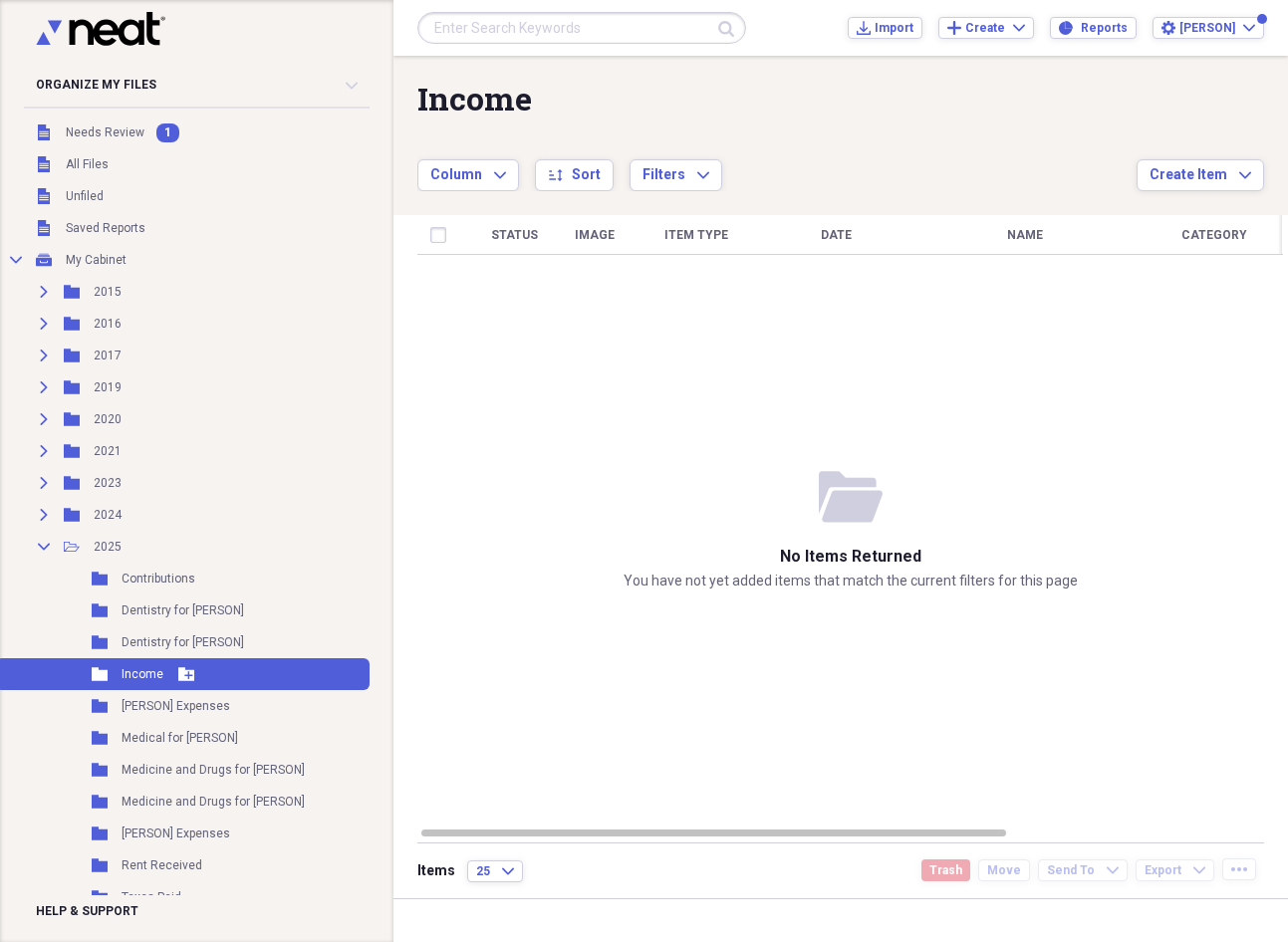 click on "Add Folder" at bounding box center [186, 674] 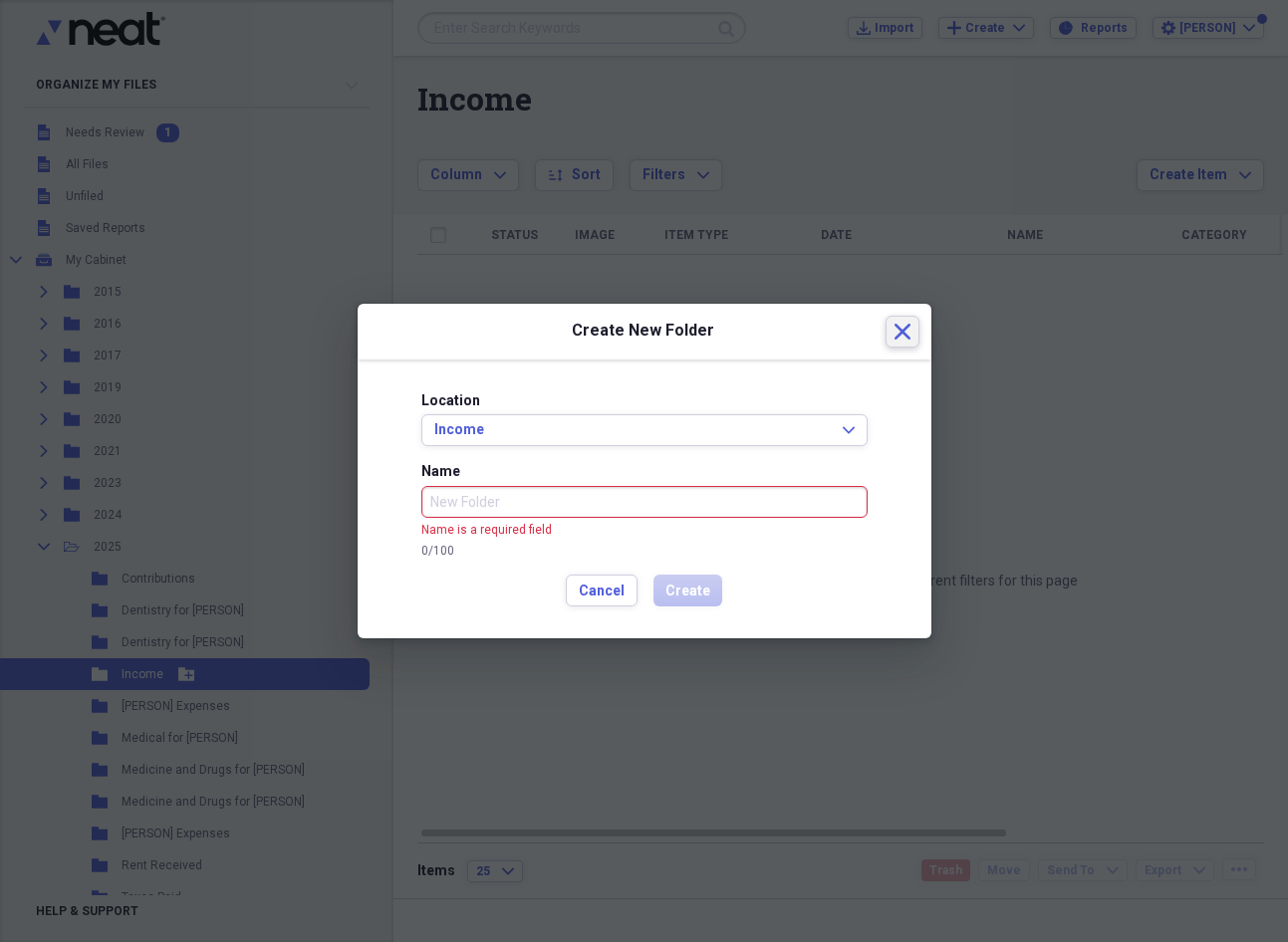 click on "Close" at bounding box center [902, 332] 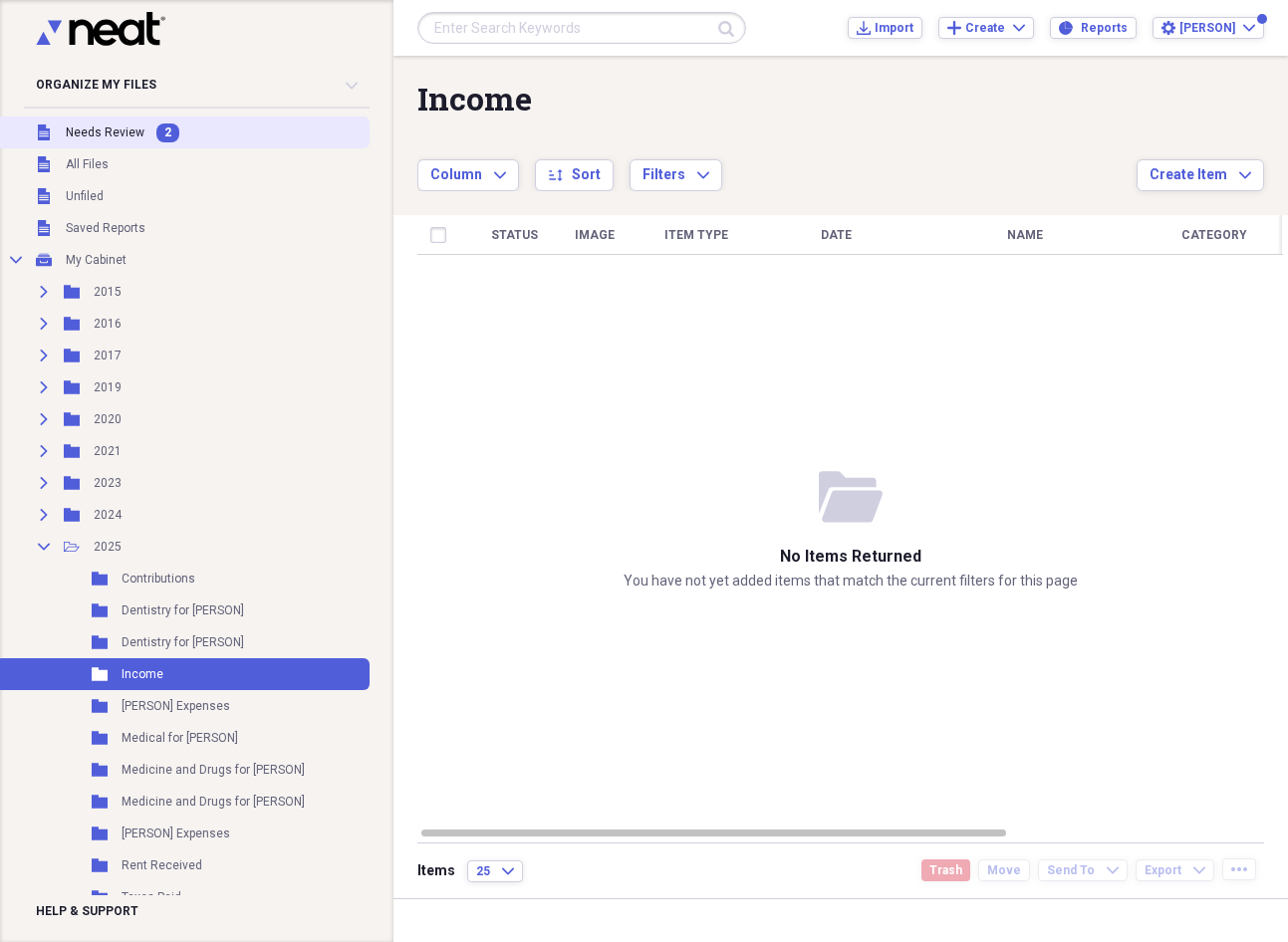 click on "2" at bounding box center [167, 132] 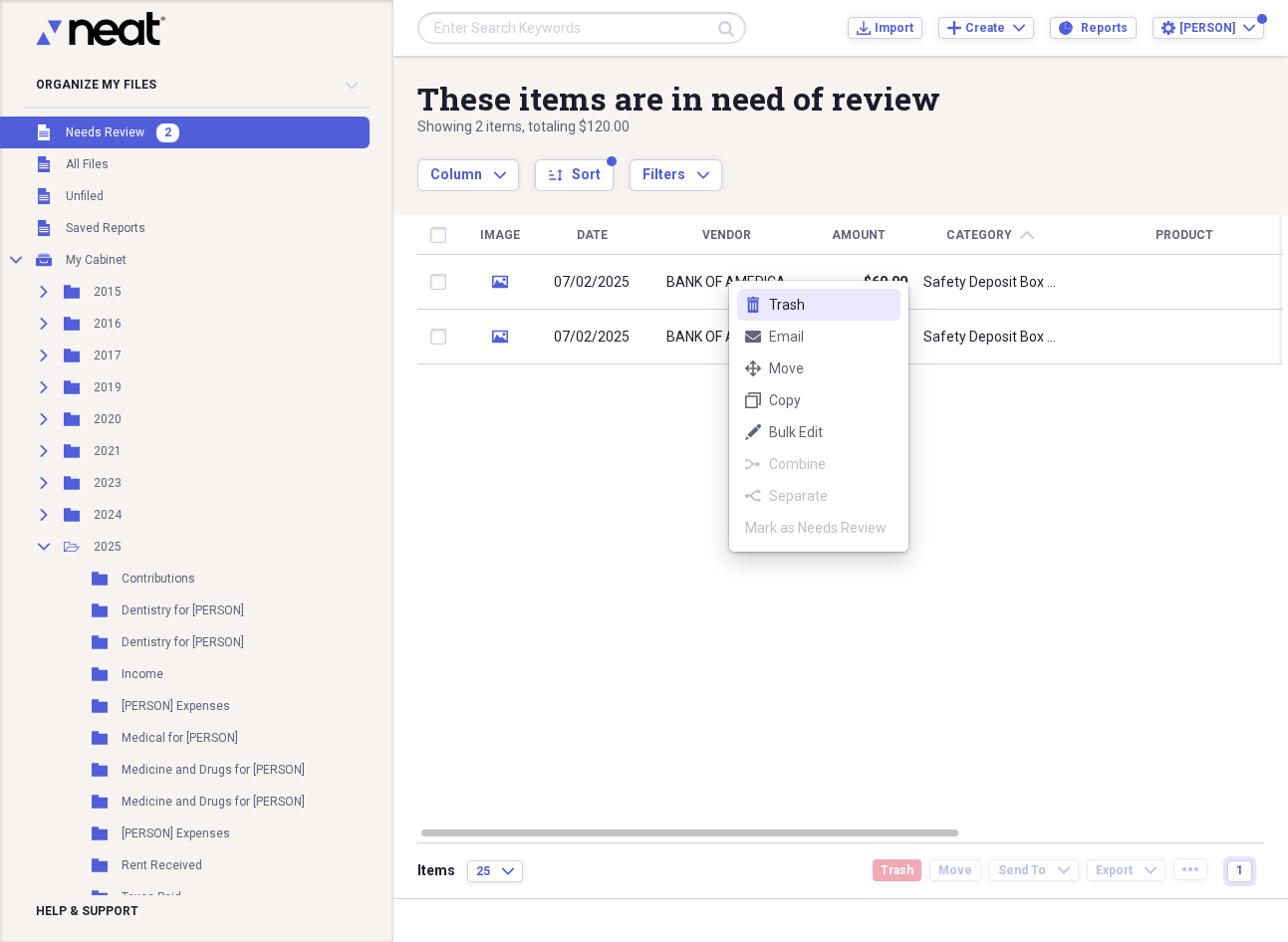 click on "trash" 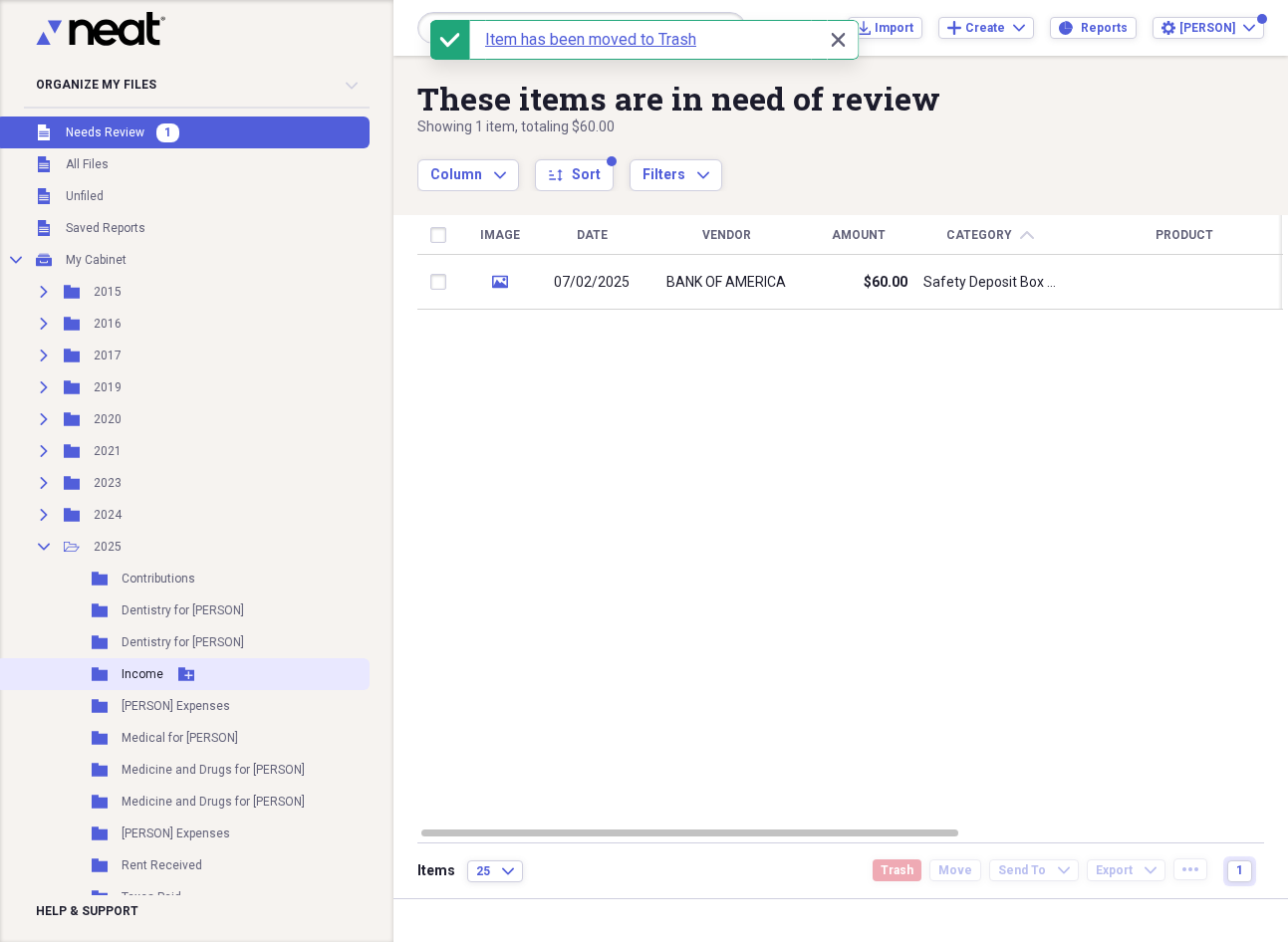click 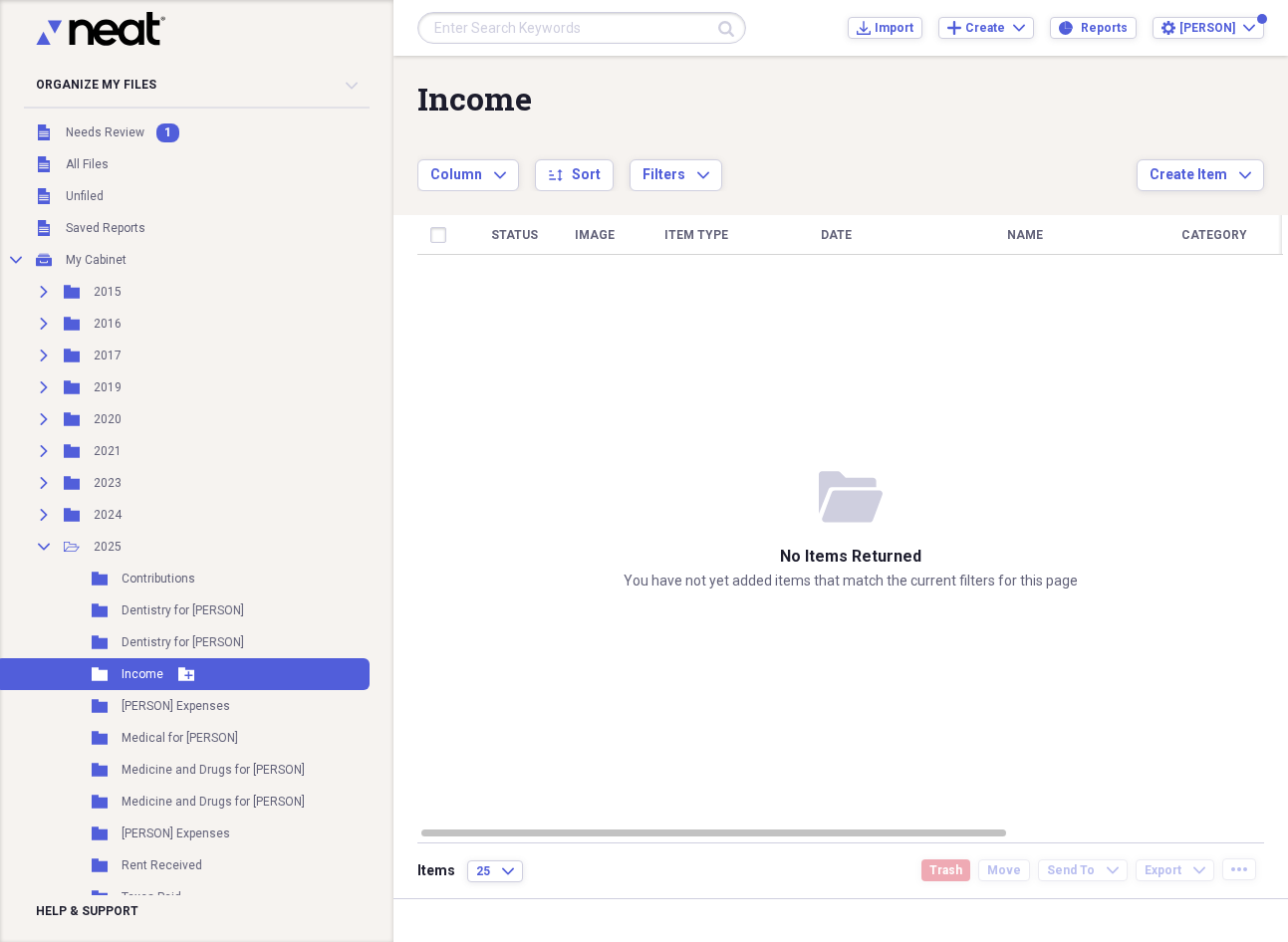click on "Folder Income Add Folder" at bounding box center (182, 674) 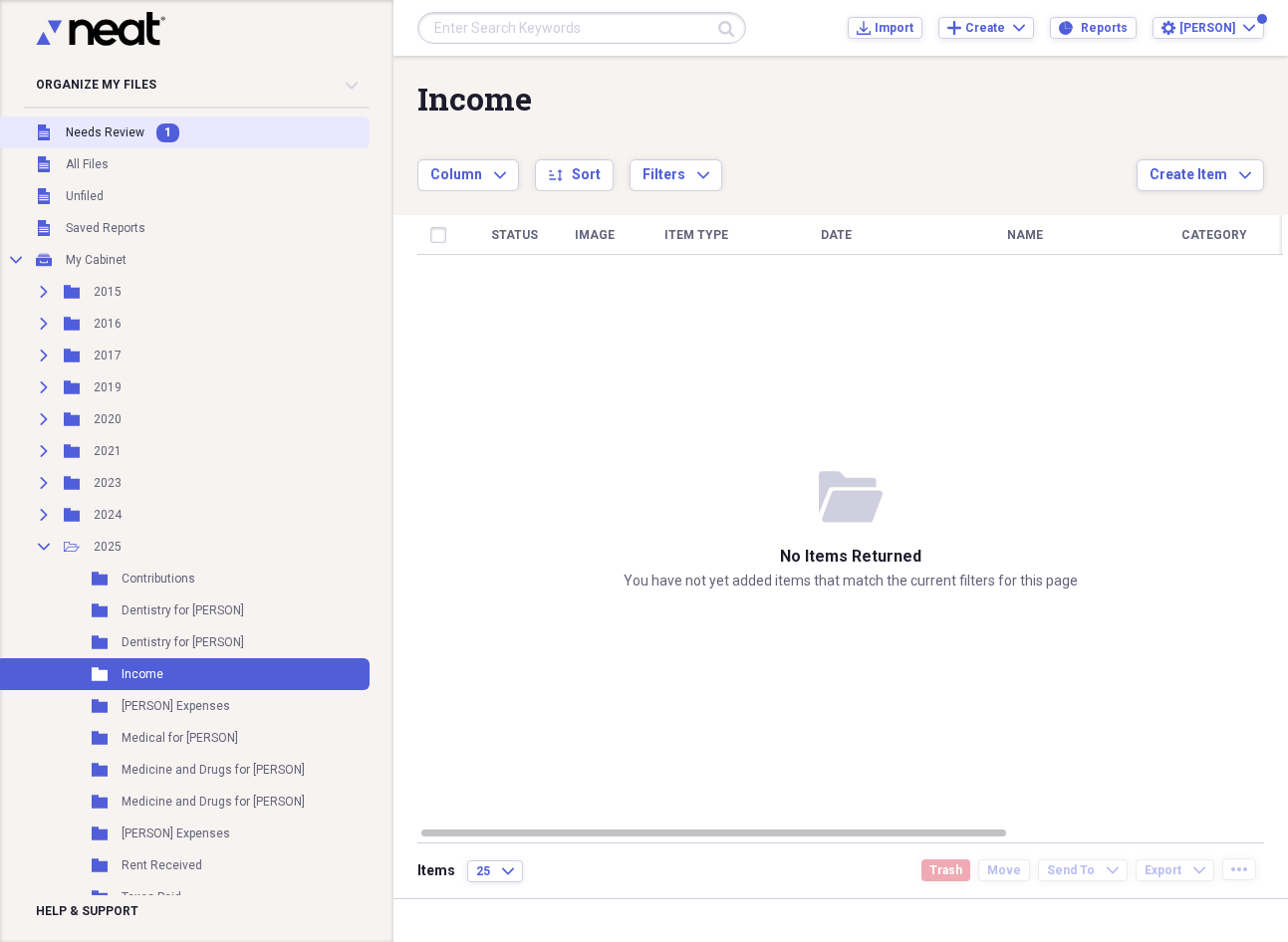 click on "1" at bounding box center [167, 132] 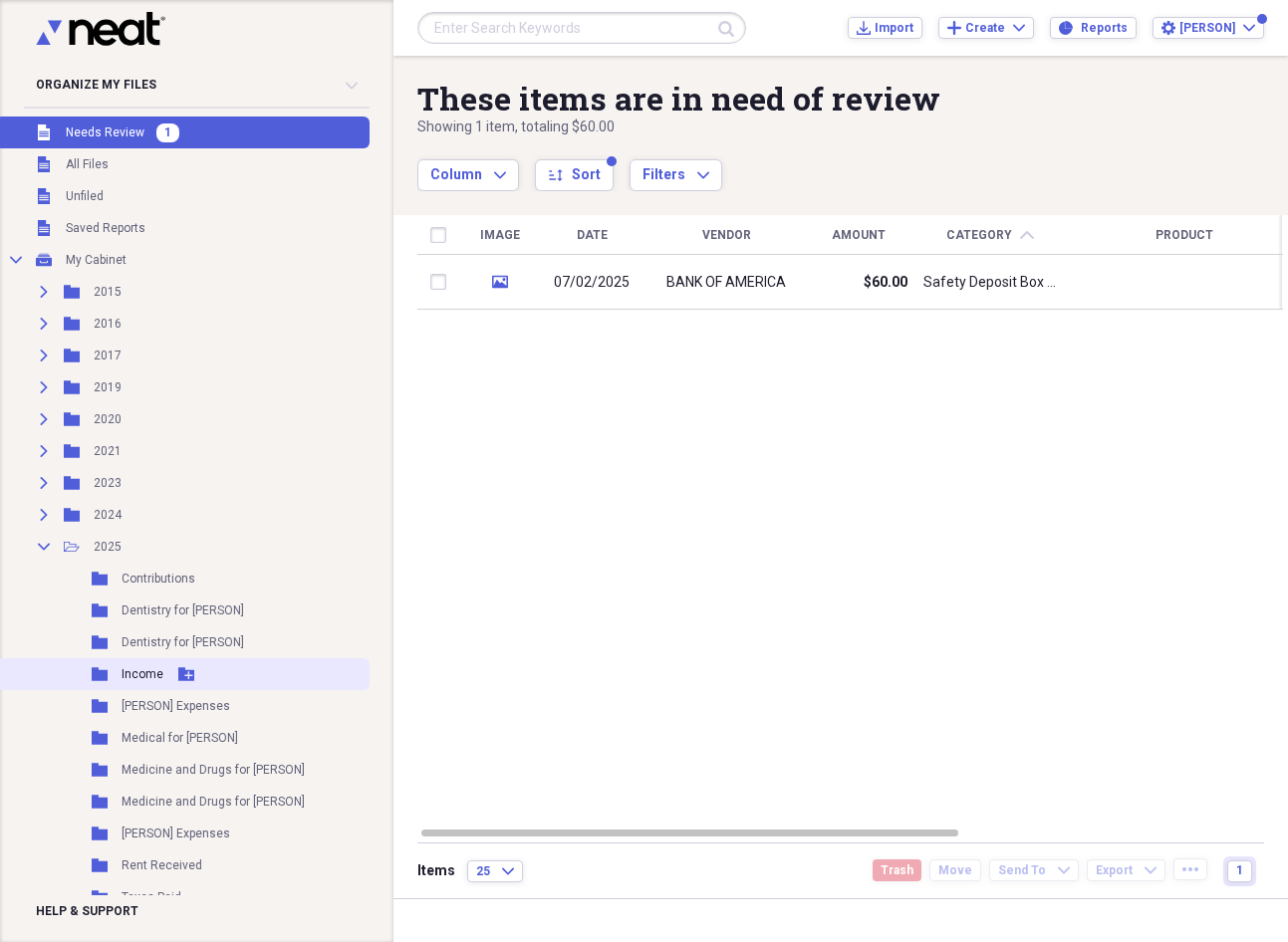 click on "Folder Income Add Folder" at bounding box center (182, 674) 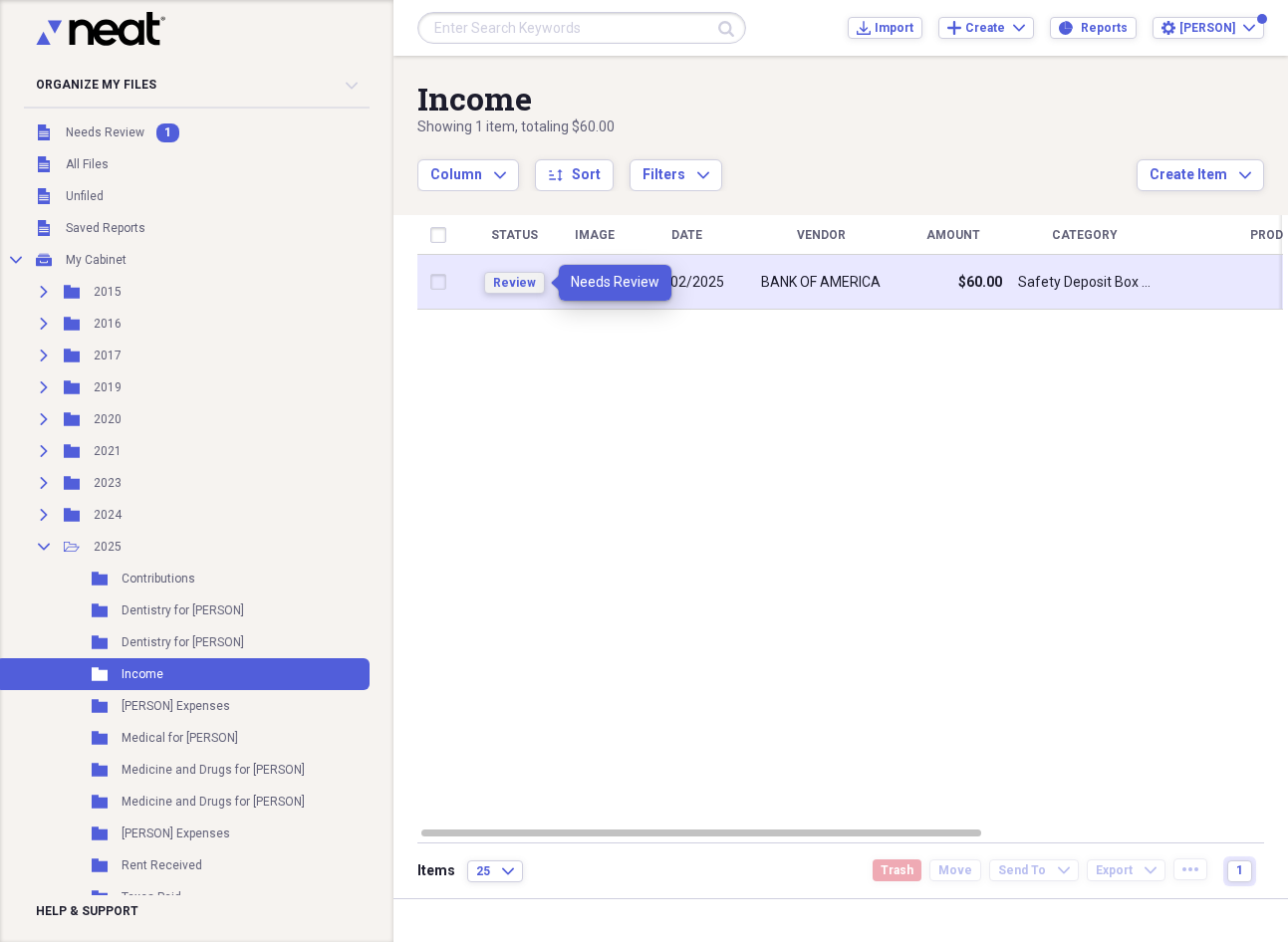click on "Review" at bounding box center [514, 283] 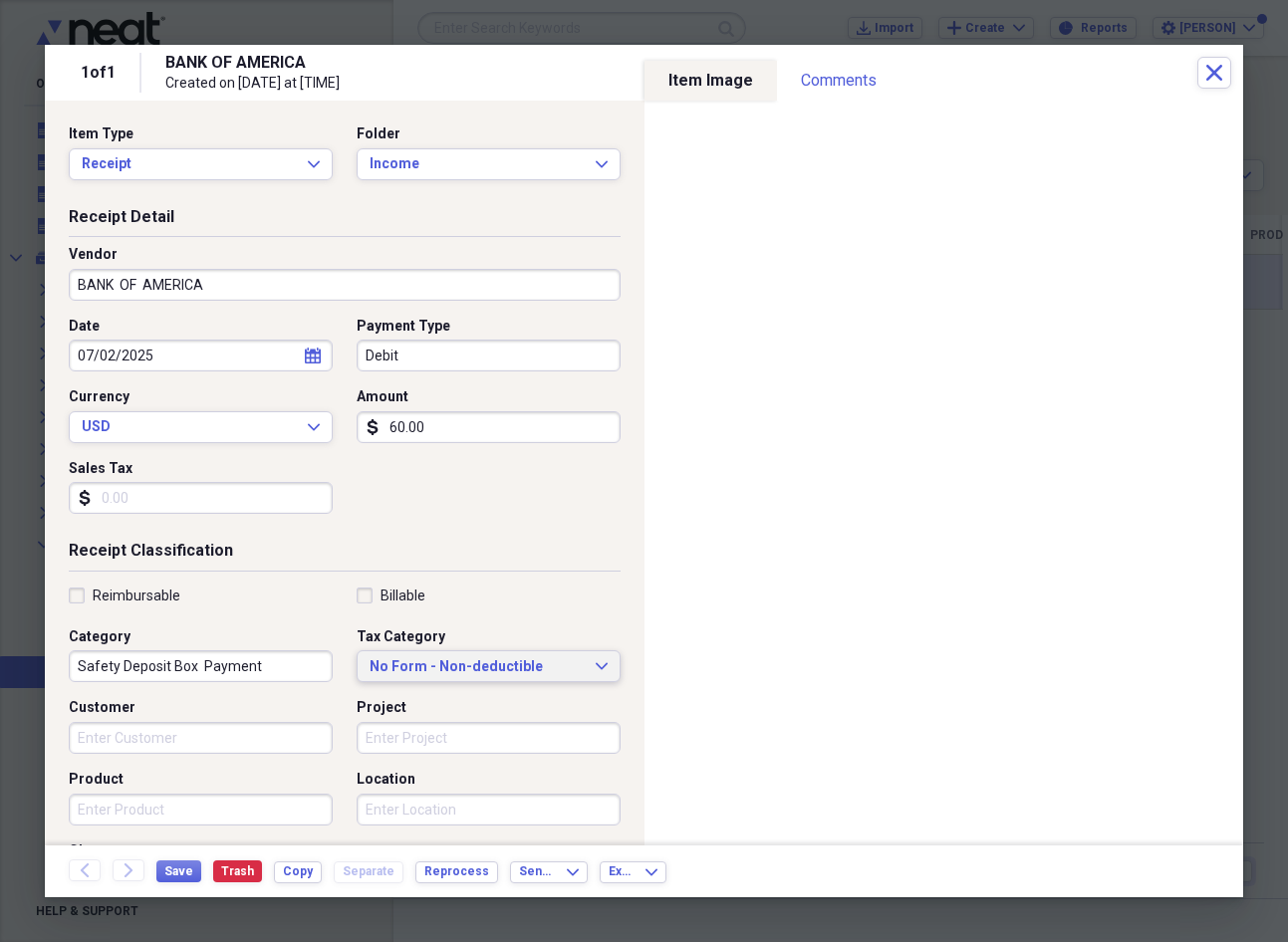click on "Expand" 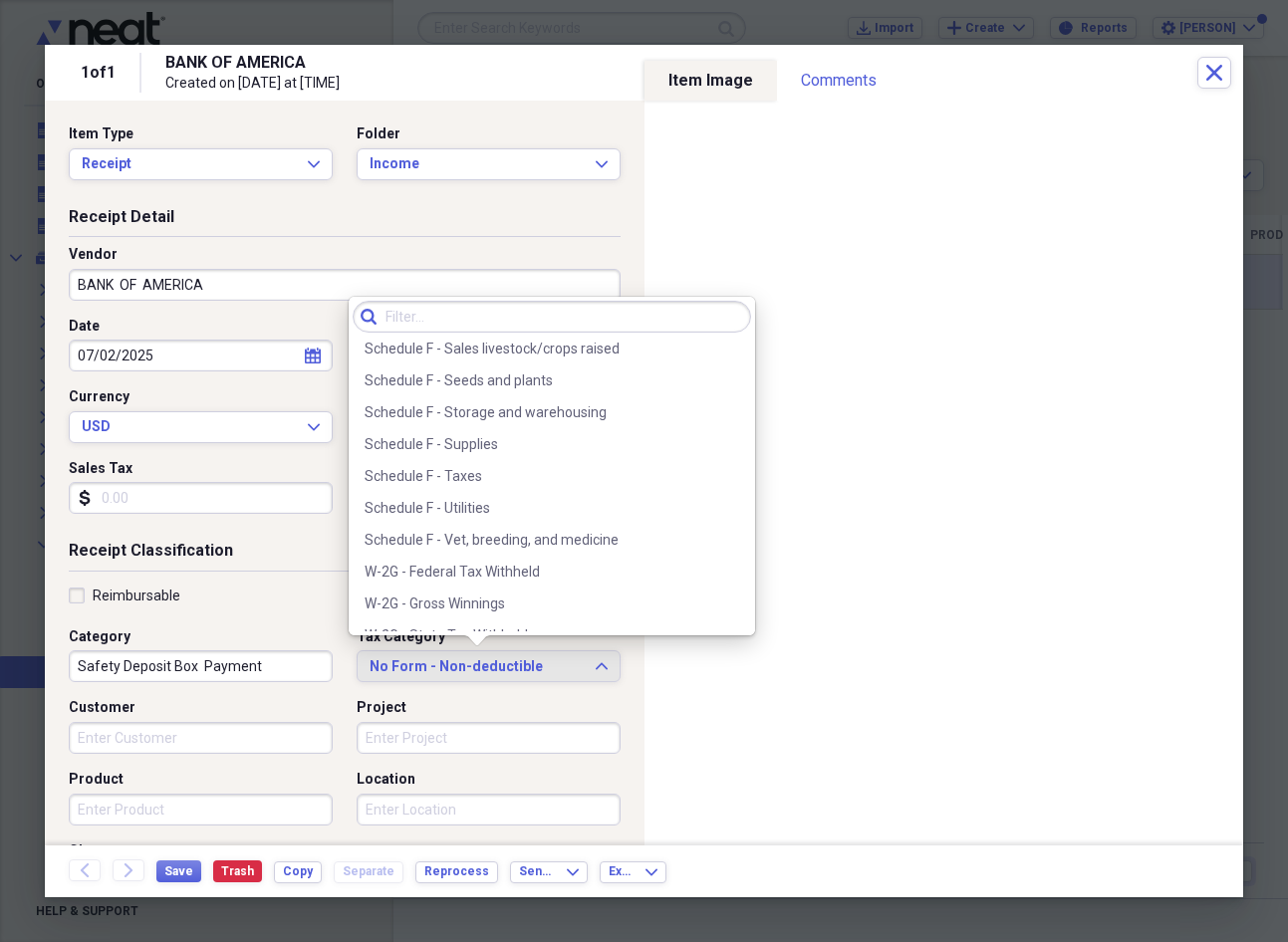 scroll, scrollTop: 6018, scrollLeft: 0, axis: vertical 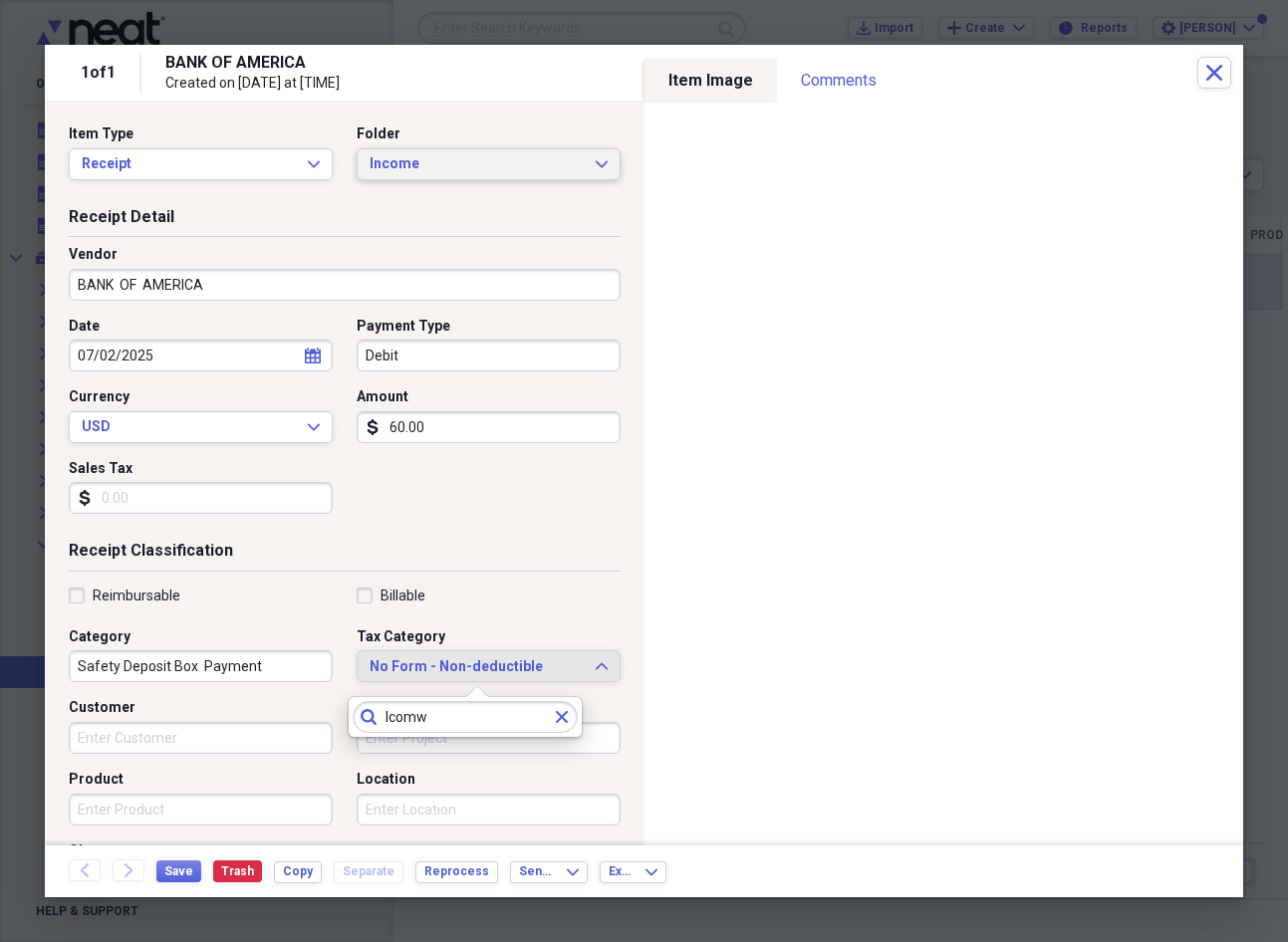 type on "Icomw" 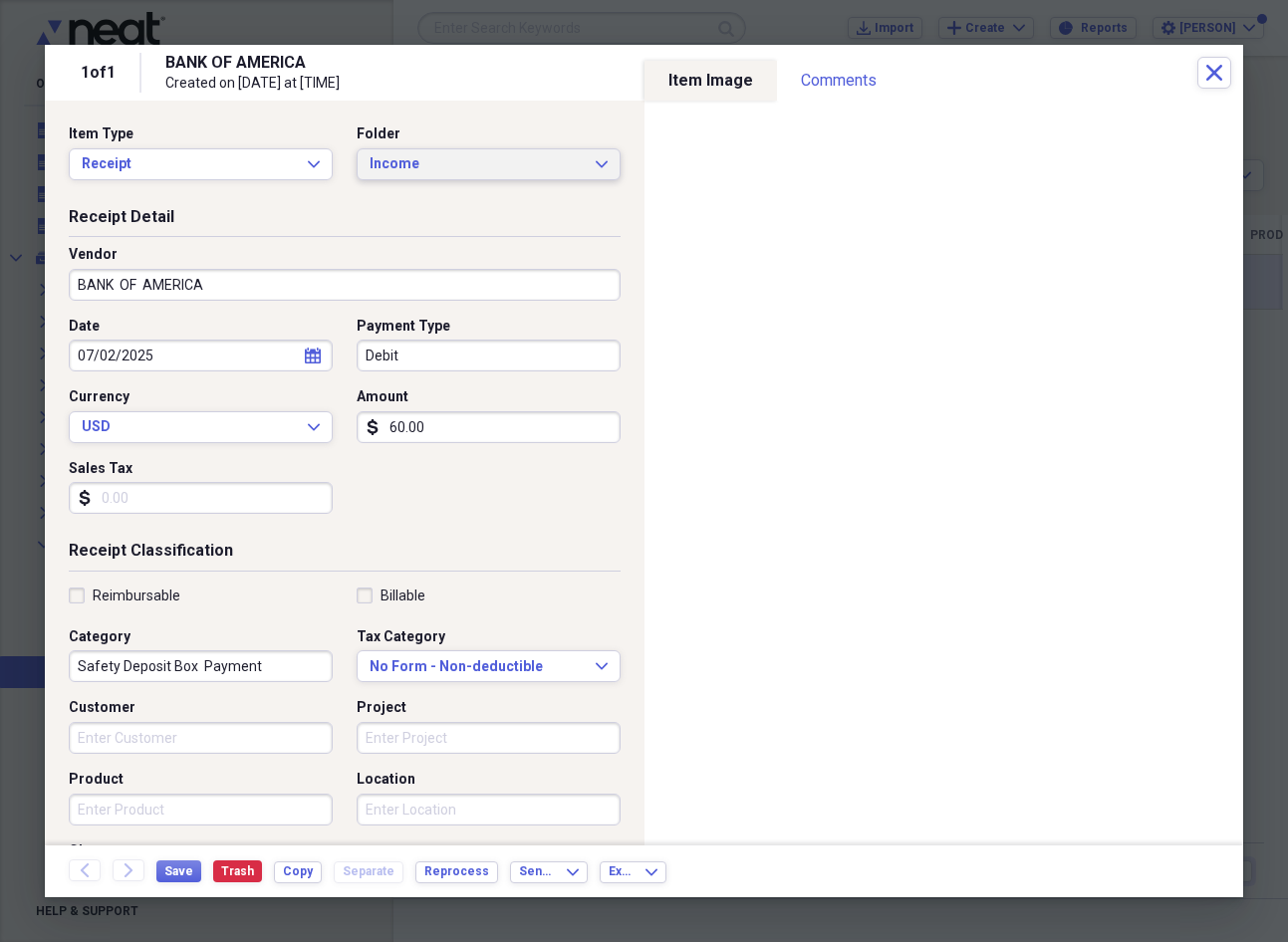 click on "Income Expand" at bounding box center [488, 164] 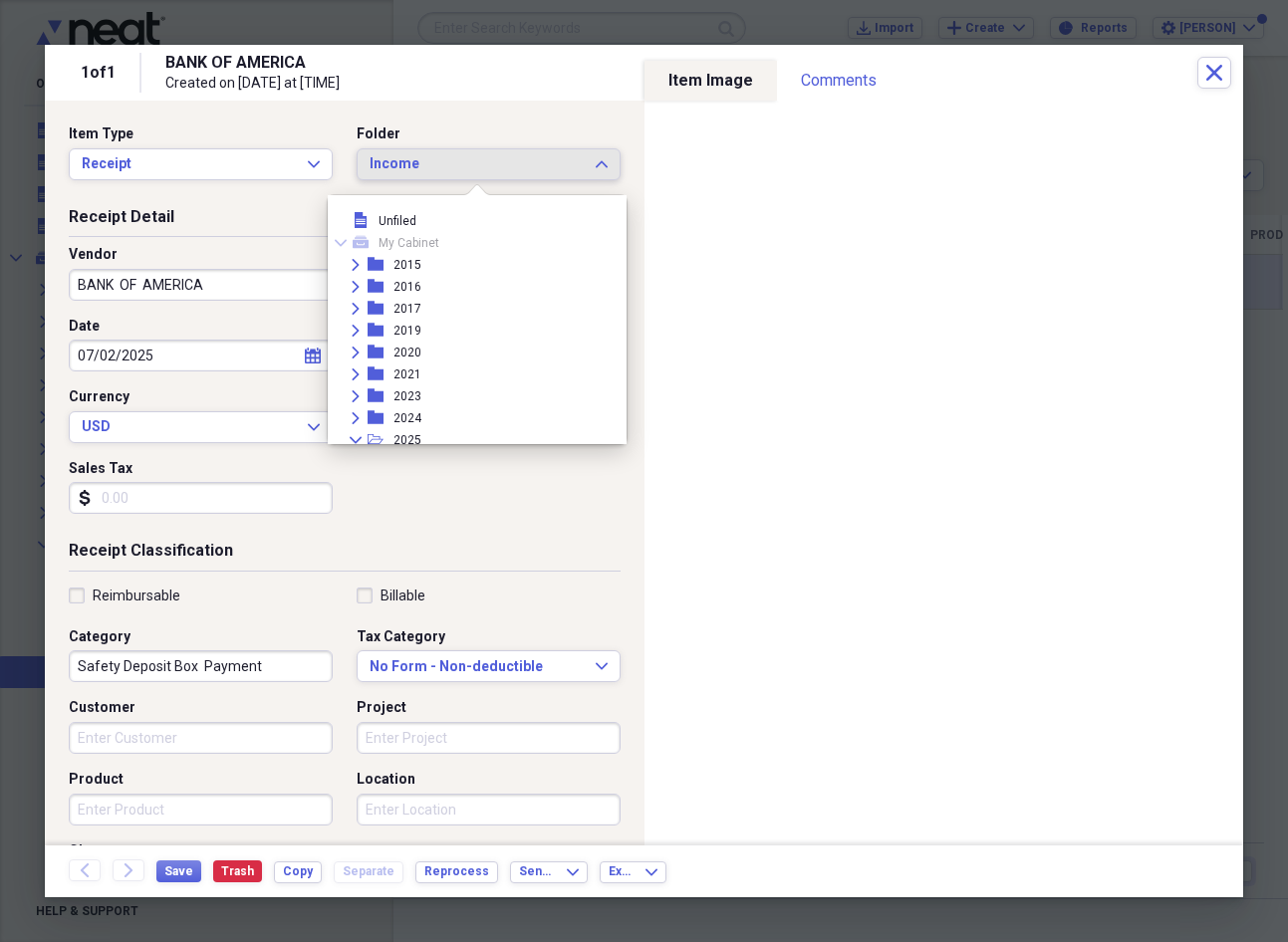 scroll, scrollTop: 208, scrollLeft: 0, axis: vertical 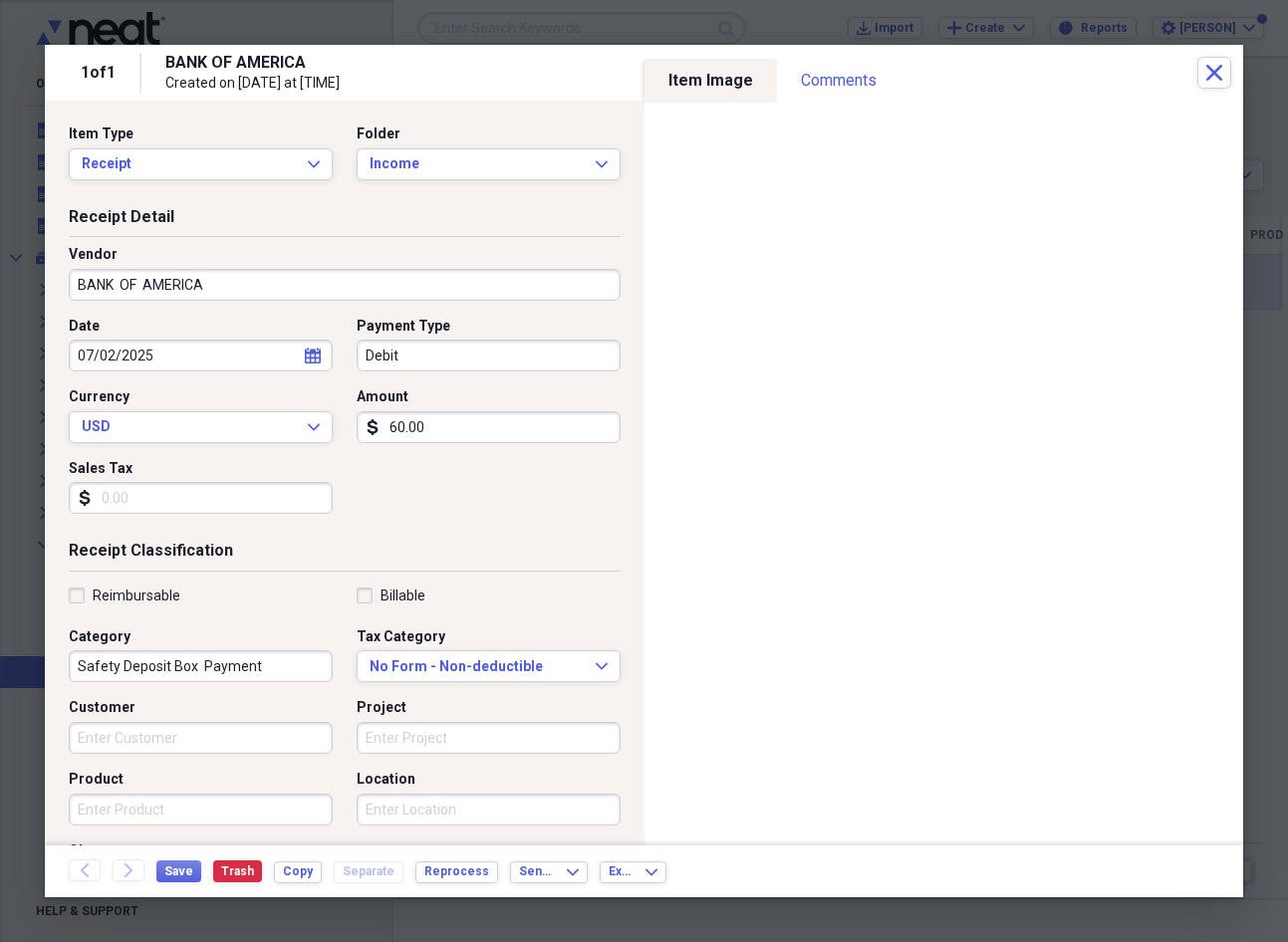 click on "Item Type Receipt Expand Folder Income Expand Receipt Detail Vendor BANK  OF  AMERICA Date 07/02/2025 calendar Calendar Payment Type Debit Currency USD Expand Amount dollar-sign 60.00 Sales Tax dollar-sign Receipt Classification Reimbursable Billable Category Safety Deposit Box  Payment Tax Category No Form - Non-deductible Expand Customer Project Product Location Class Notes" at bounding box center (345, 473) 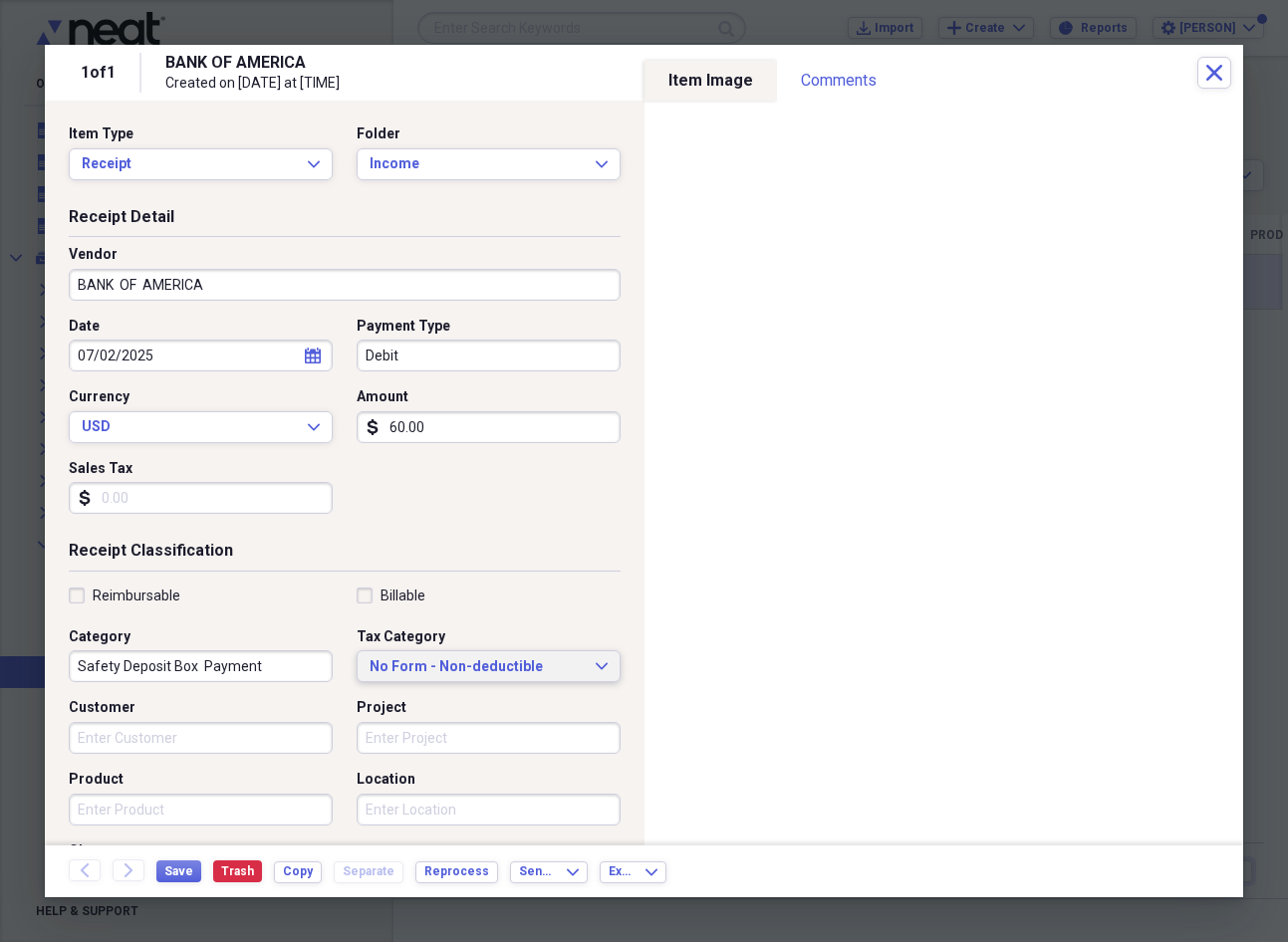 click on "Expand" 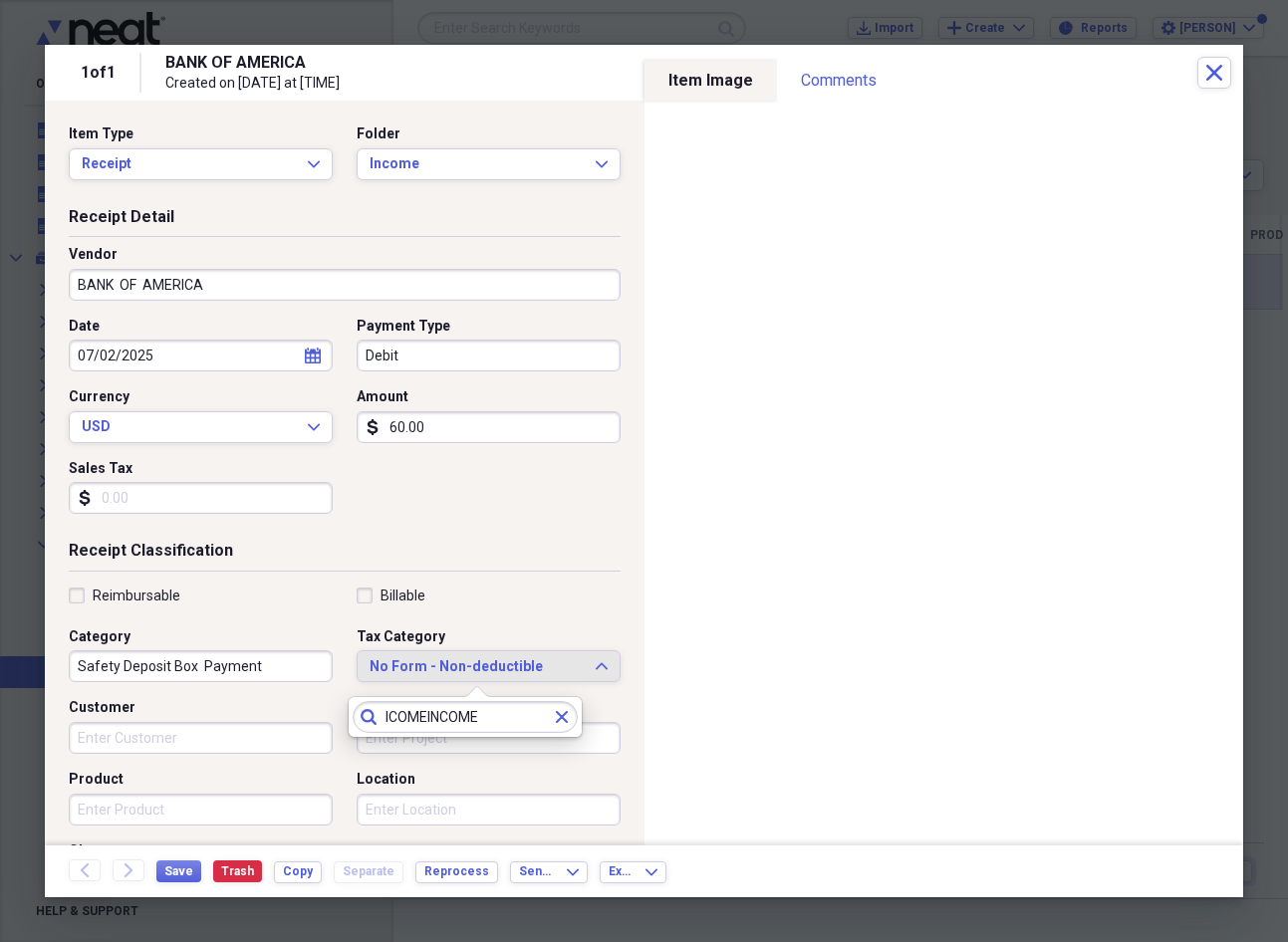 click on "ICOMEINCOME" at bounding box center [465, 717] 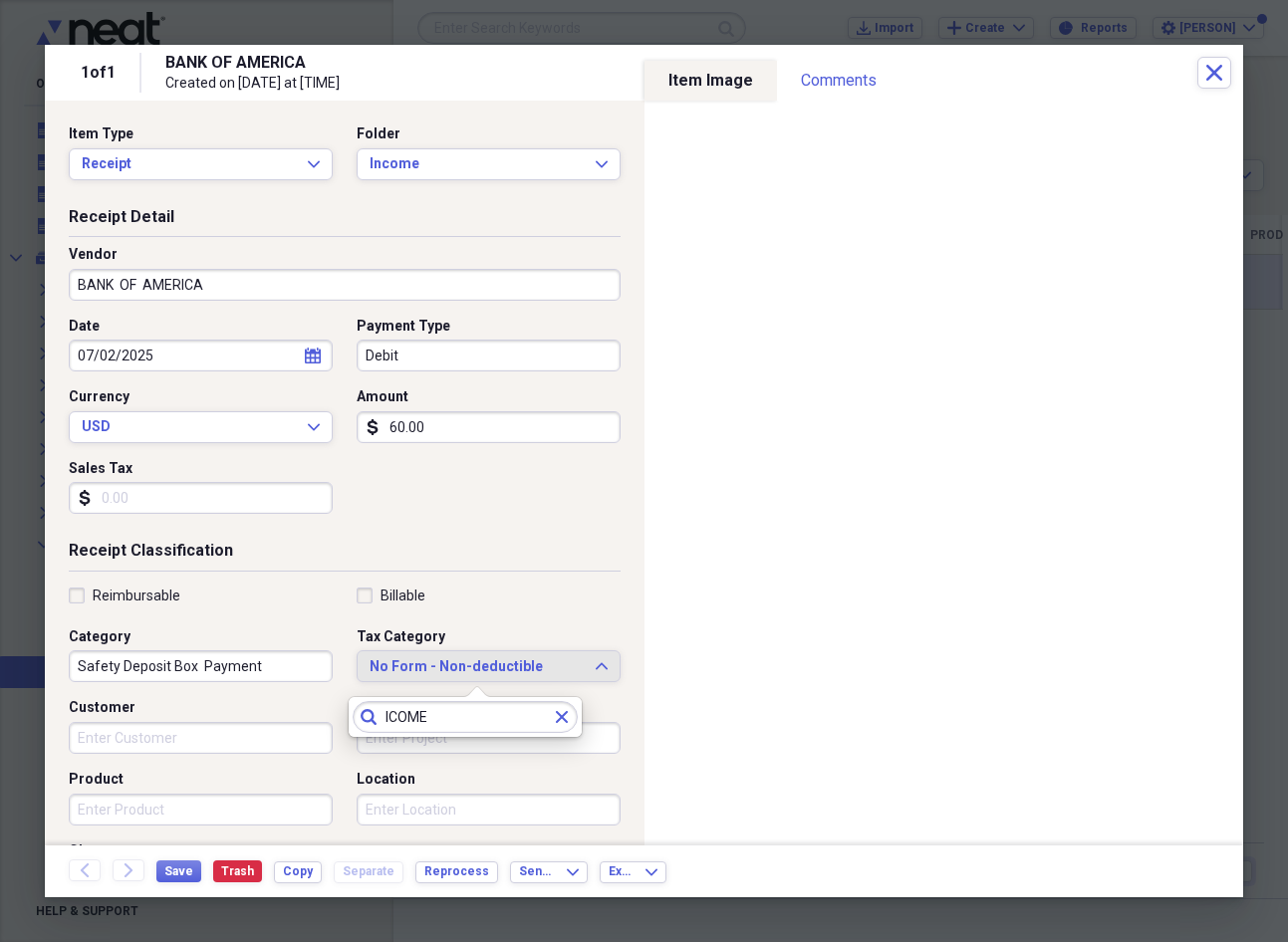 drag, startPoint x: 387, startPoint y: 716, endPoint x: 410, endPoint y: 725, distance: 24.698178 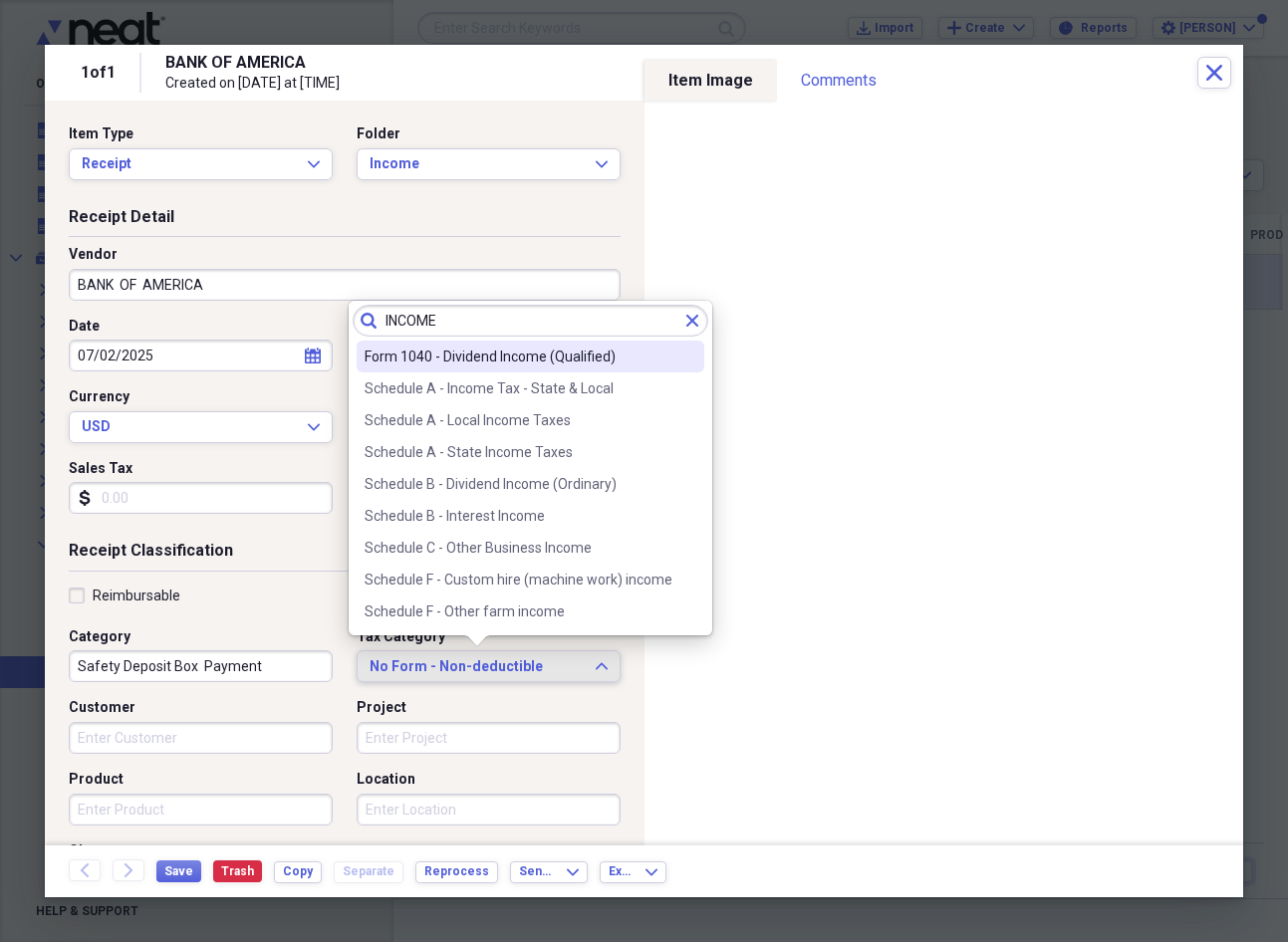 type on "INCOME" 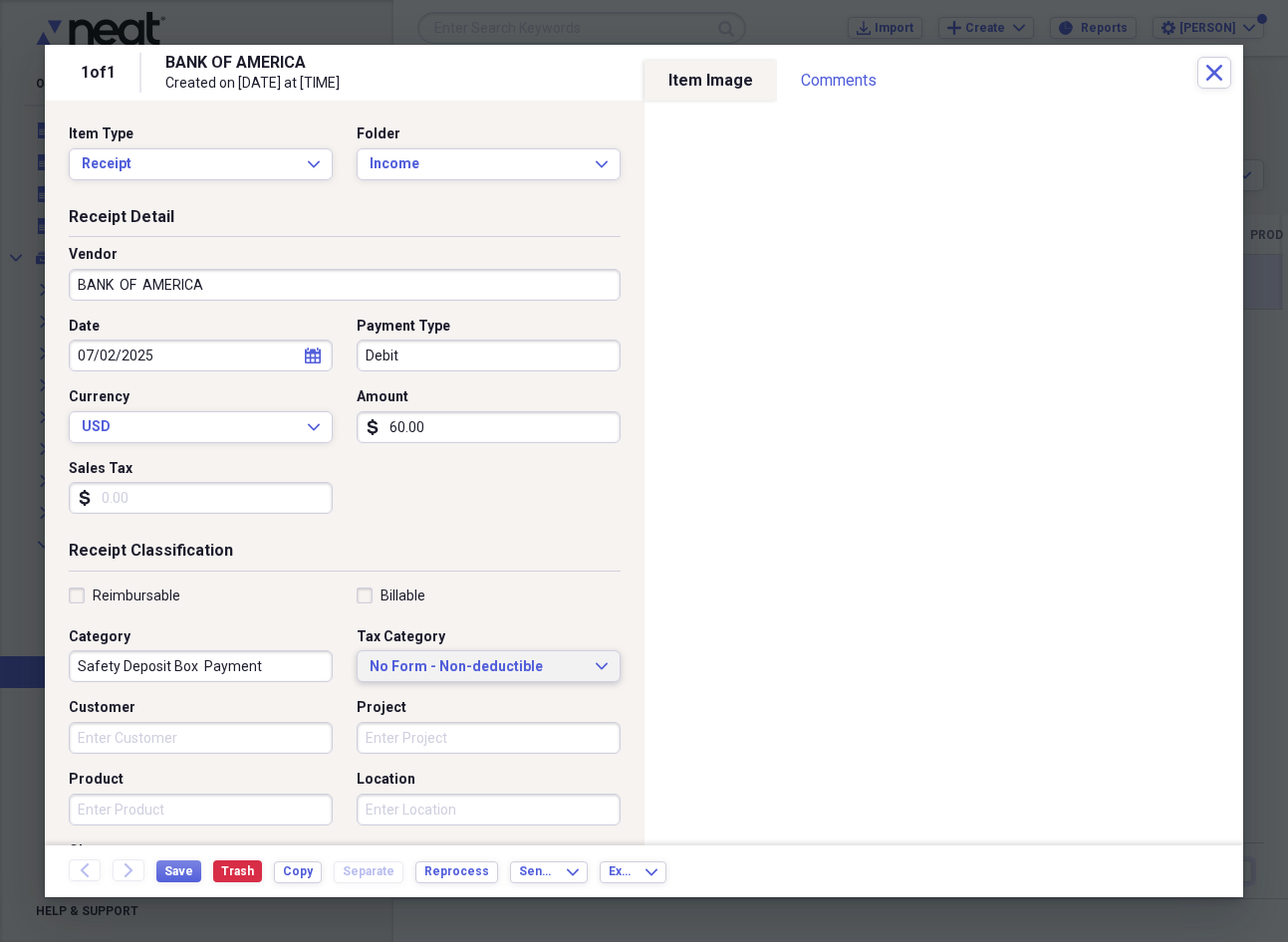 click on "No Form - Non-deductible" at bounding box center [476, 667] 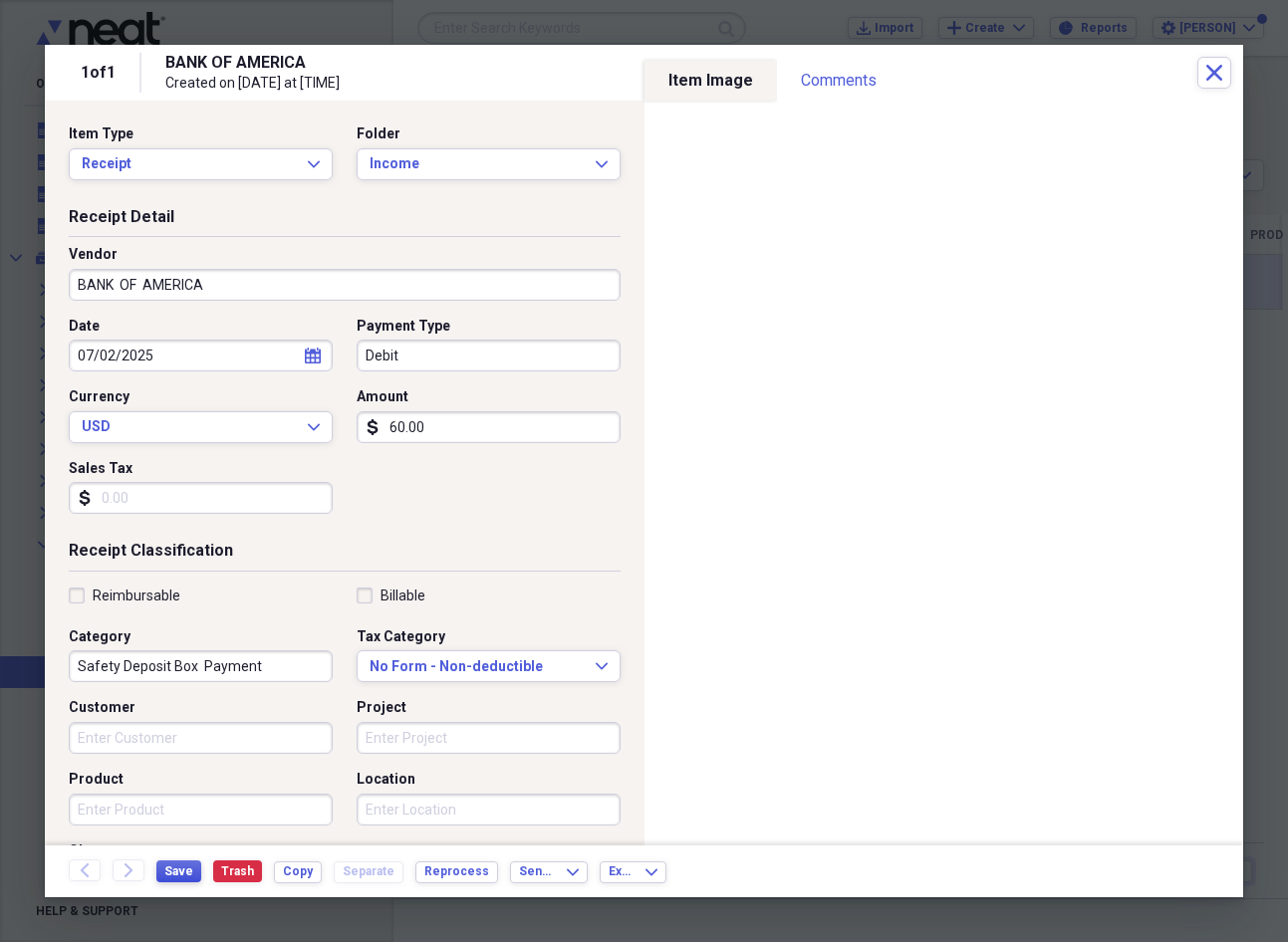 click on "Save" at bounding box center (178, 871) 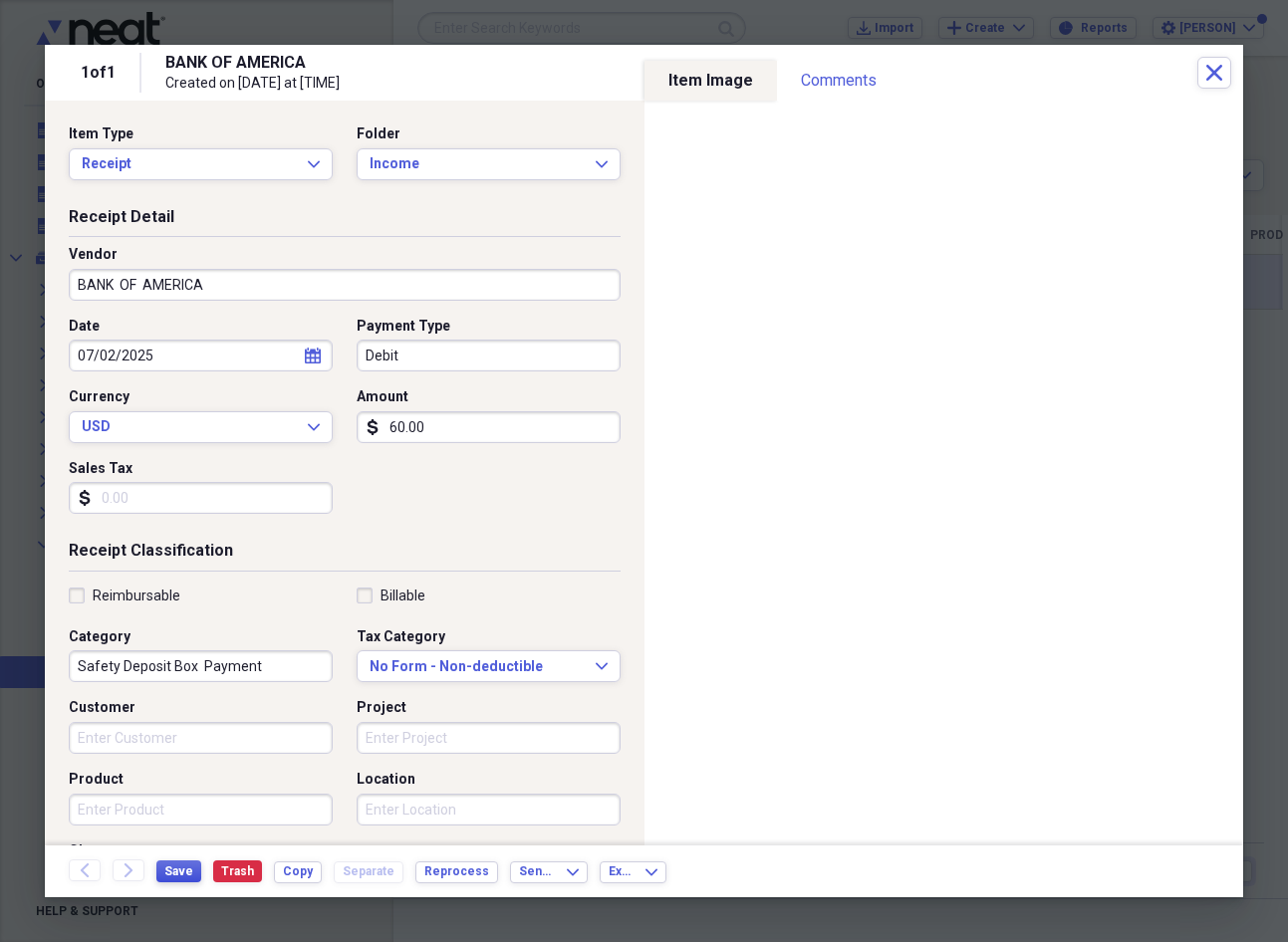 click on "Save" at bounding box center [178, 871] 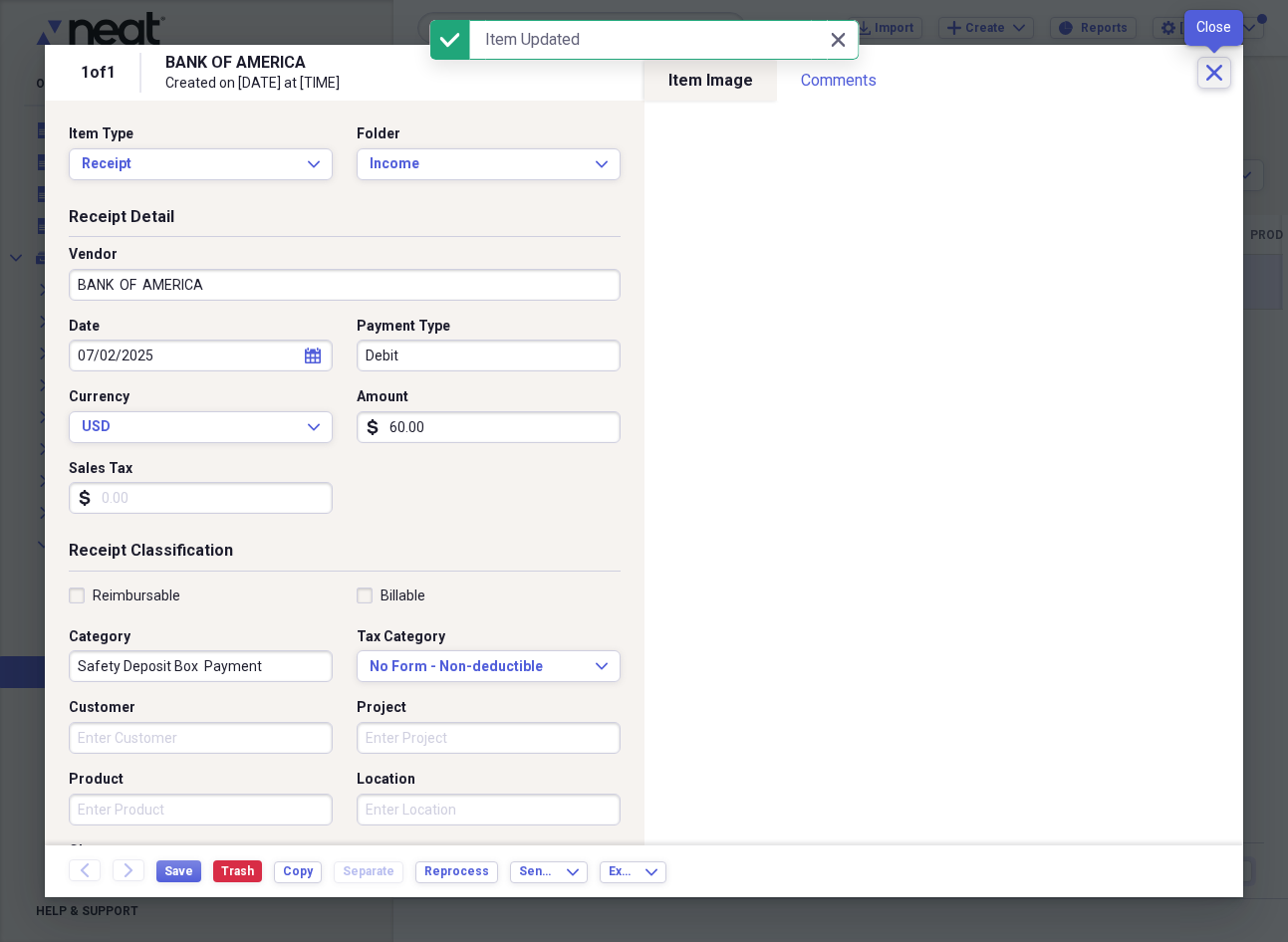 click 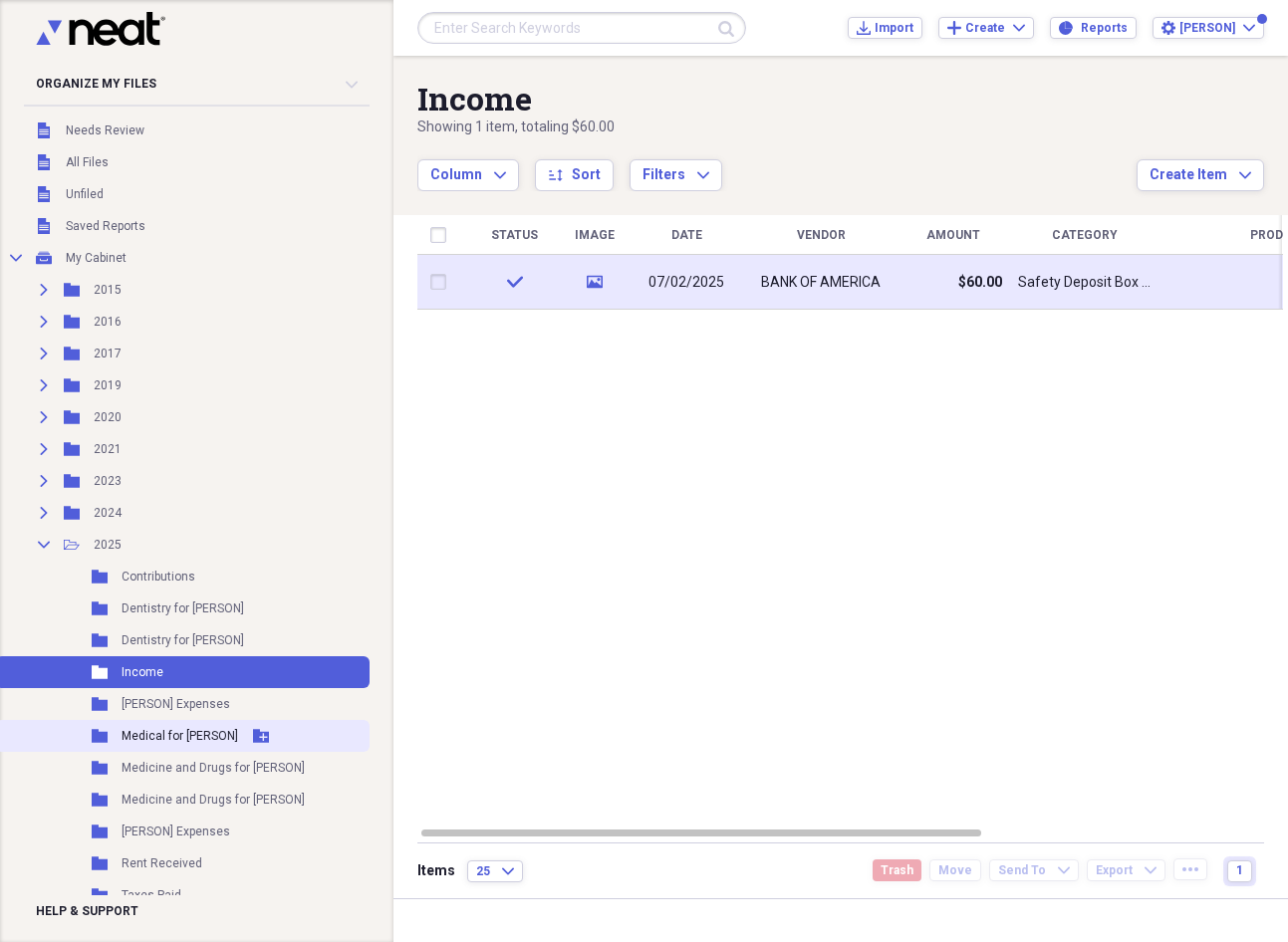click on "Medical for [NAME]" at bounding box center (179, 736) 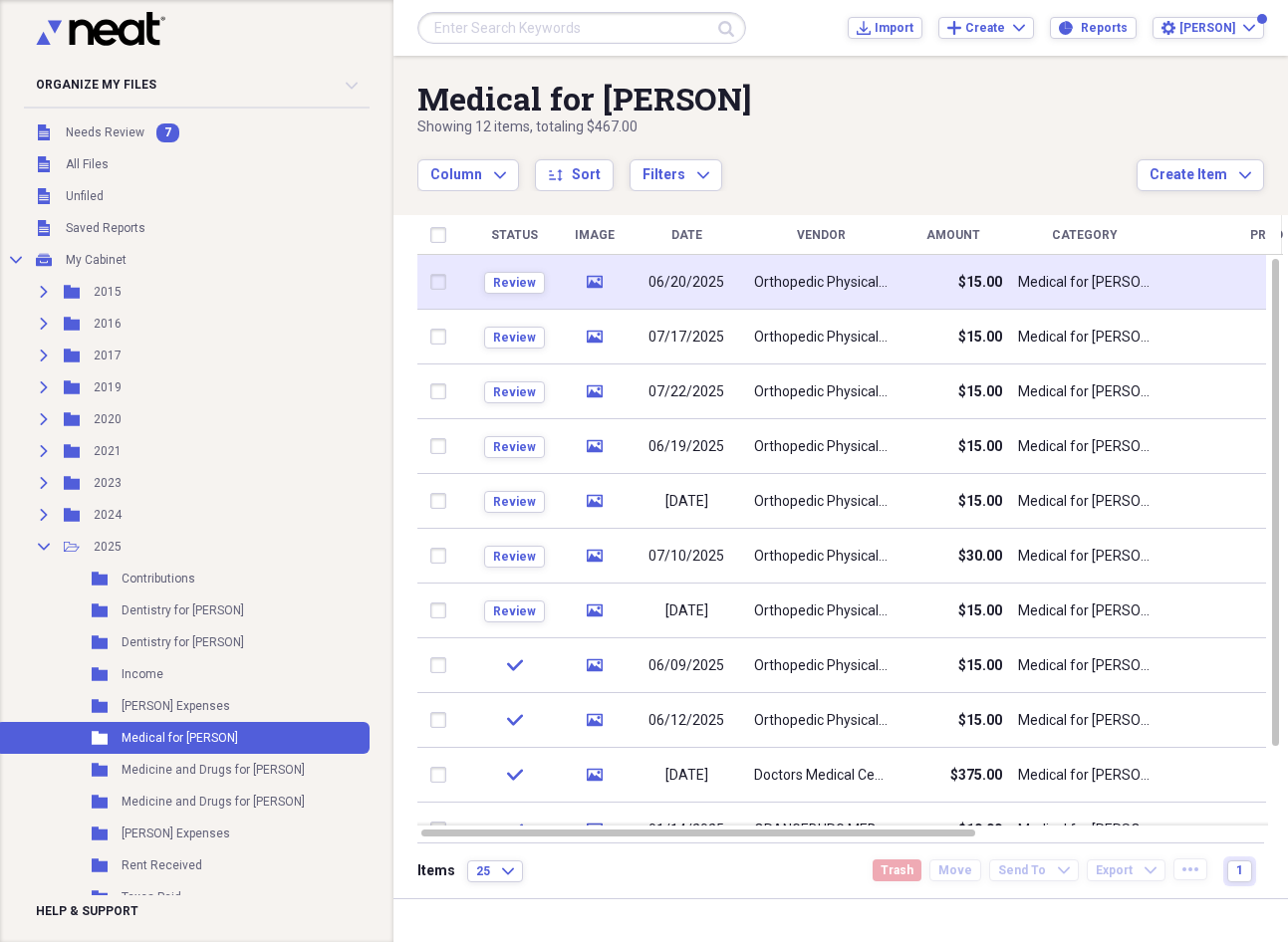 click on "Medical for Curtis Showing 12 items , totaling $467.00 Column Expand sort Sort Filters  Expand Create Item Expand" at bounding box center [841, 123] 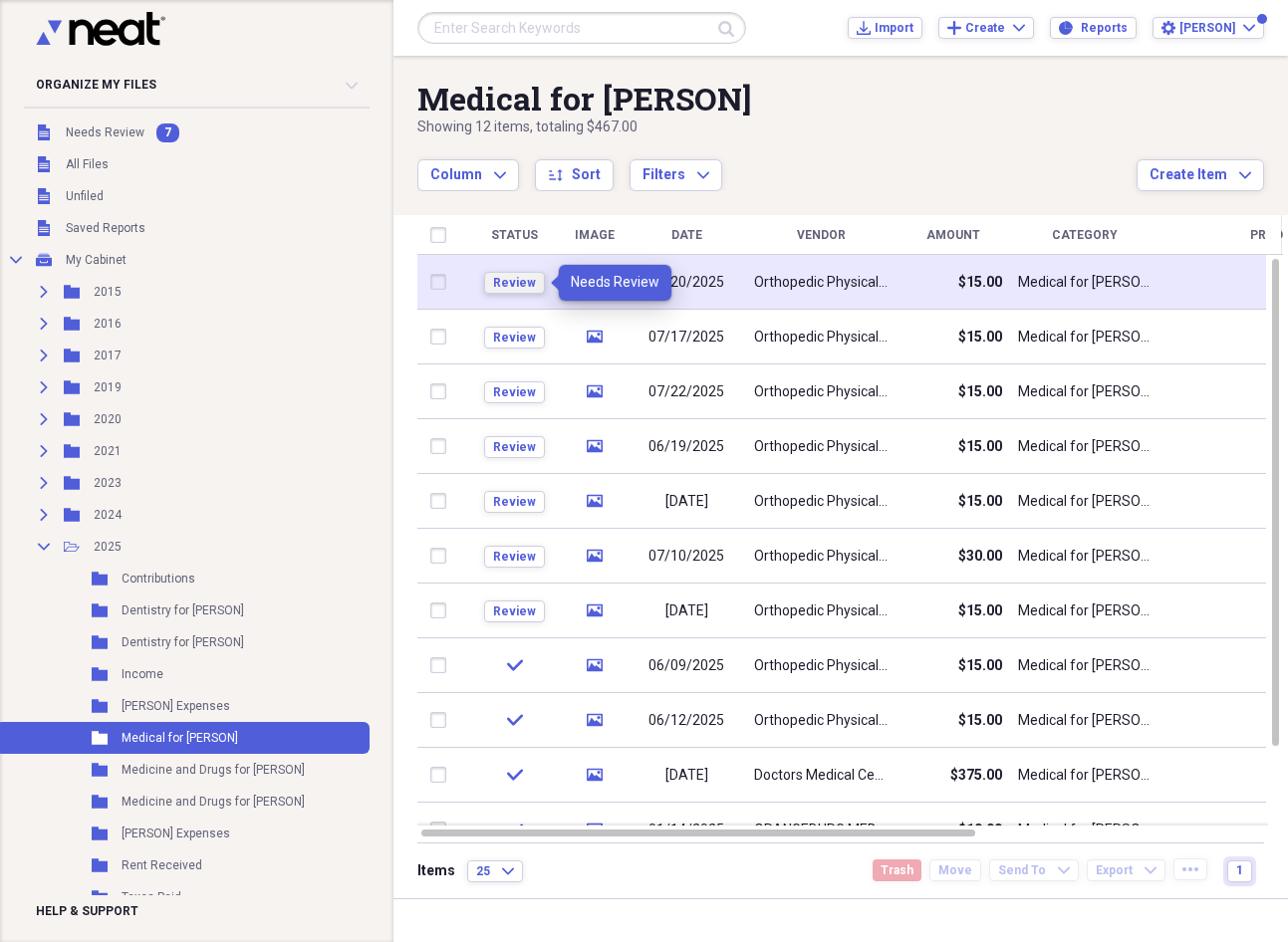 click on "Review" at bounding box center [514, 283] 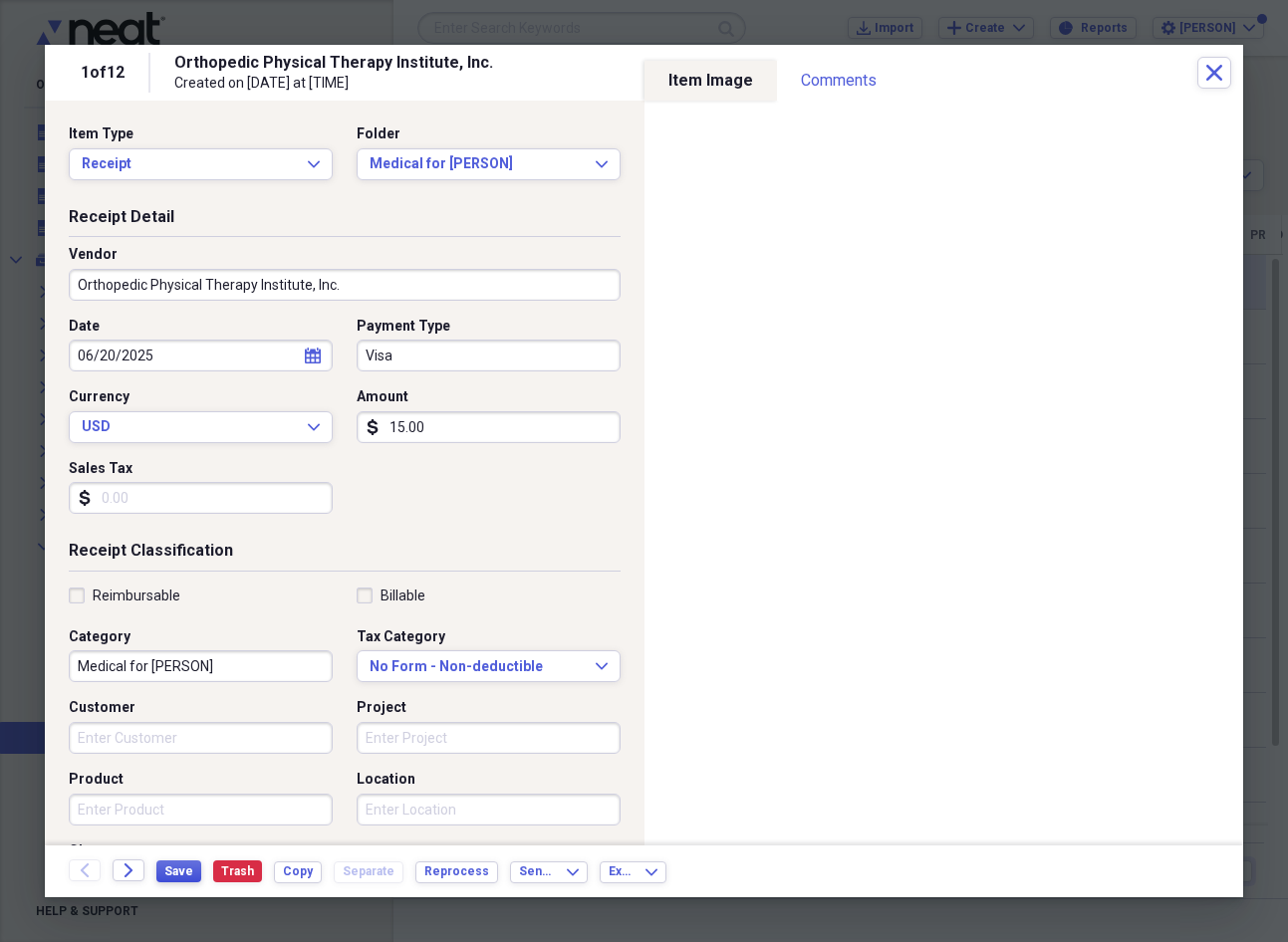 click on "Save" at bounding box center (178, 871) 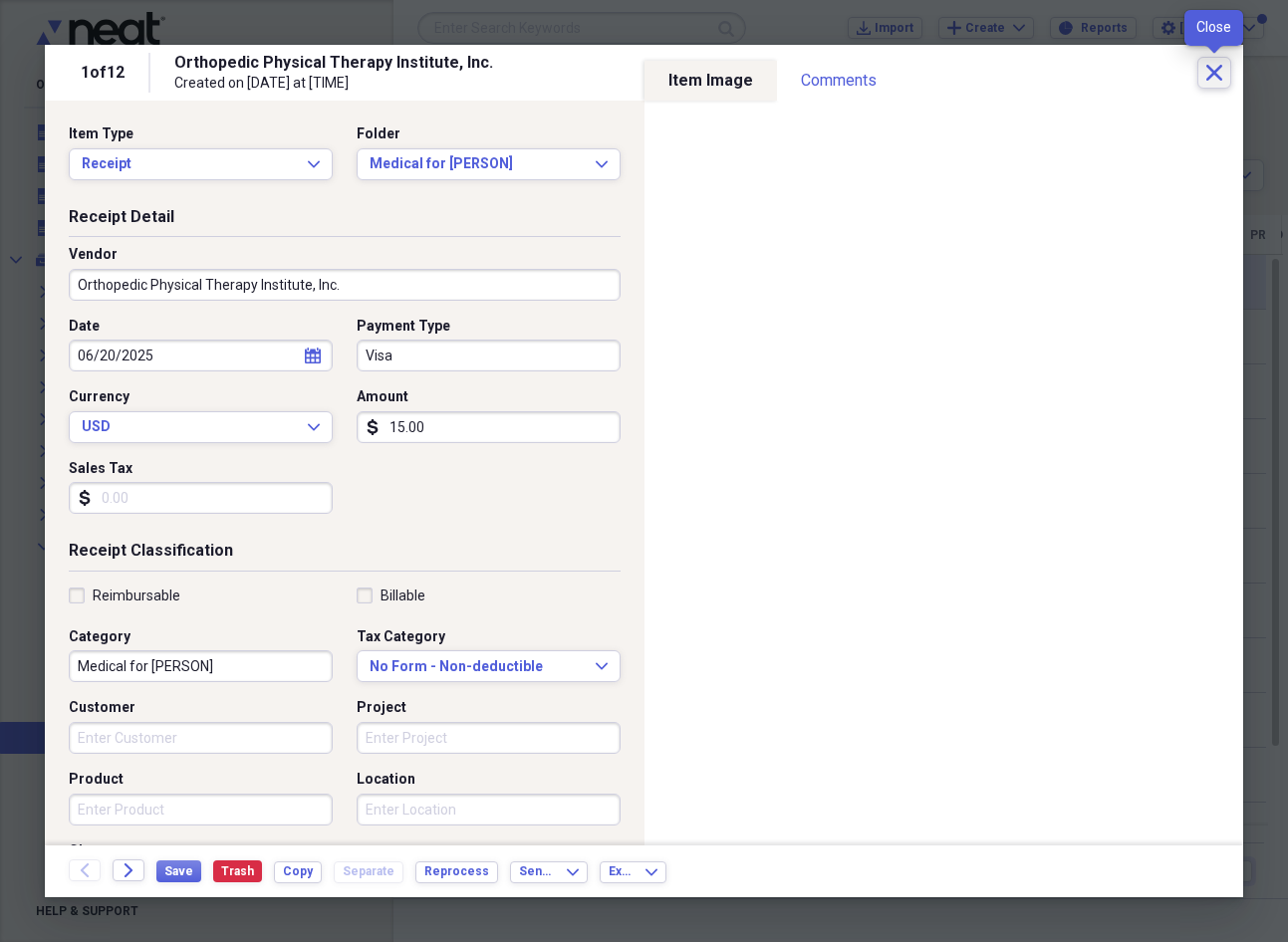 click on "Close" at bounding box center [1214, 73] 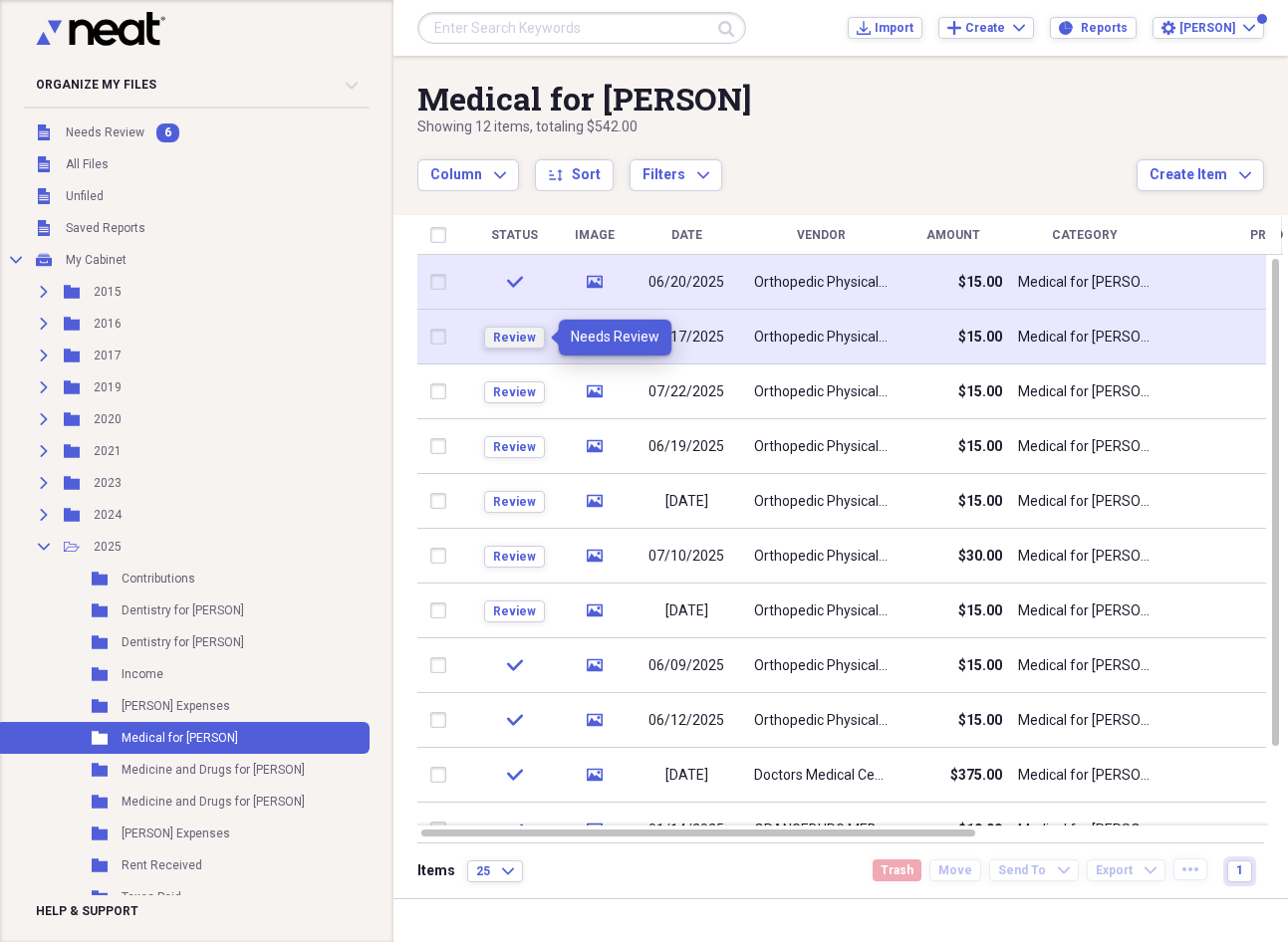 click on "Review" at bounding box center (514, 338) 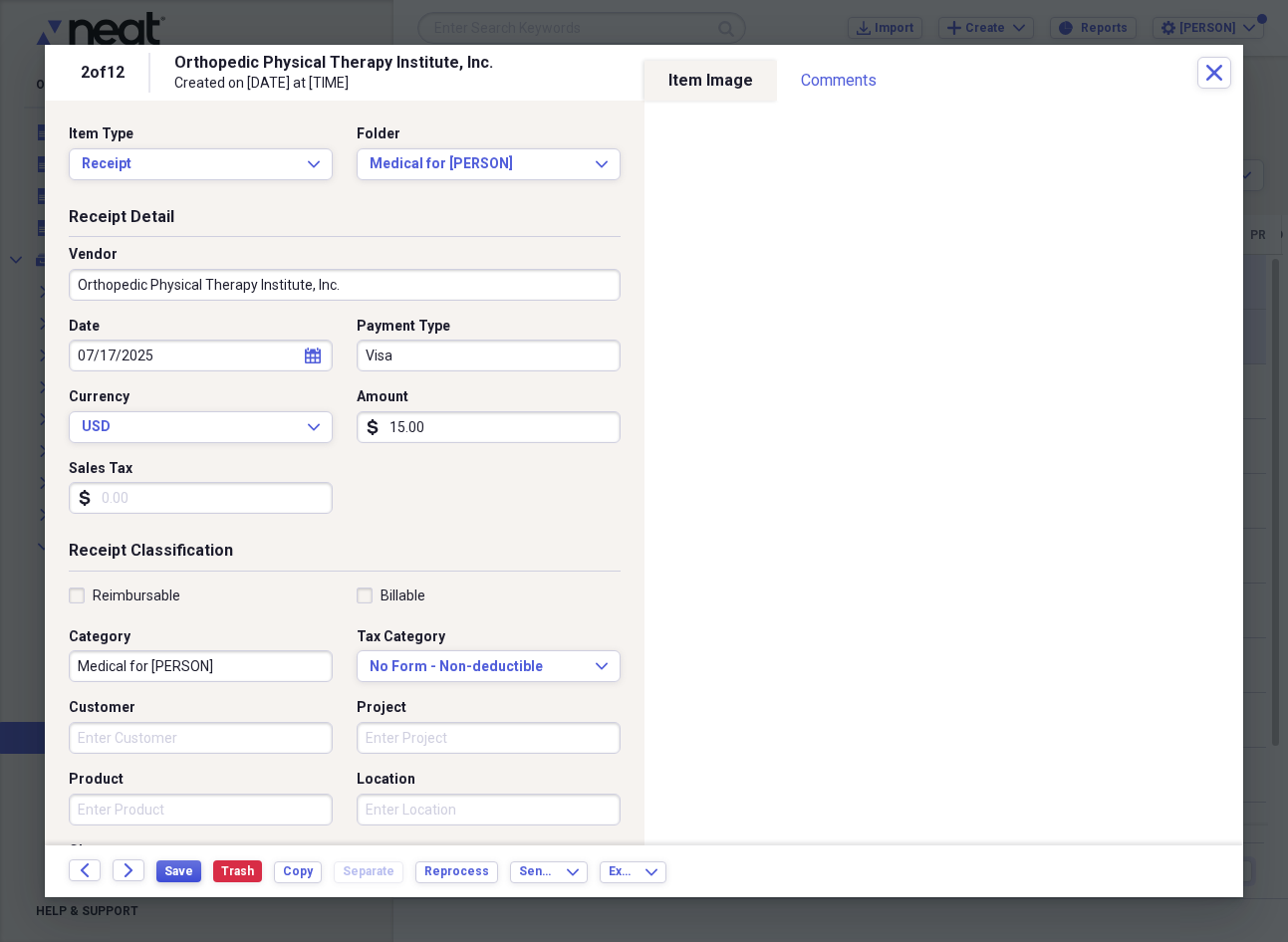 click on "Save" at bounding box center [178, 871] 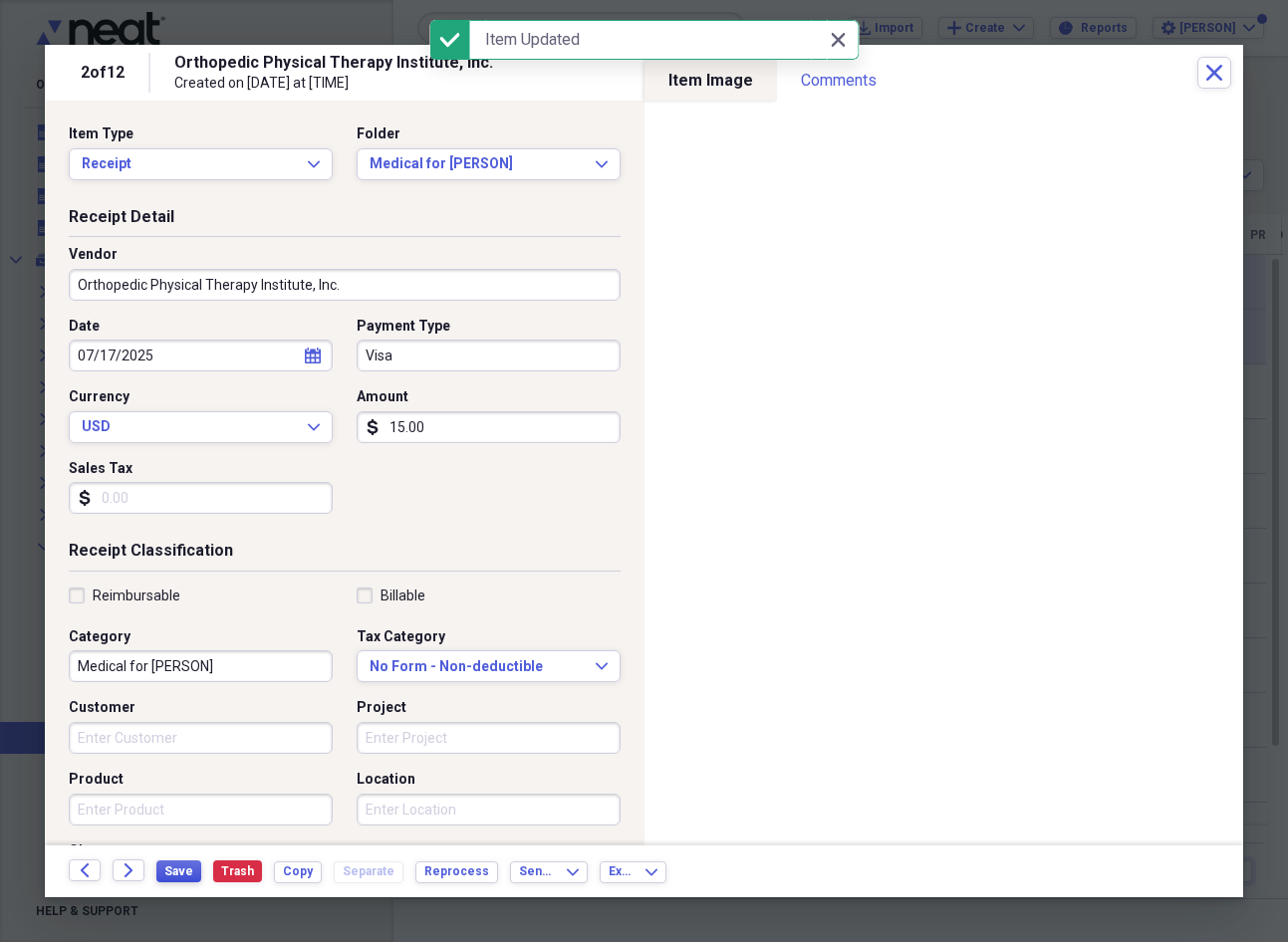 click on "Save" at bounding box center (178, 871) 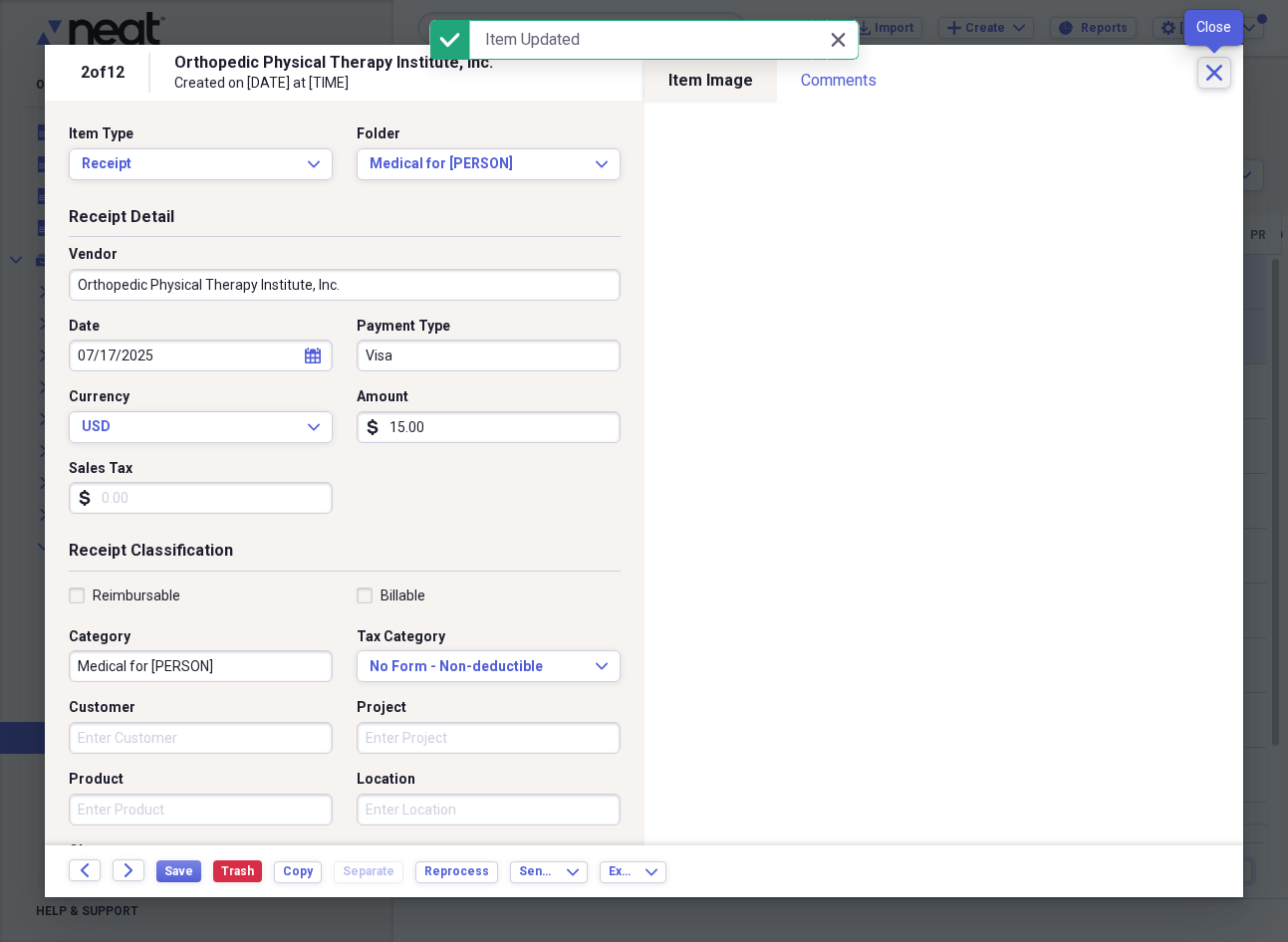 click on "Close" at bounding box center [1214, 73] 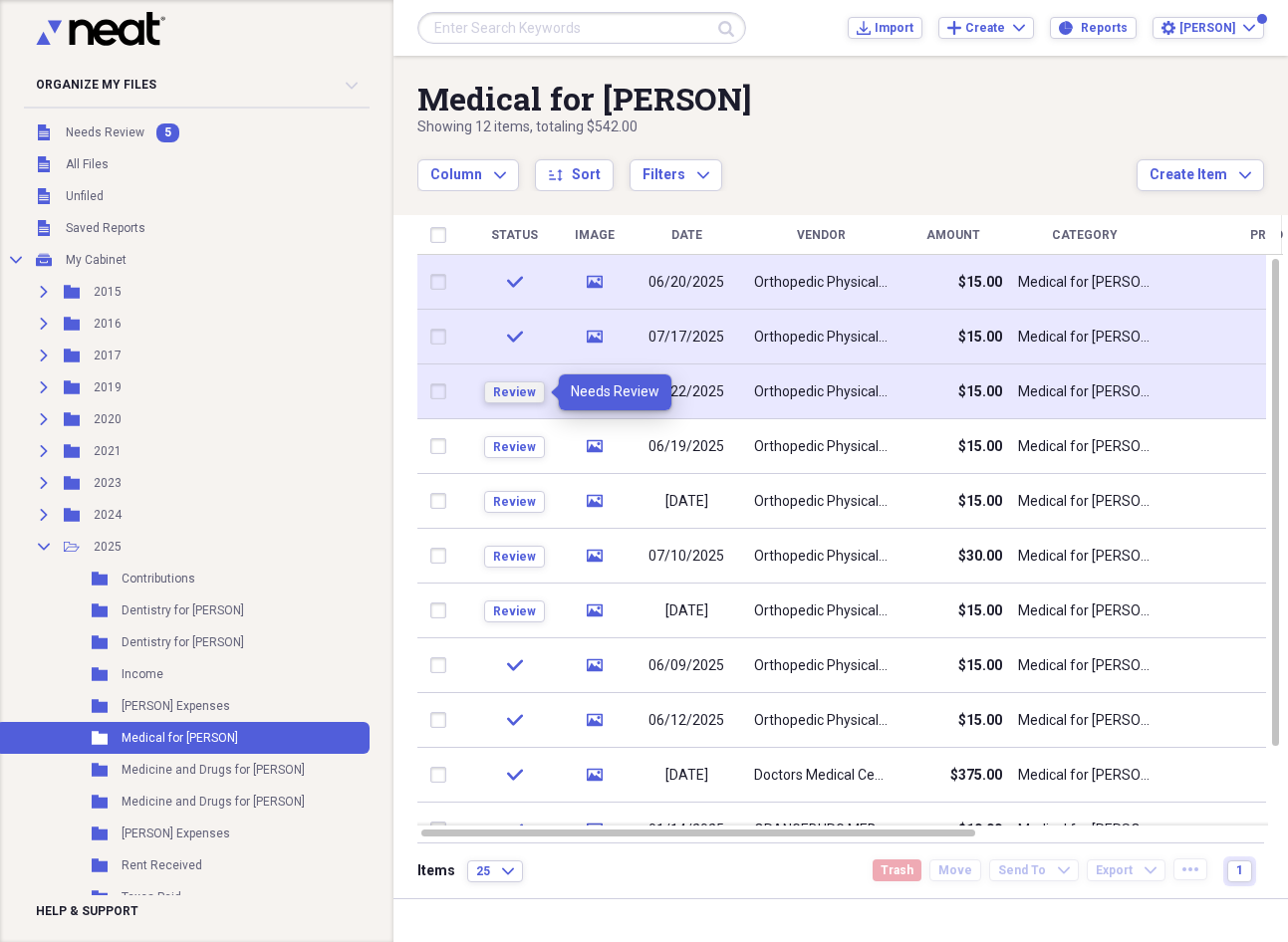 click on "Review" at bounding box center [514, 392] 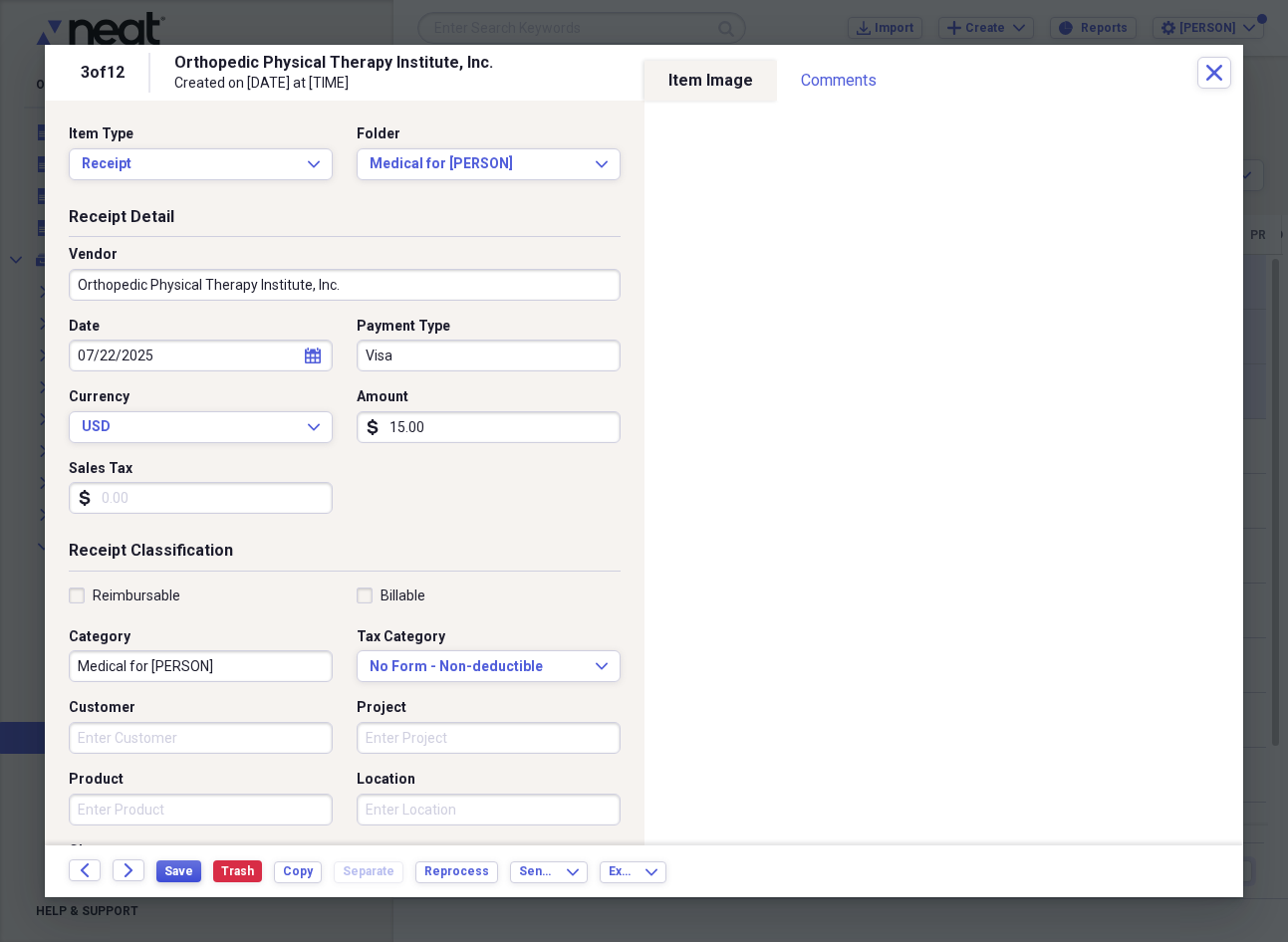 click on "Save" at bounding box center (178, 871) 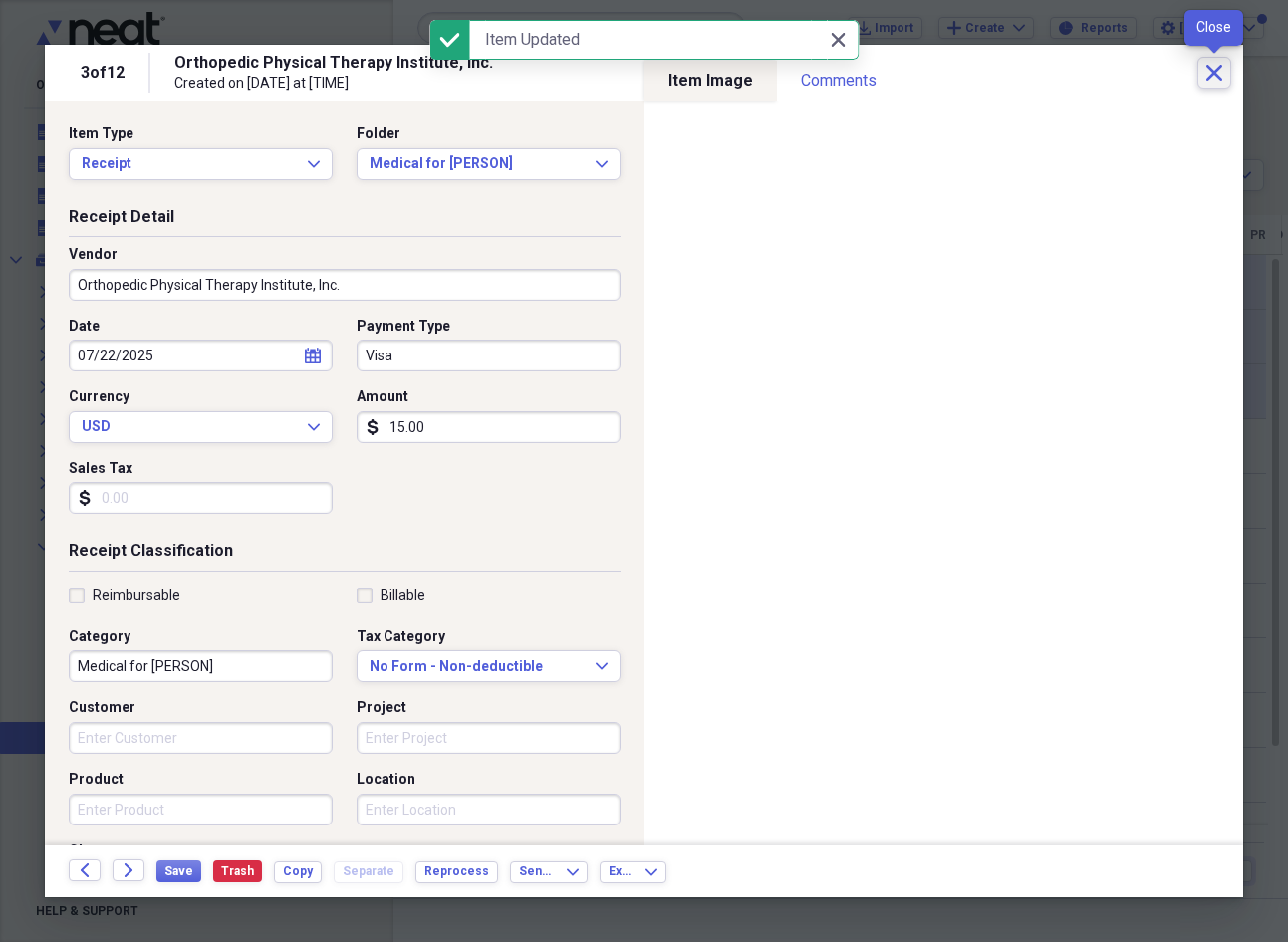 click on "Close" at bounding box center [1214, 73] 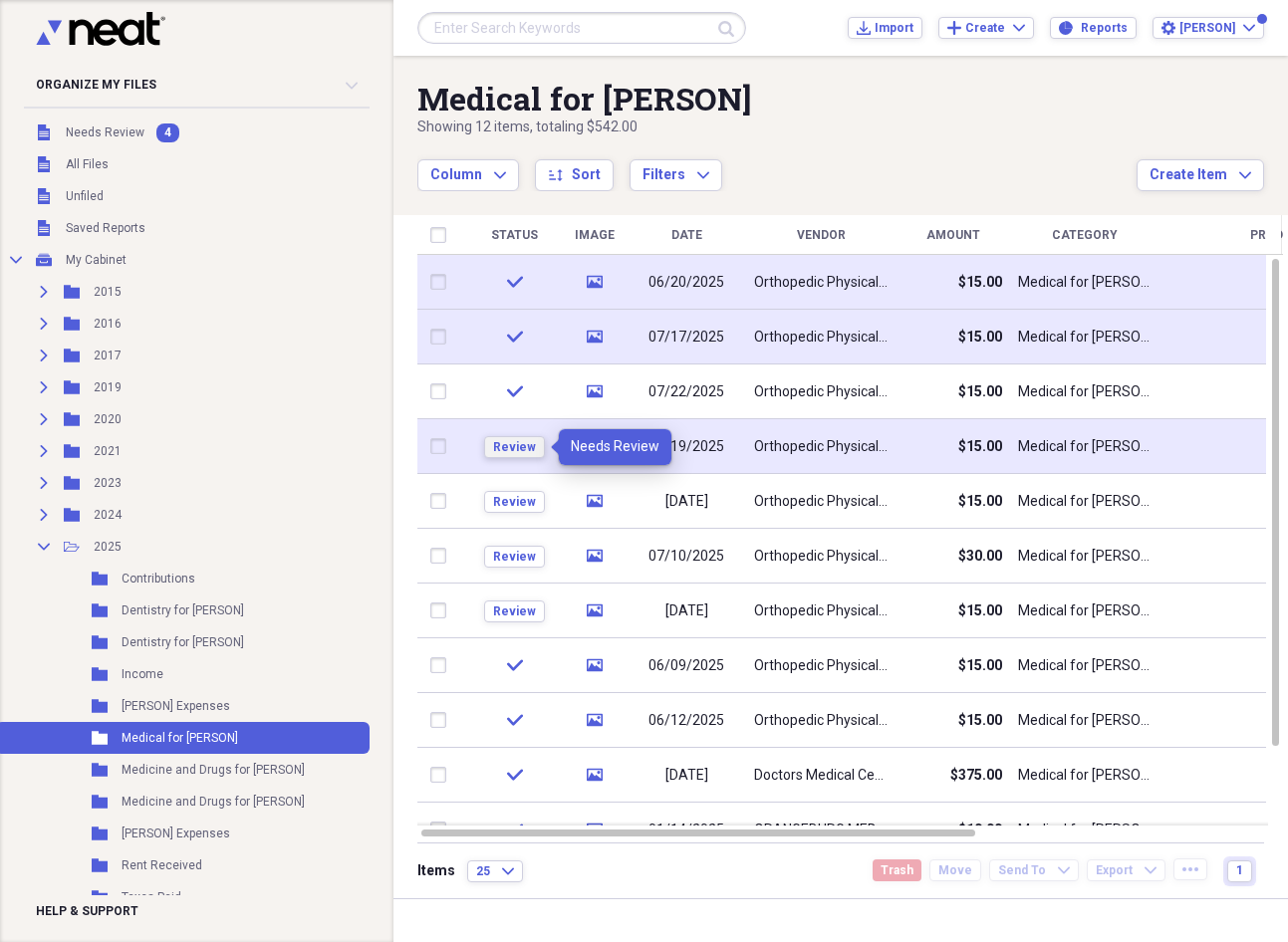 click on "Review" at bounding box center [514, 447] 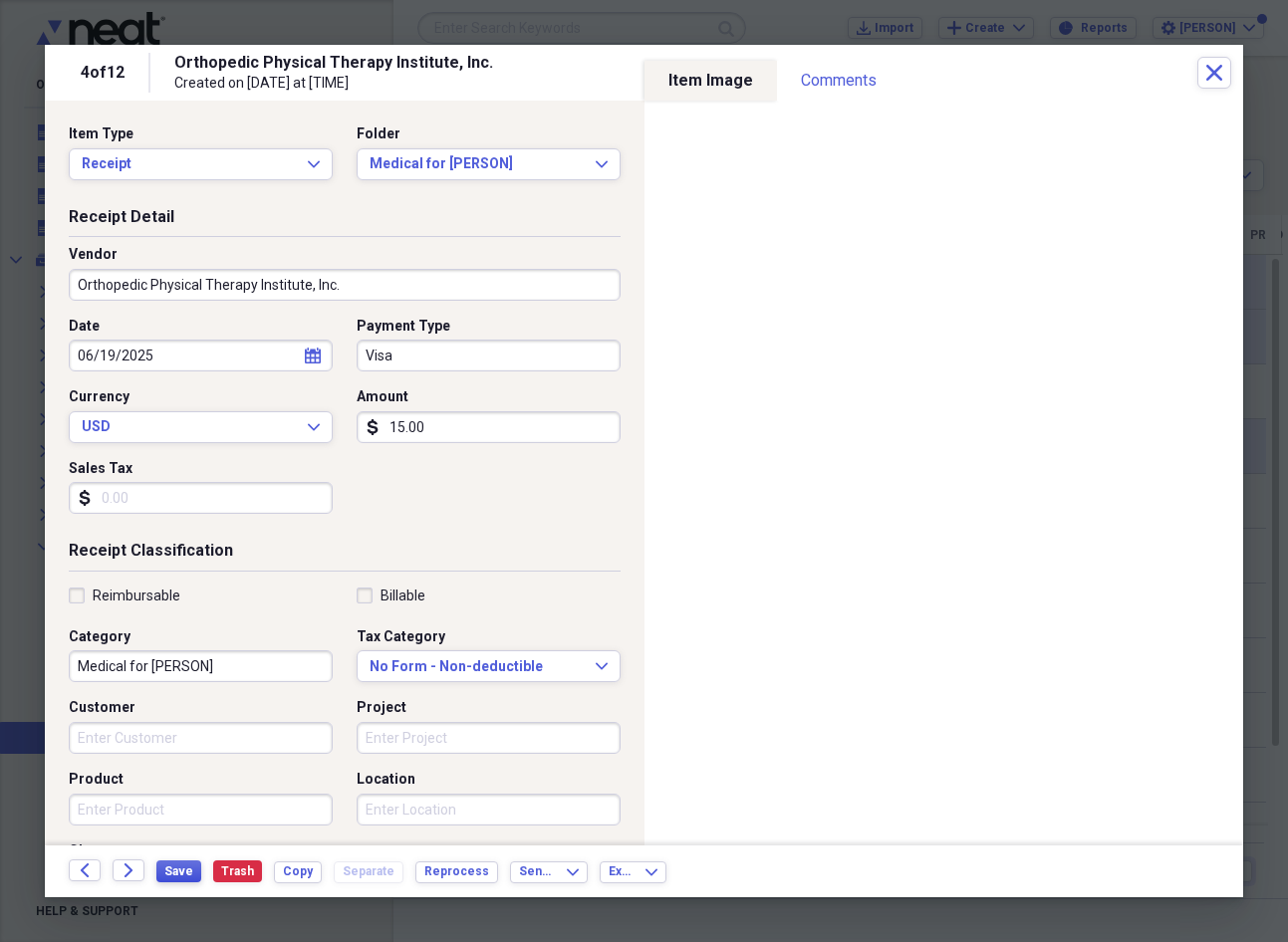 click on "Save" at bounding box center (178, 871) 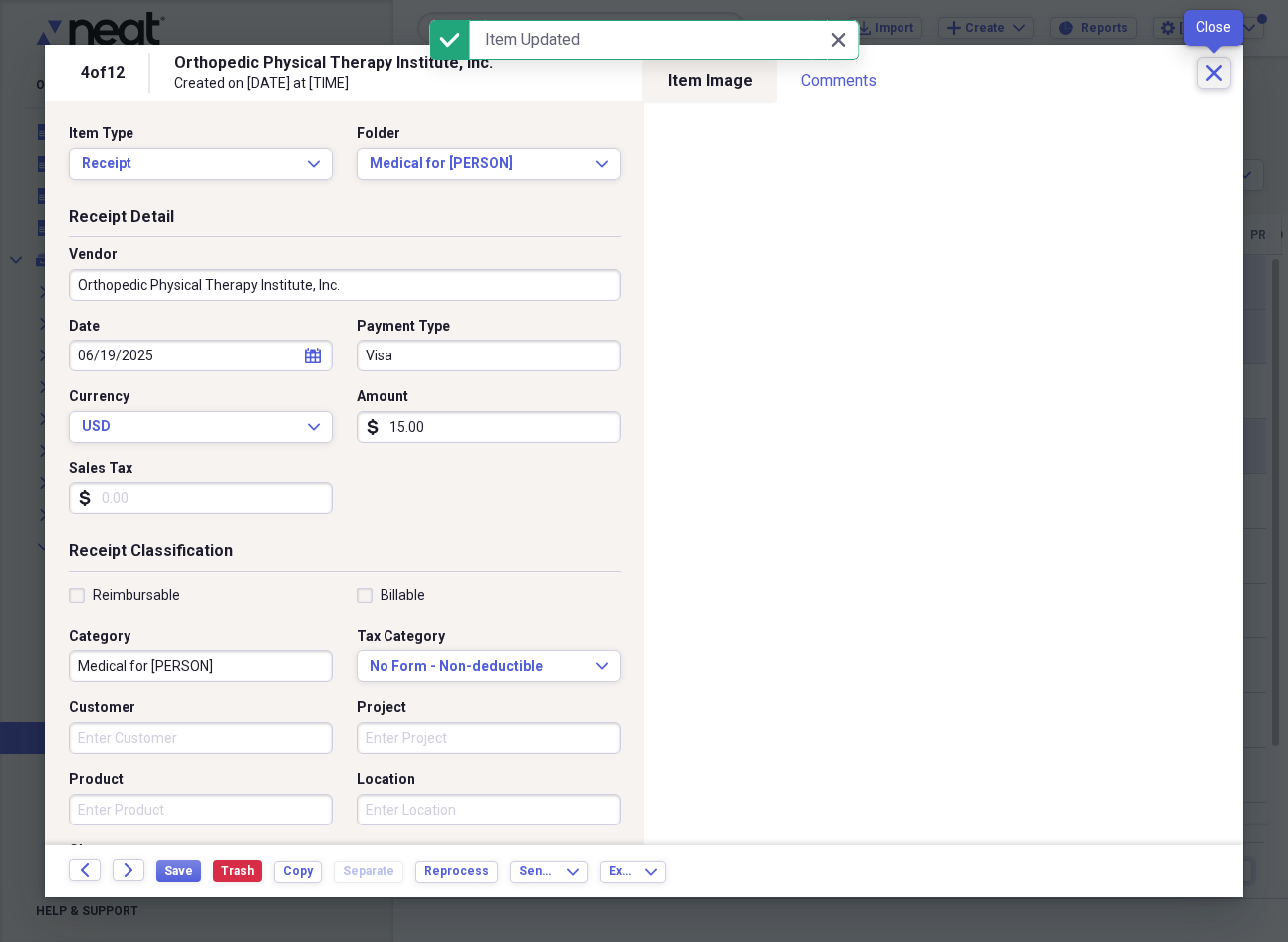 click on "Close" 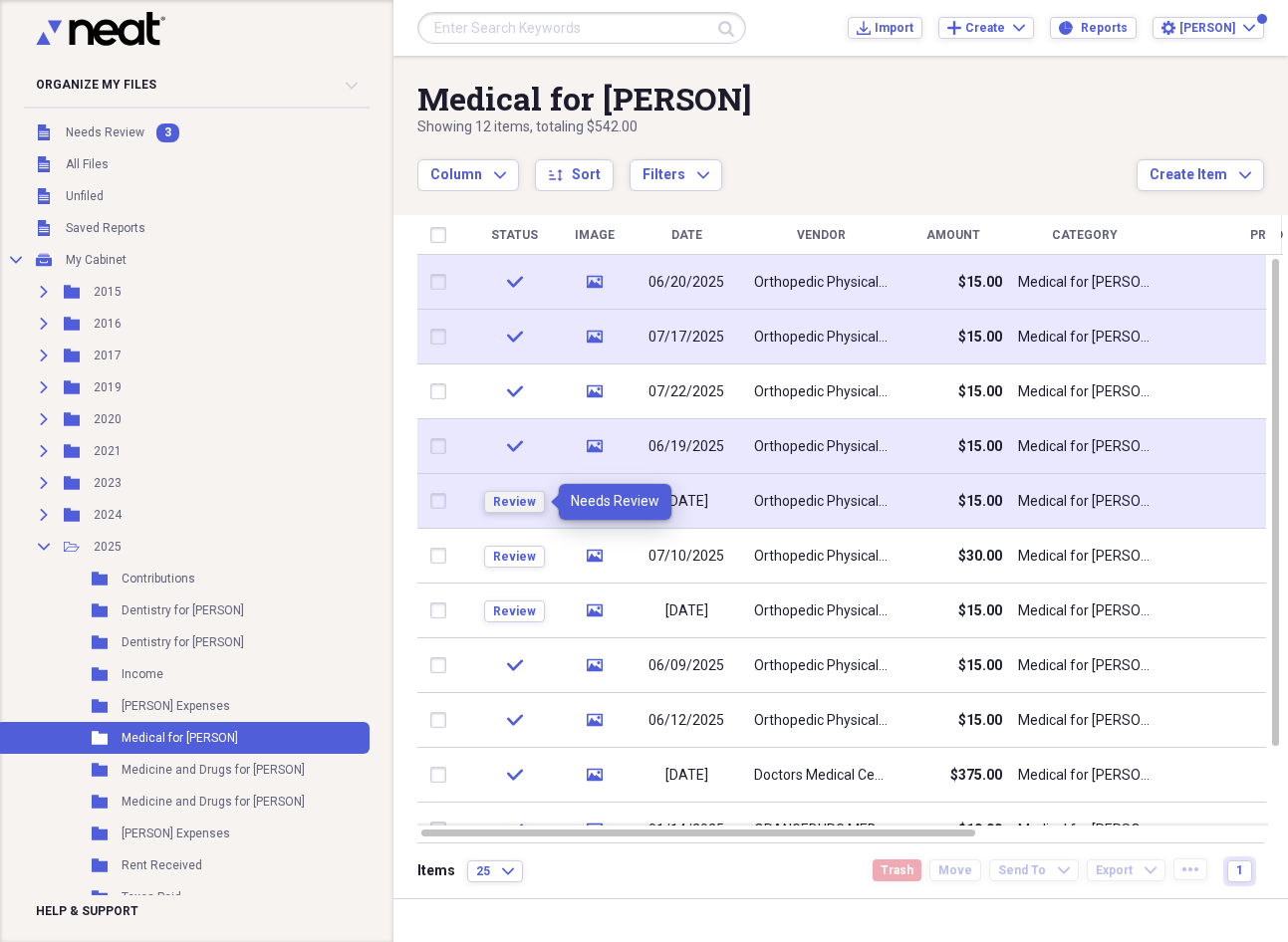 click on "Review" at bounding box center [514, 502] 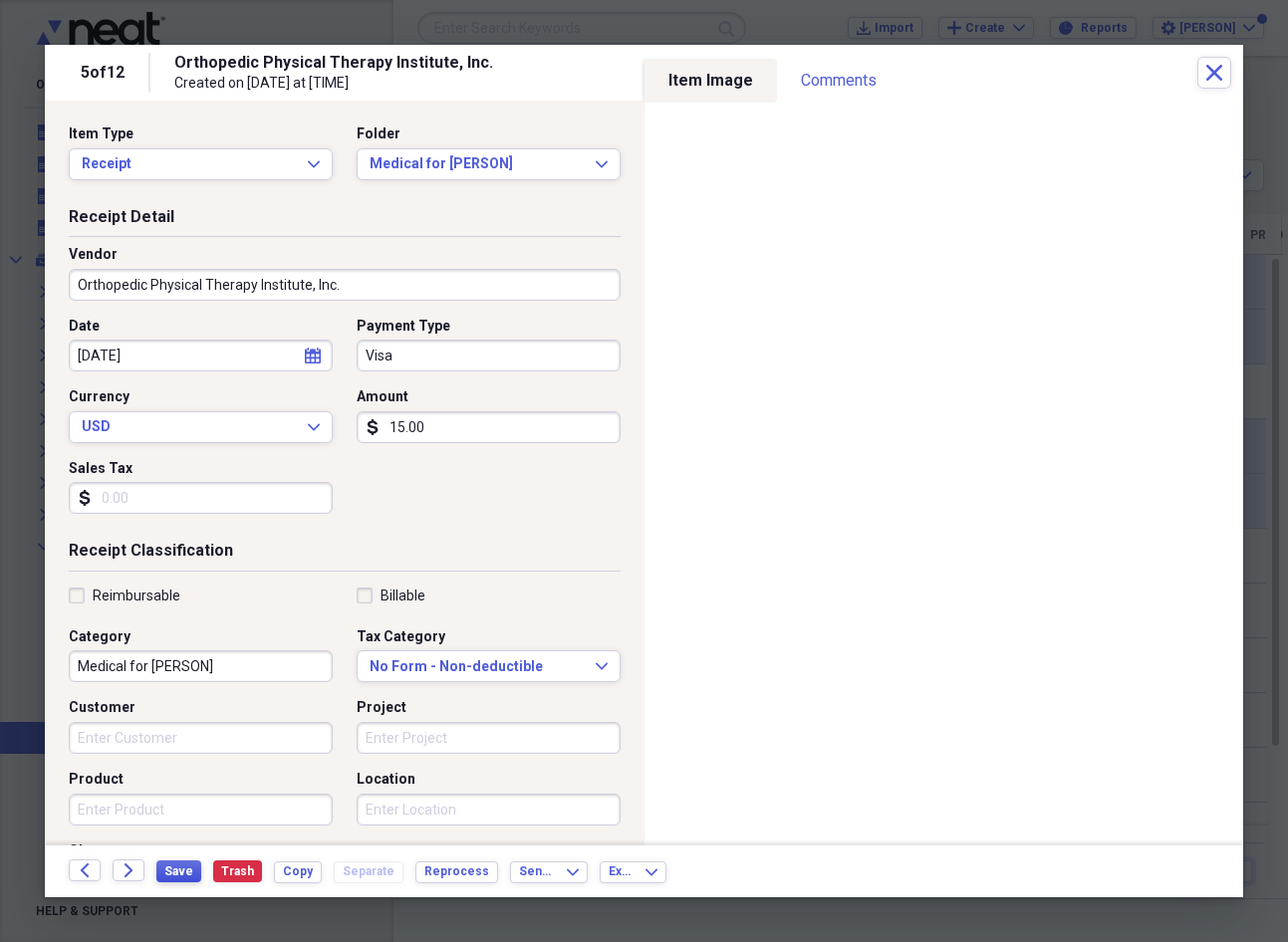 click on "Save" at bounding box center (178, 871) 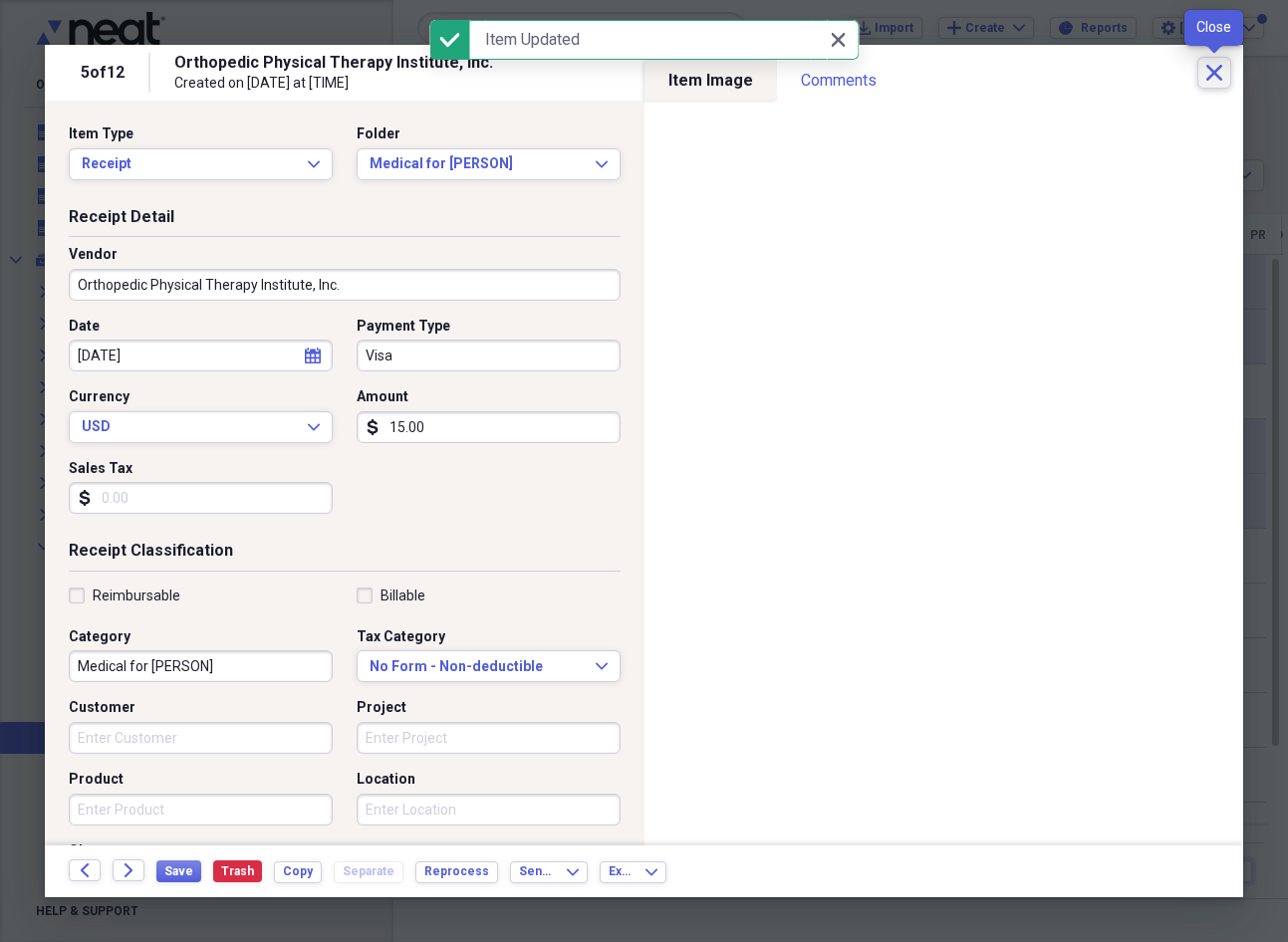 click 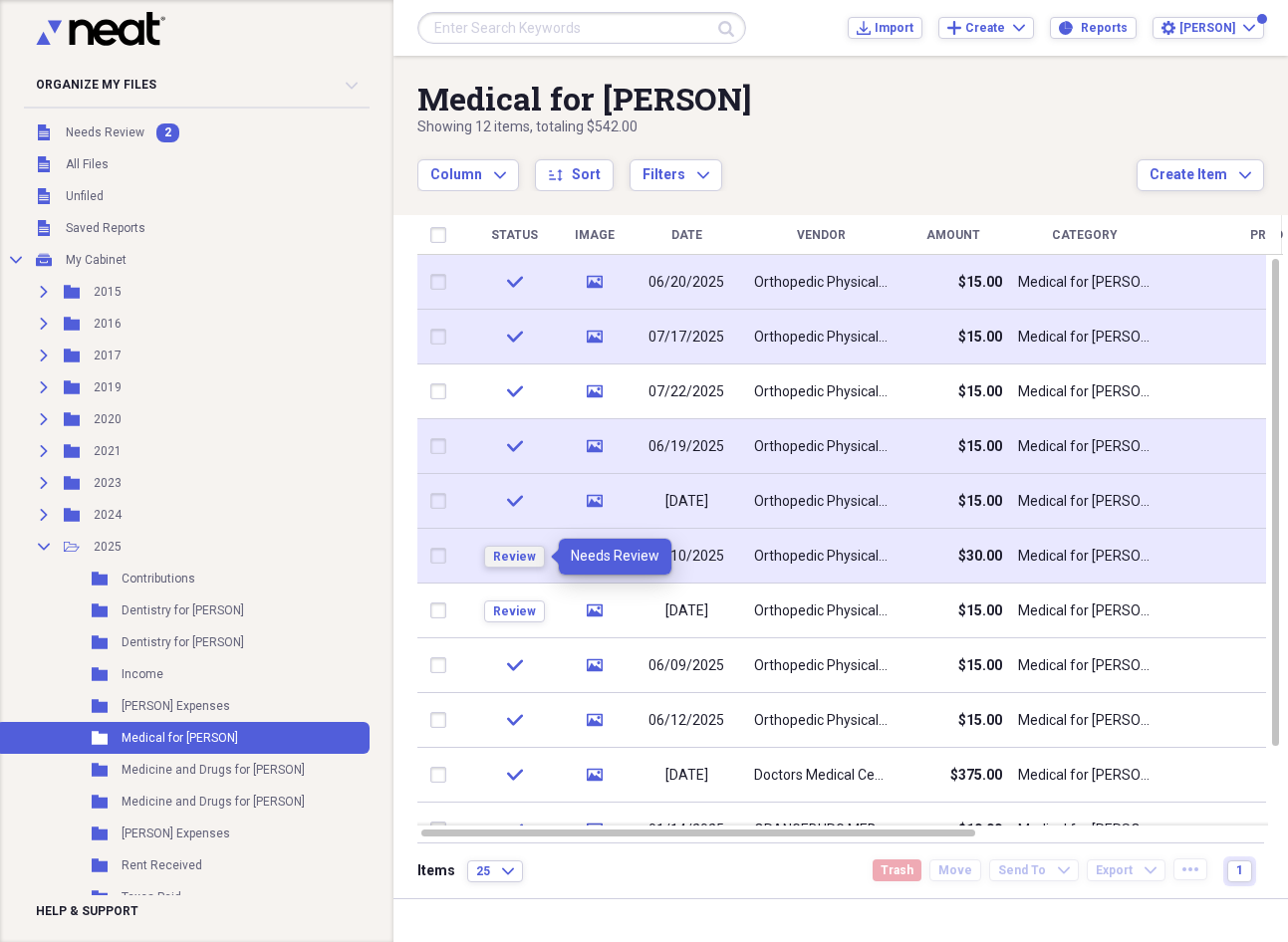 click on "Review" at bounding box center [514, 557] 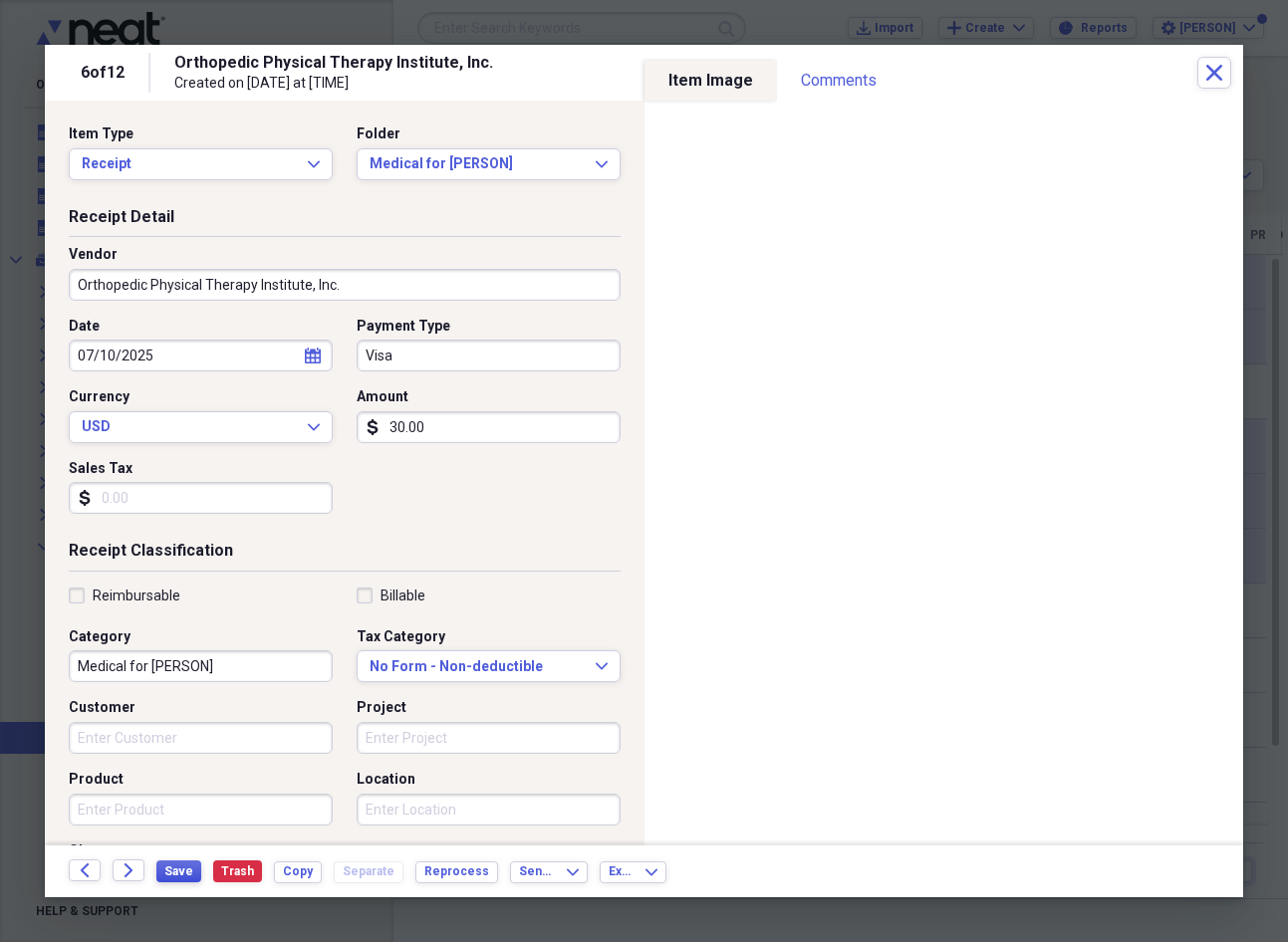 click on "Save" at bounding box center [178, 871] 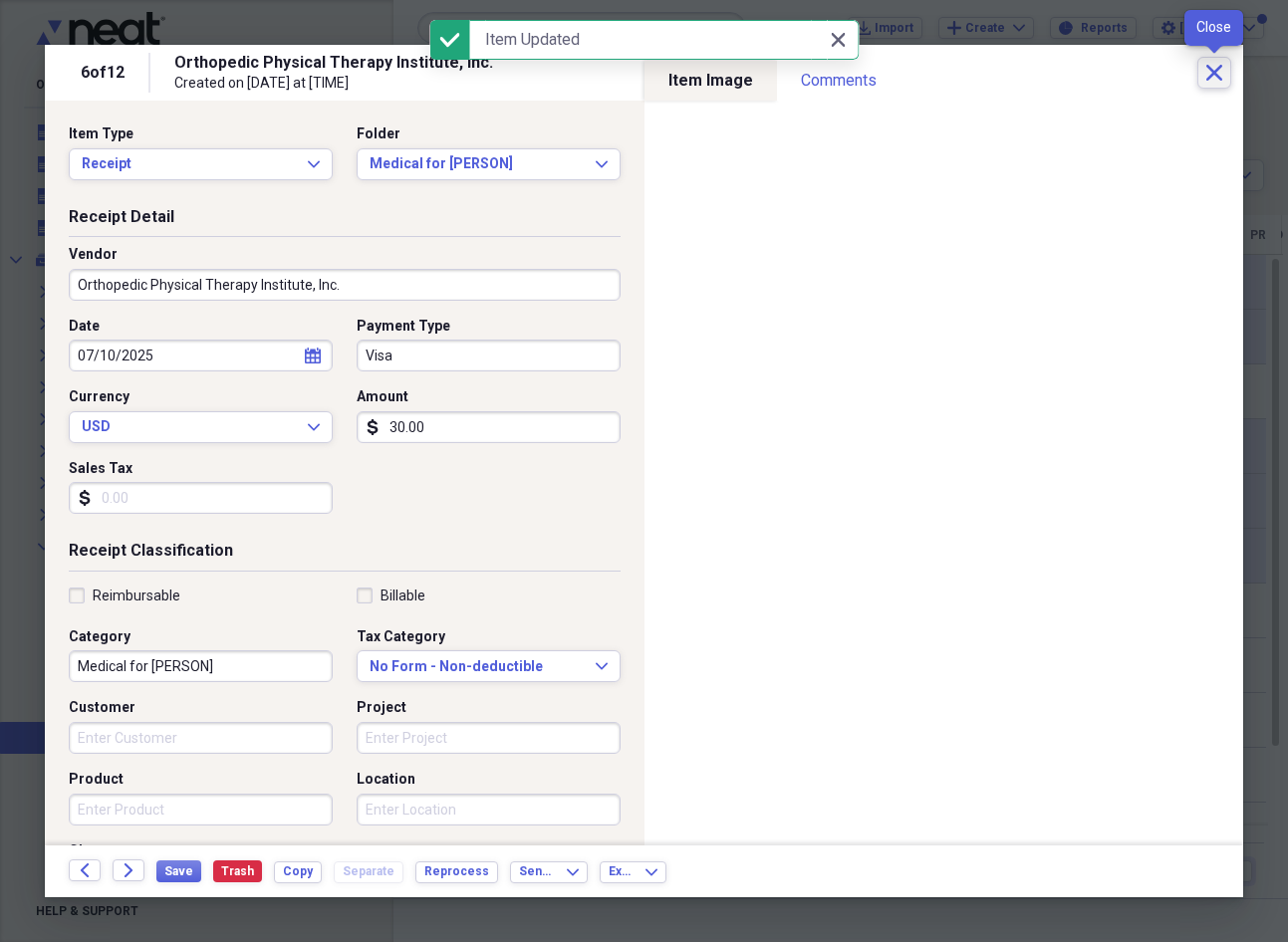 click on "Close" 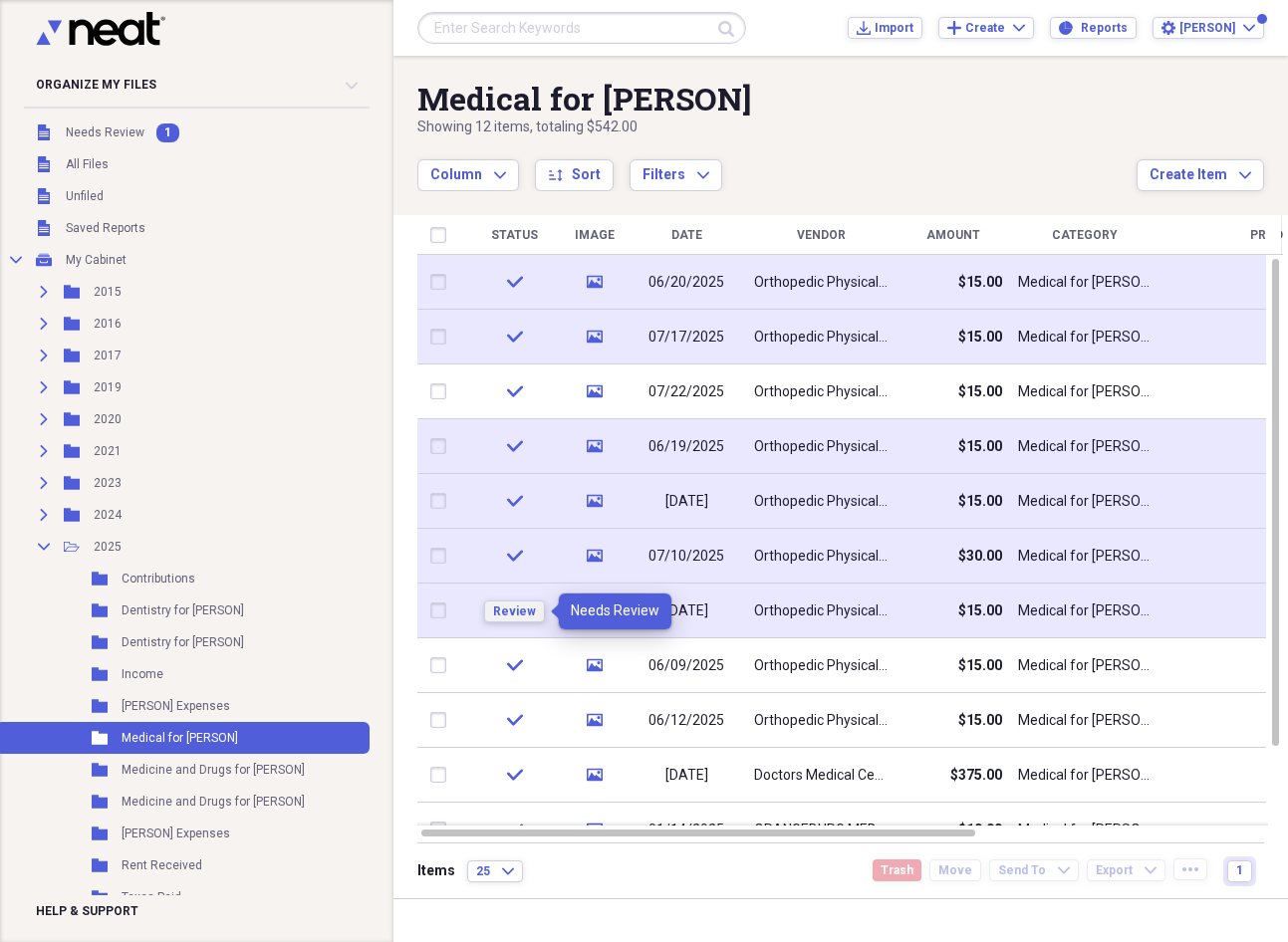 click on "Review" at bounding box center [514, 611] 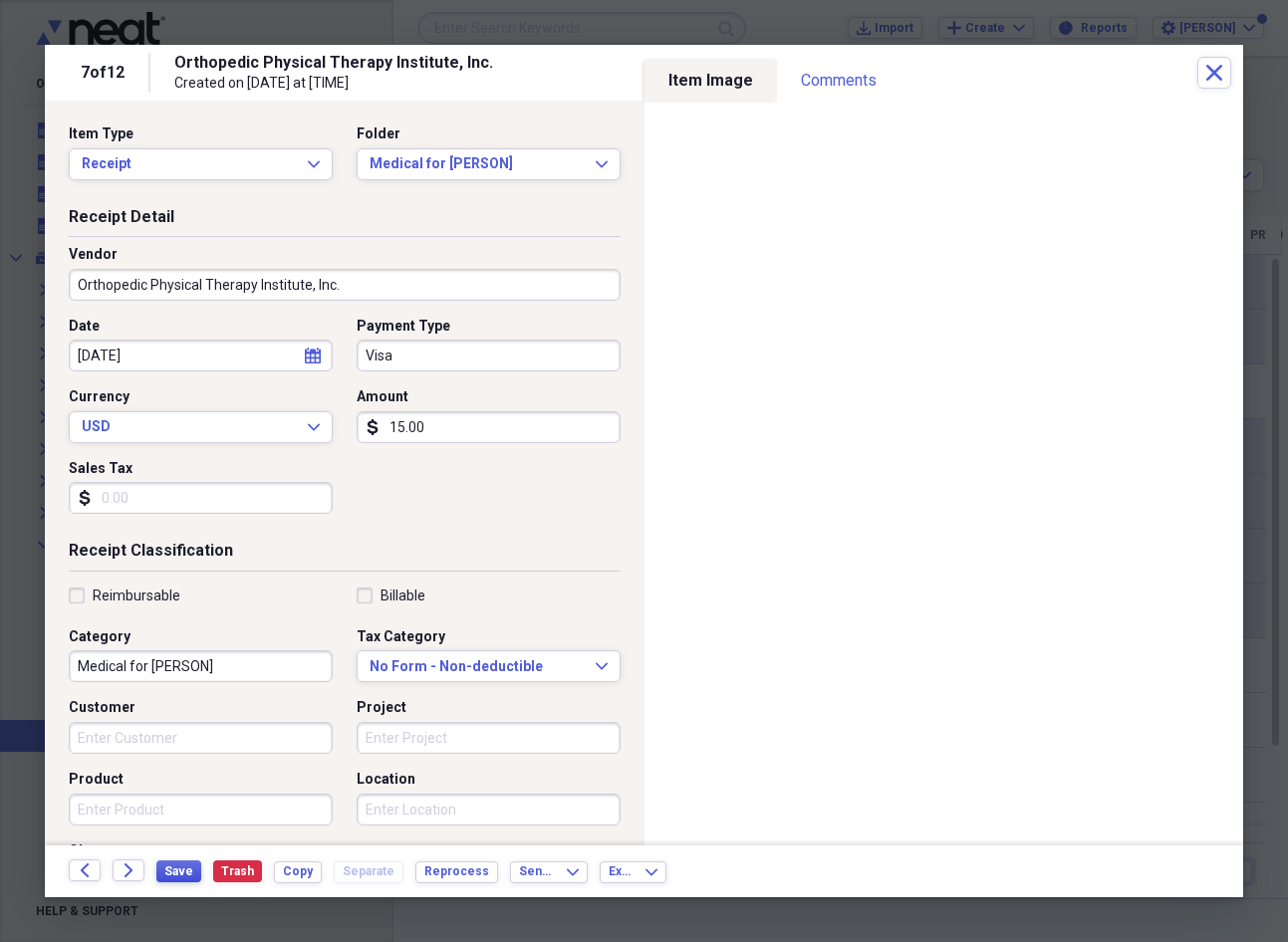 click on "Save" at bounding box center [178, 871] 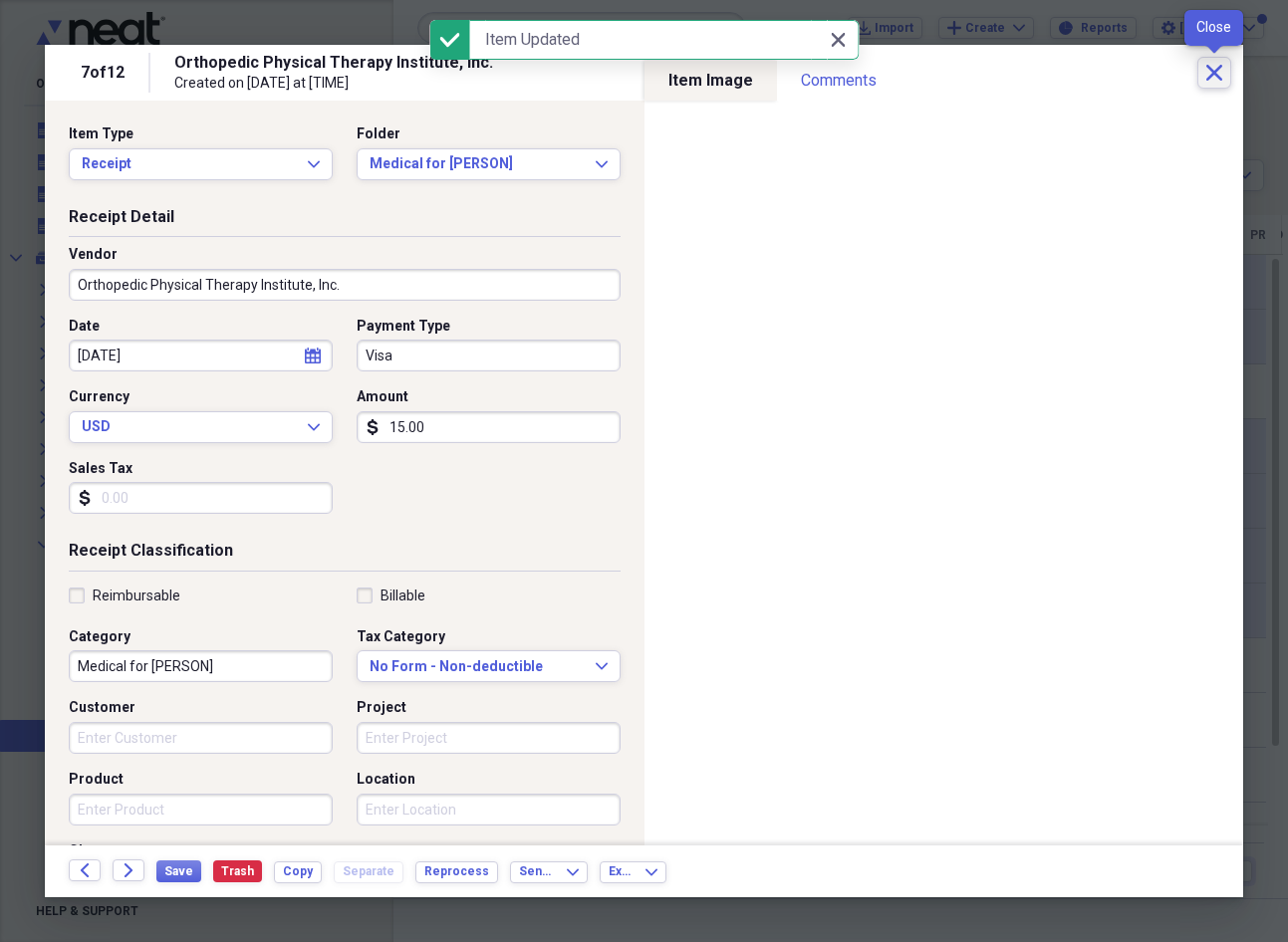 click on "Close" 